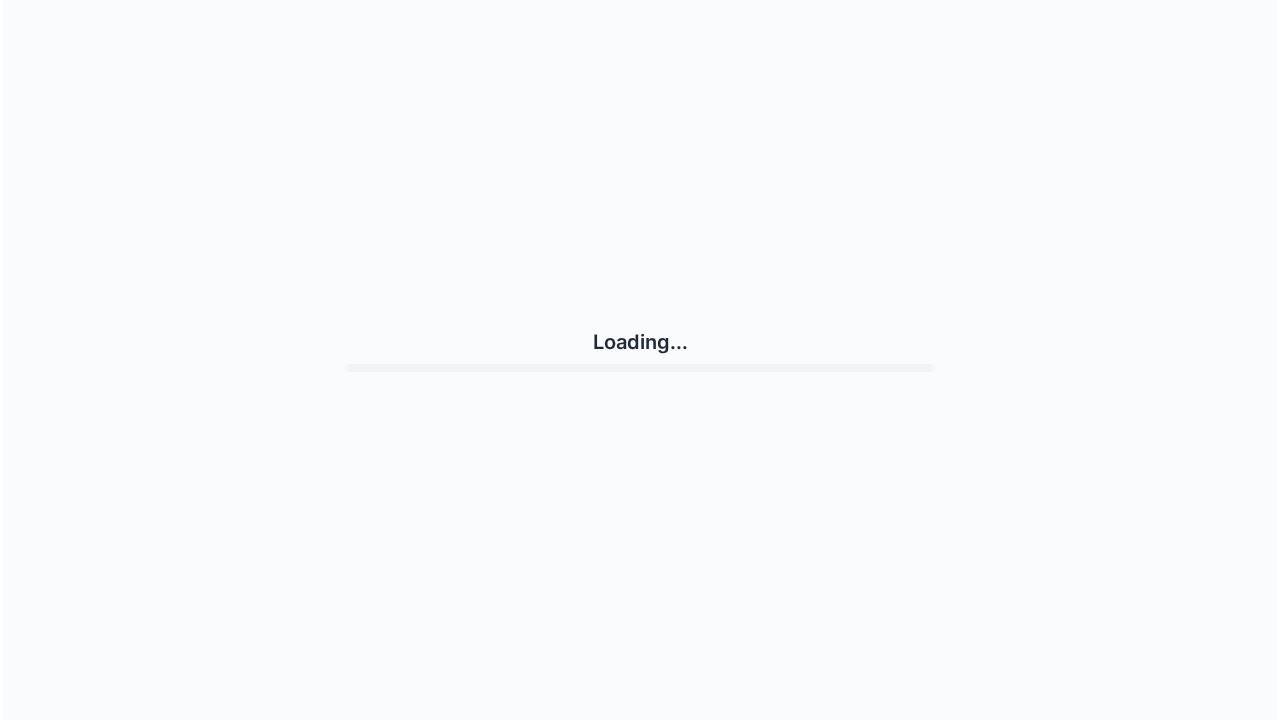 scroll, scrollTop: 0, scrollLeft: 0, axis: both 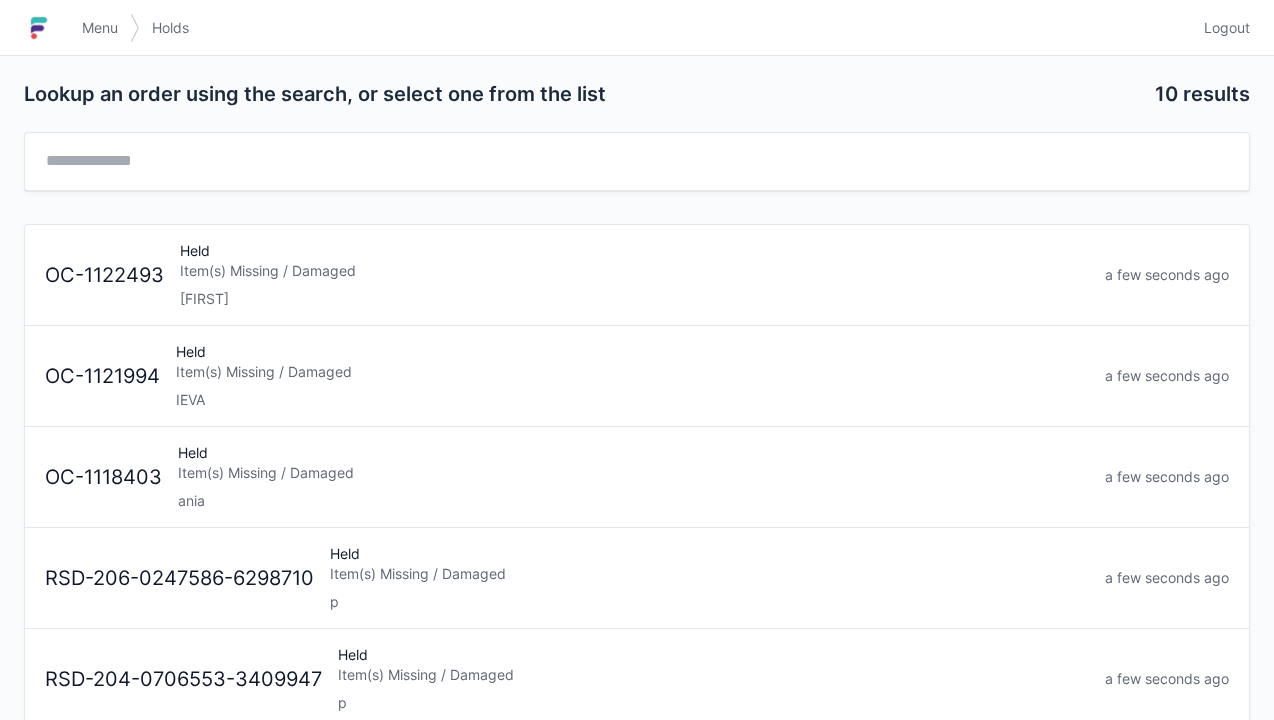 click on "Logout" at bounding box center (1227, 28) 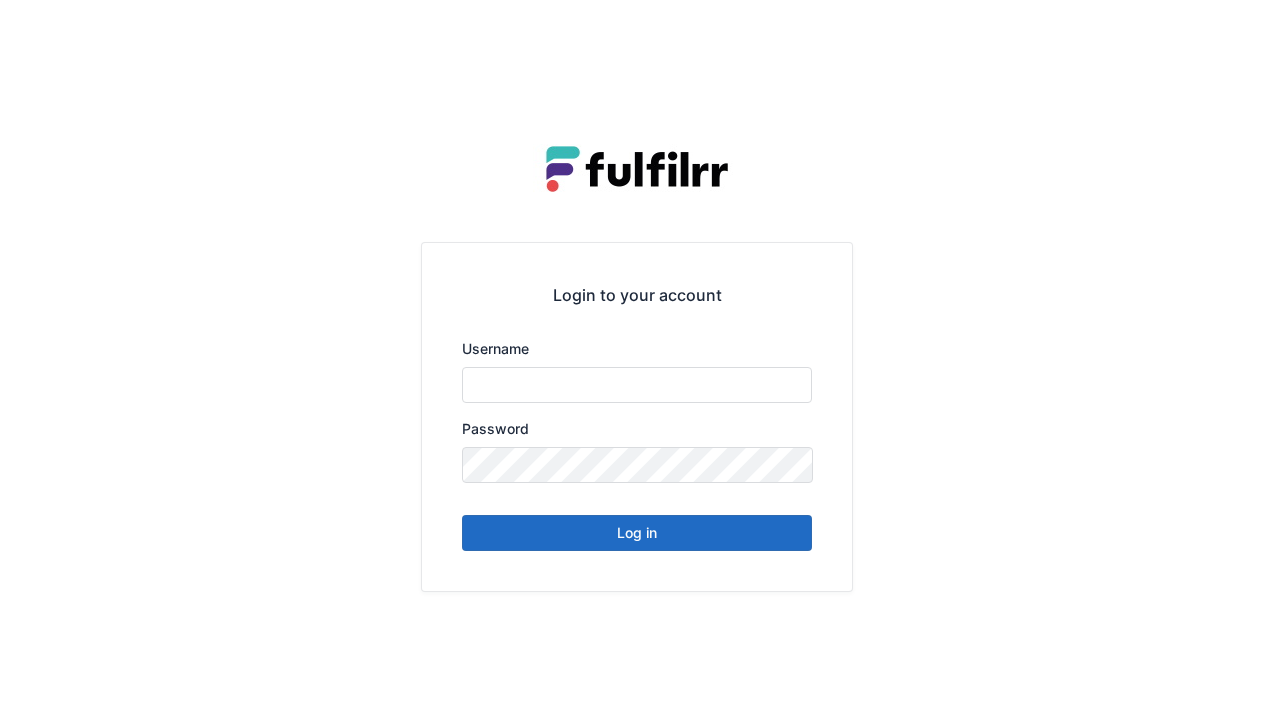 scroll, scrollTop: 0, scrollLeft: 0, axis: both 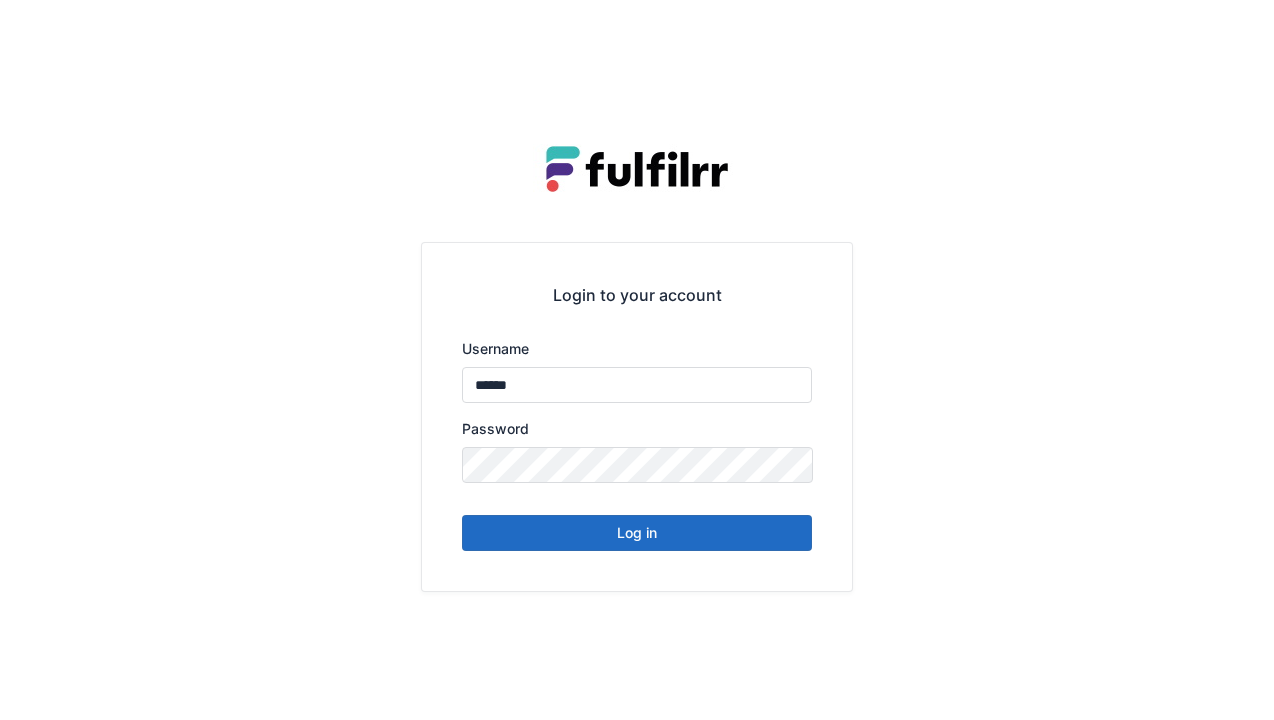 click on "Log in" at bounding box center (637, 533) 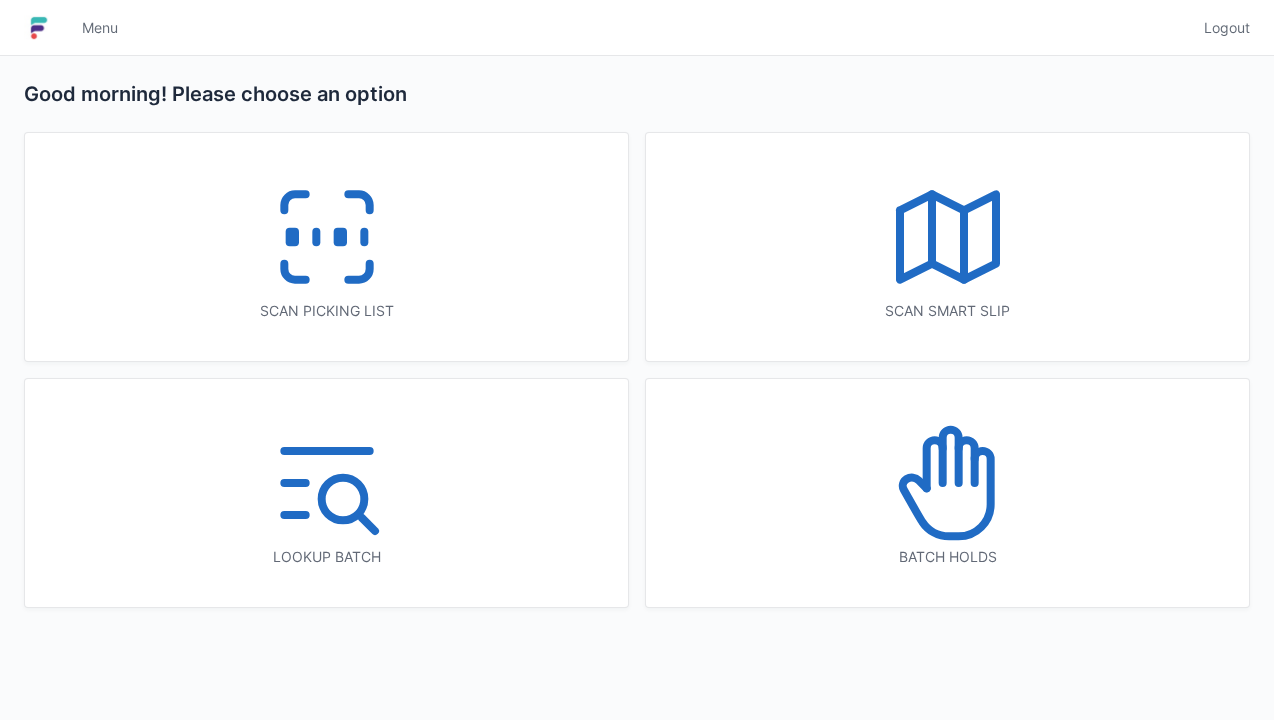 scroll, scrollTop: 0, scrollLeft: 0, axis: both 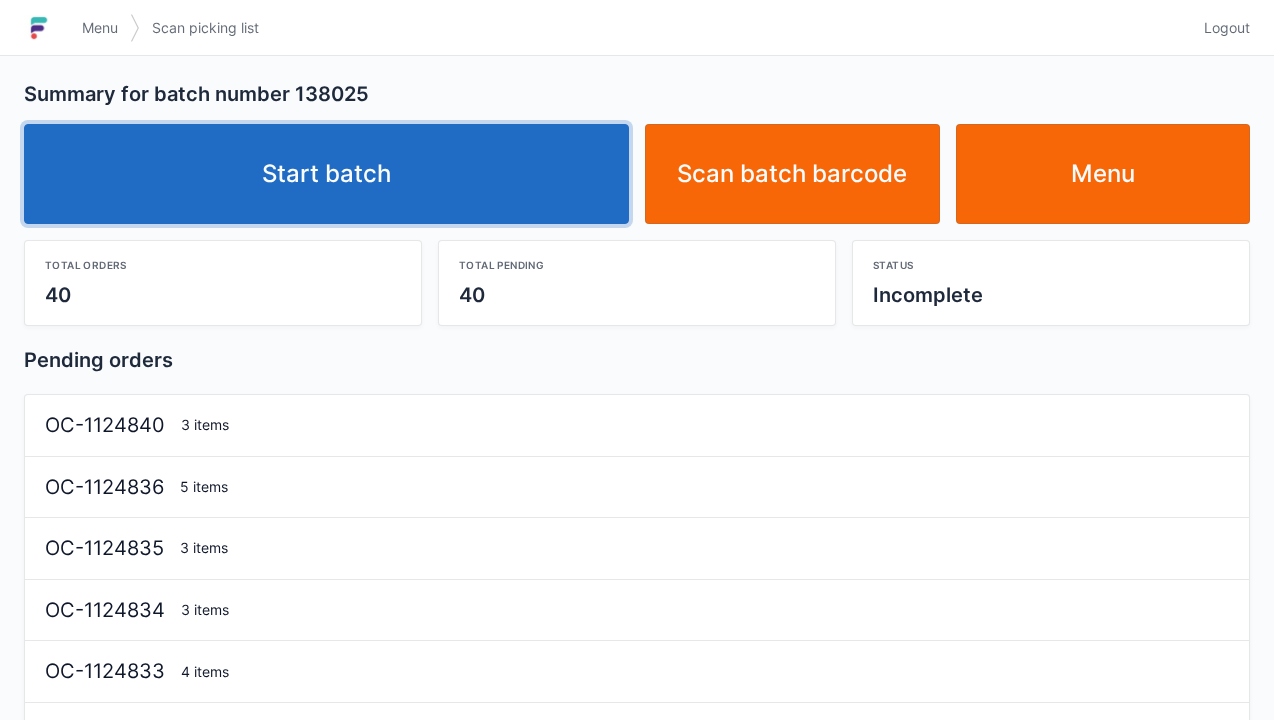 click on "Start batch" at bounding box center (326, 174) 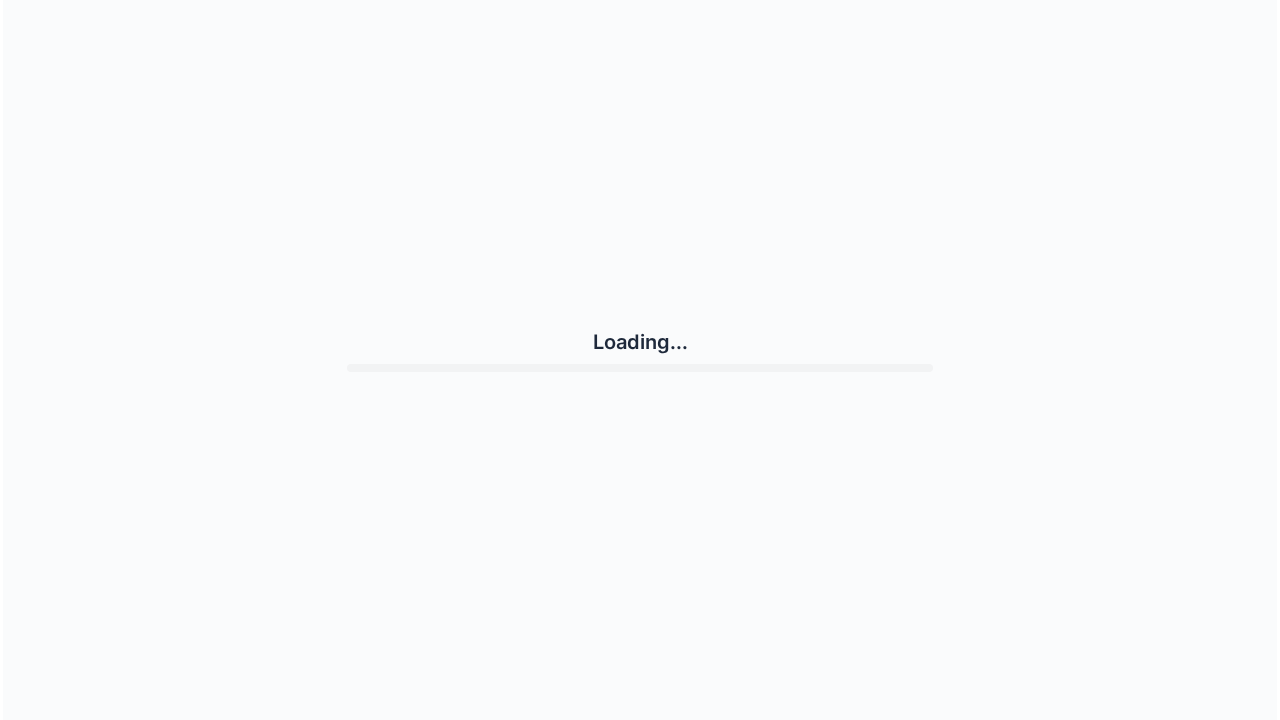 scroll, scrollTop: 0, scrollLeft: 0, axis: both 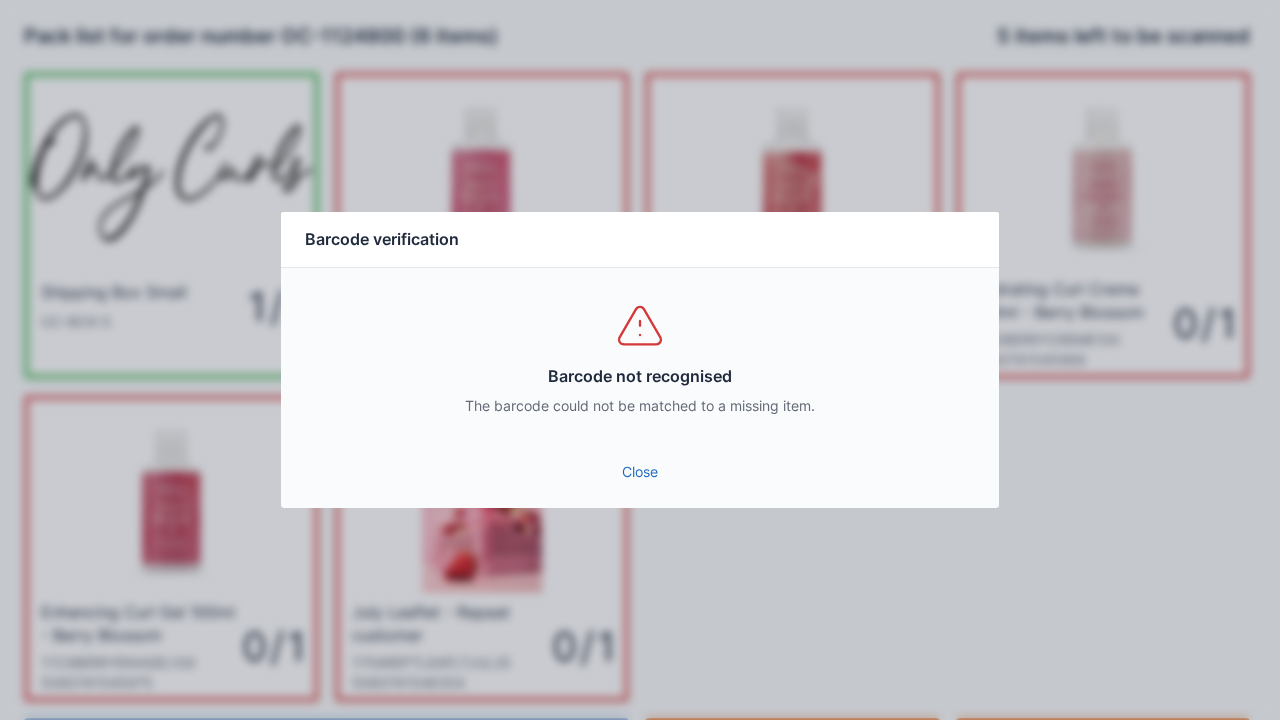 click on "Close" at bounding box center [640, 472] 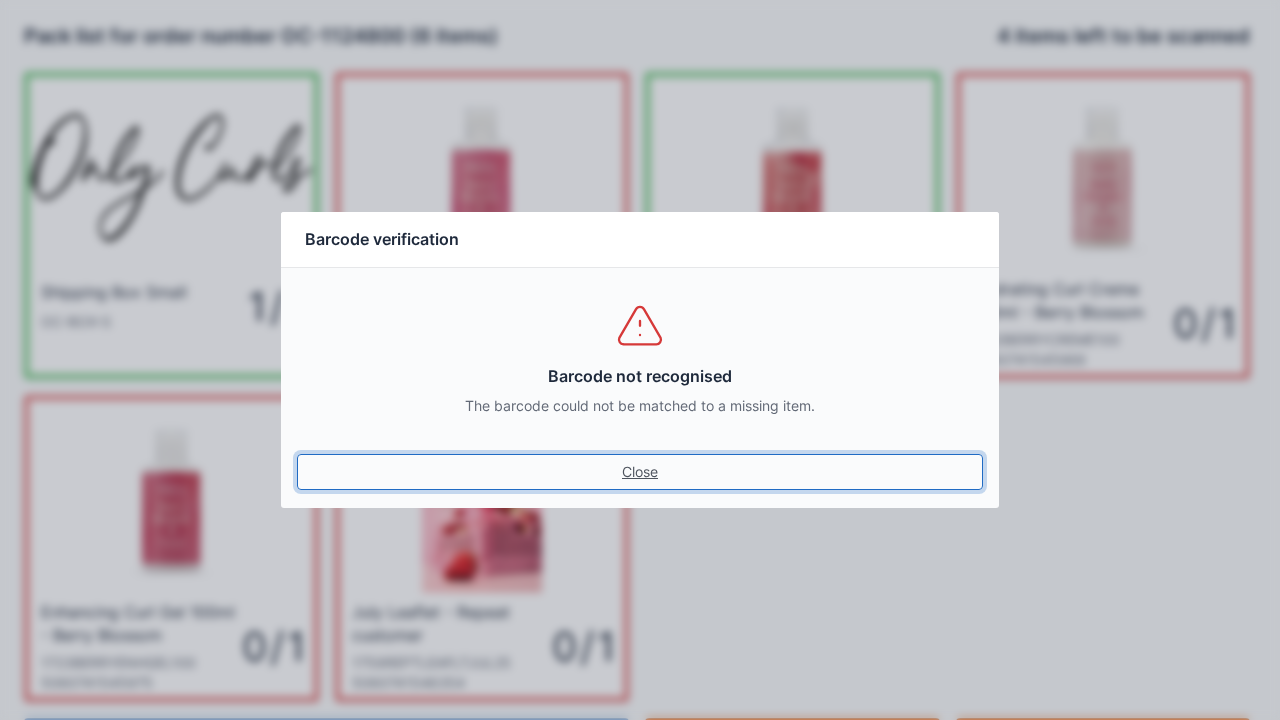 click on "Close" at bounding box center [640, 472] 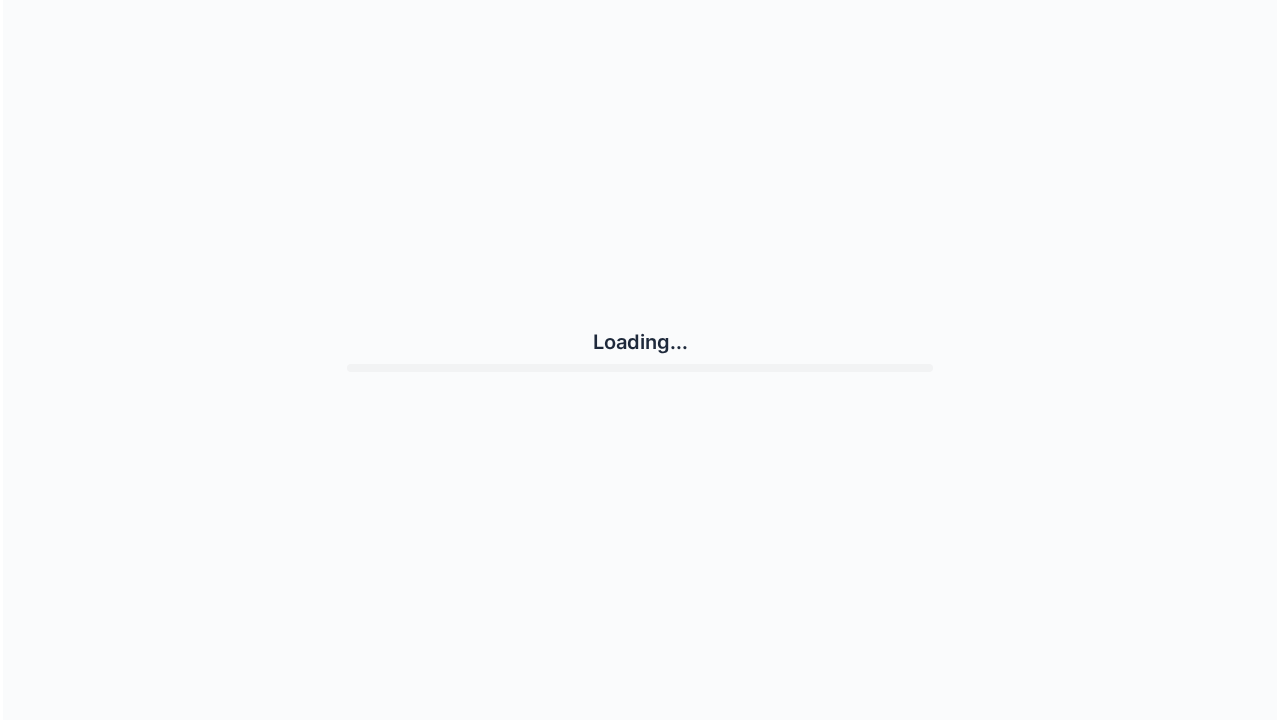scroll, scrollTop: 0, scrollLeft: 0, axis: both 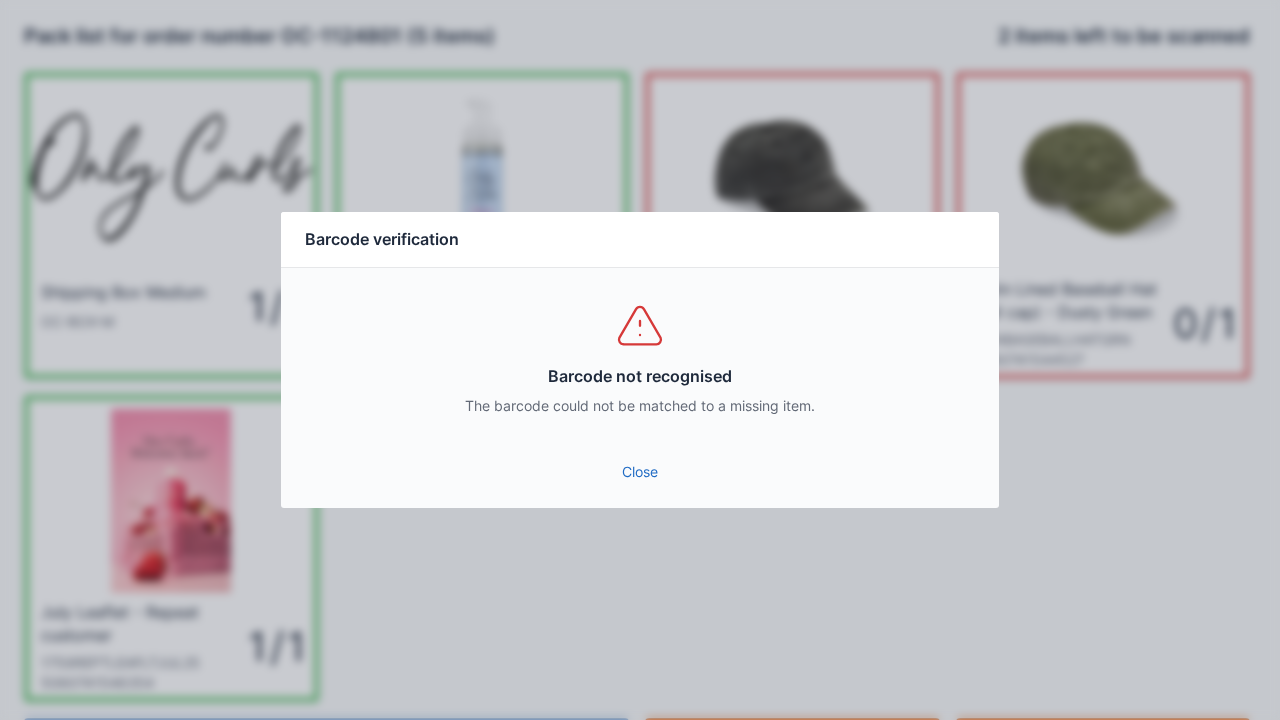 click on "Close" at bounding box center (640, 472) 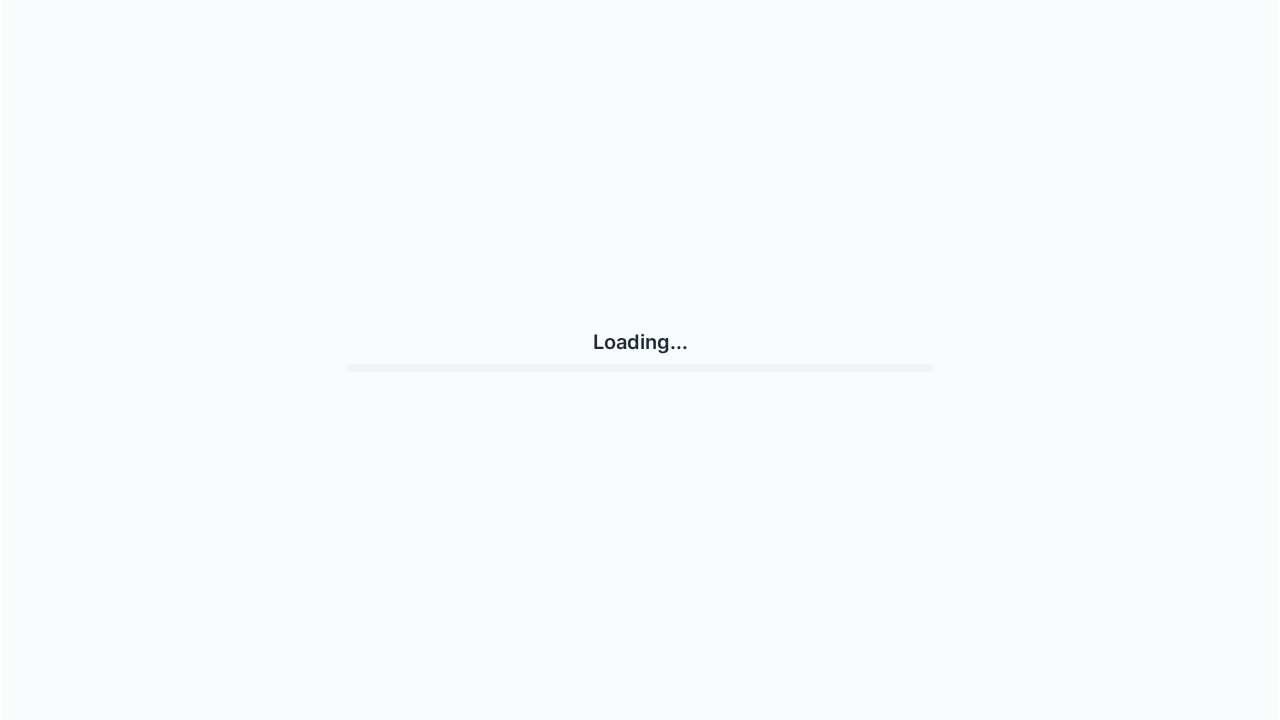 scroll, scrollTop: 0, scrollLeft: 0, axis: both 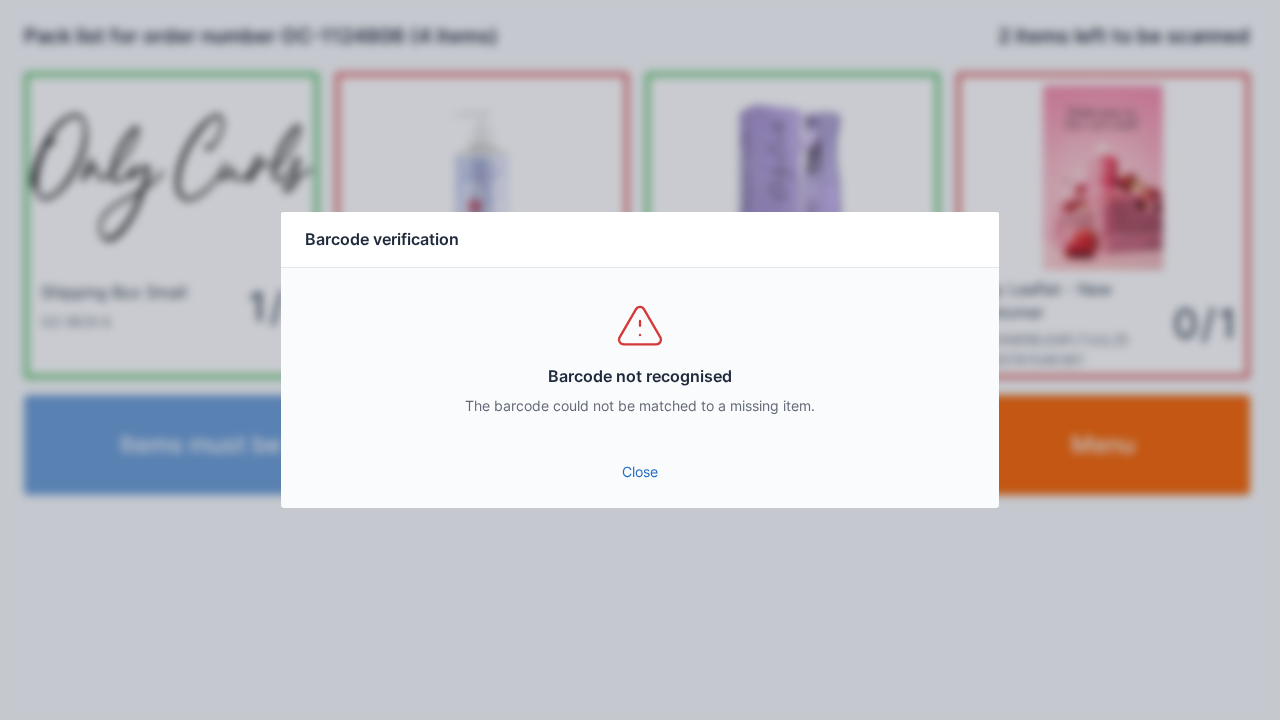 click on "Close" at bounding box center (640, 472) 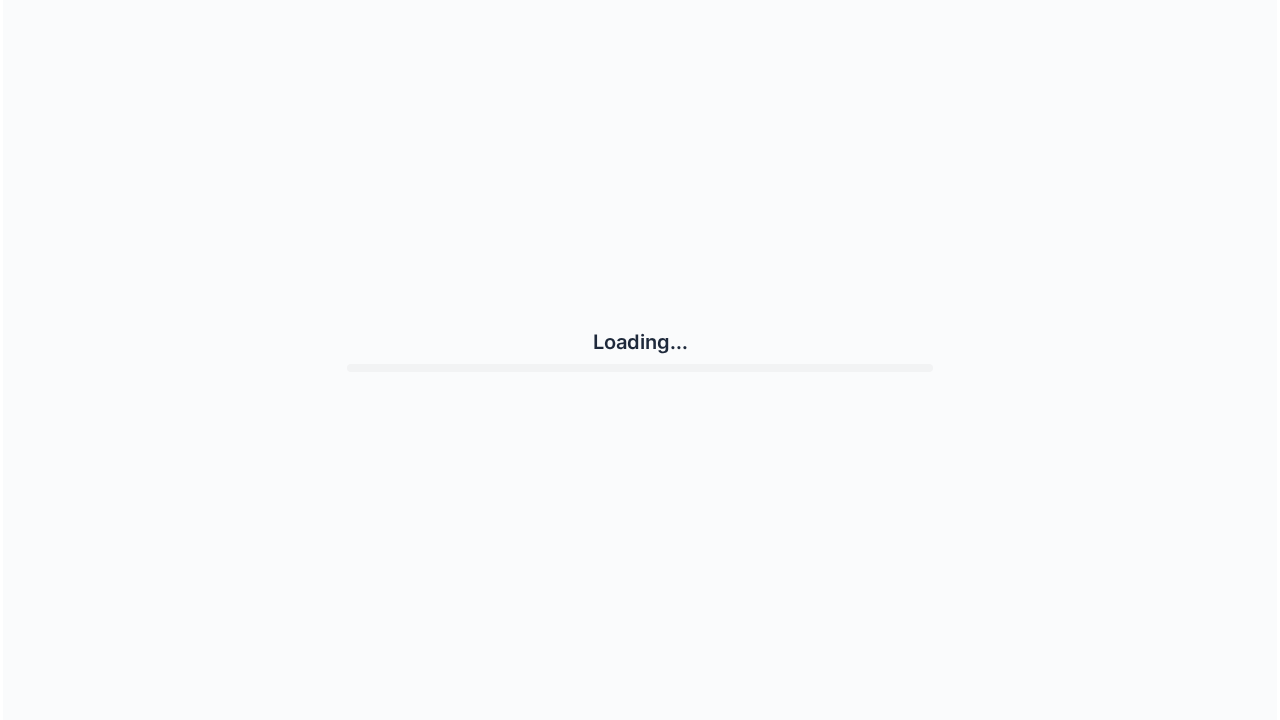 scroll, scrollTop: 0, scrollLeft: 0, axis: both 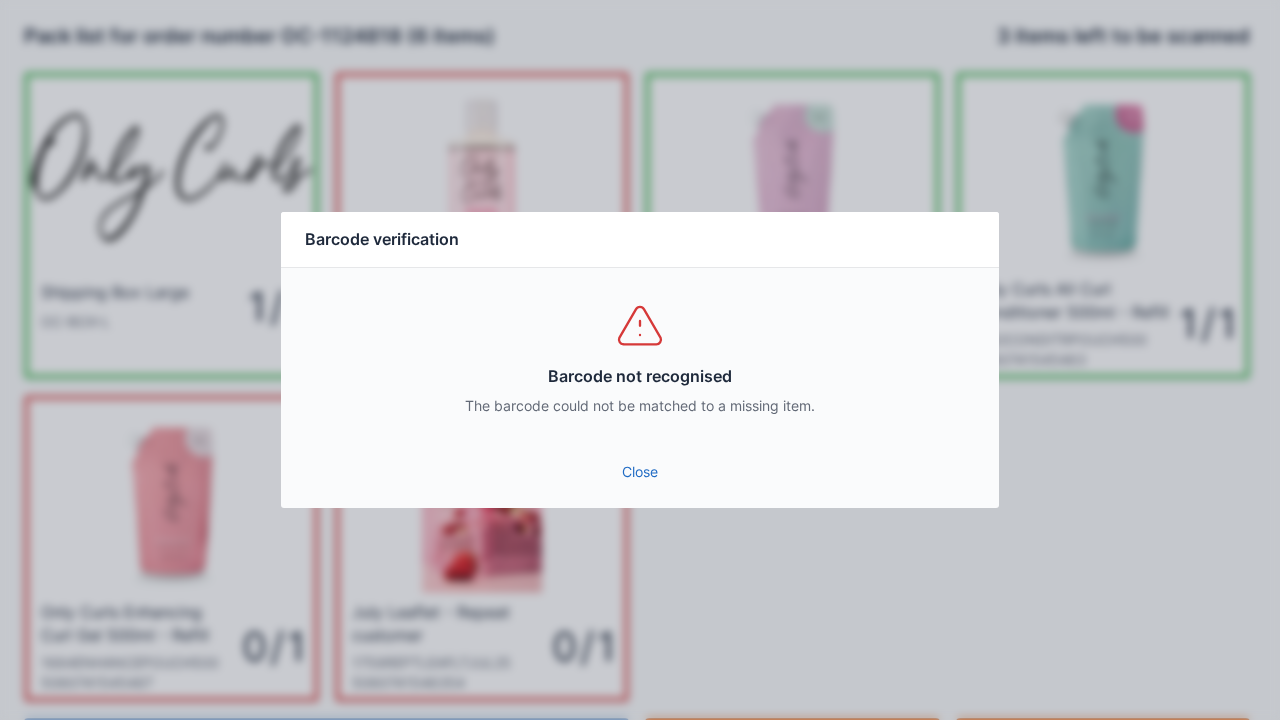 click on "Barcode not recognised The barcode could not be matched to a missing item." at bounding box center [640, 358] 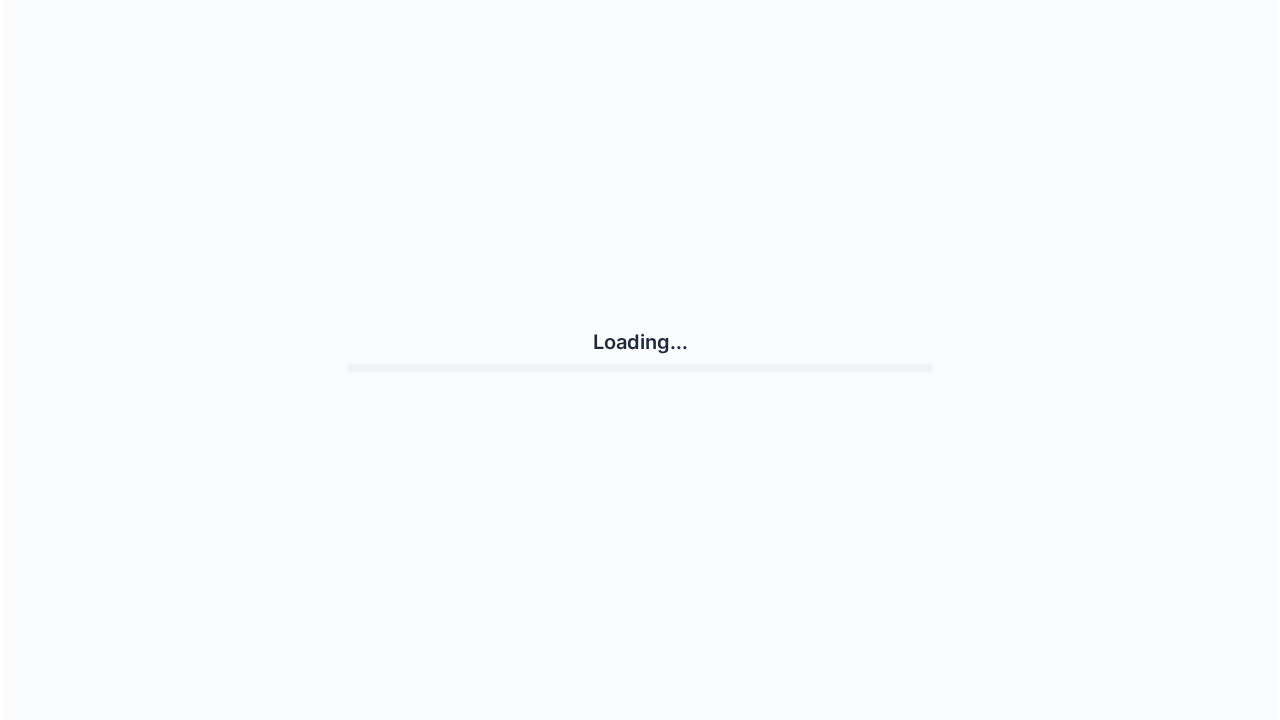 scroll, scrollTop: 0, scrollLeft: 0, axis: both 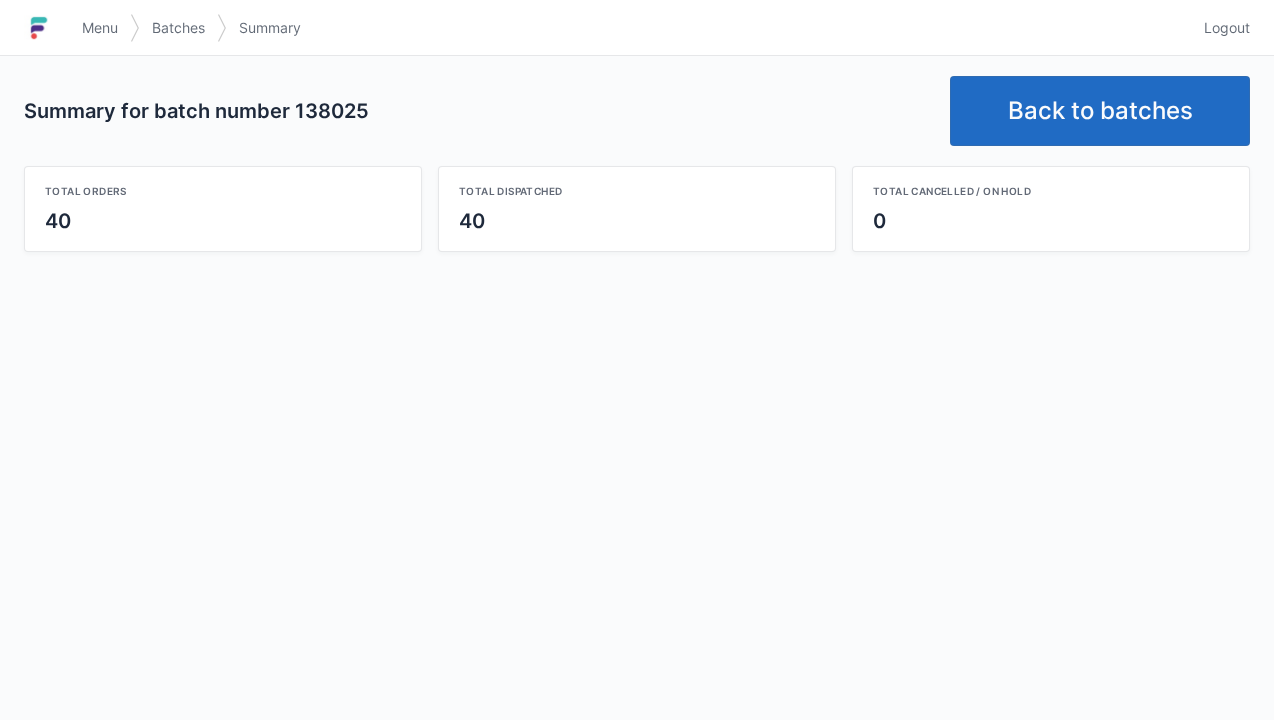 click on "Back to batches" at bounding box center [1100, 111] 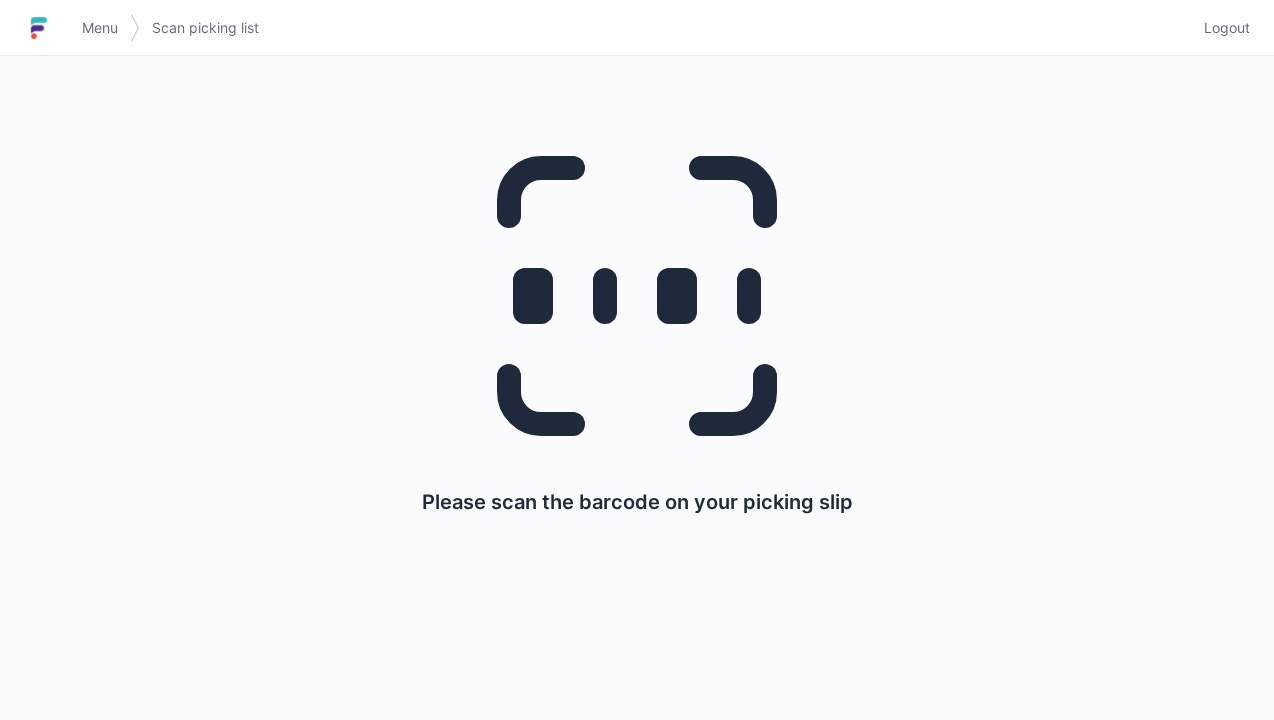 scroll, scrollTop: 0, scrollLeft: 0, axis: both 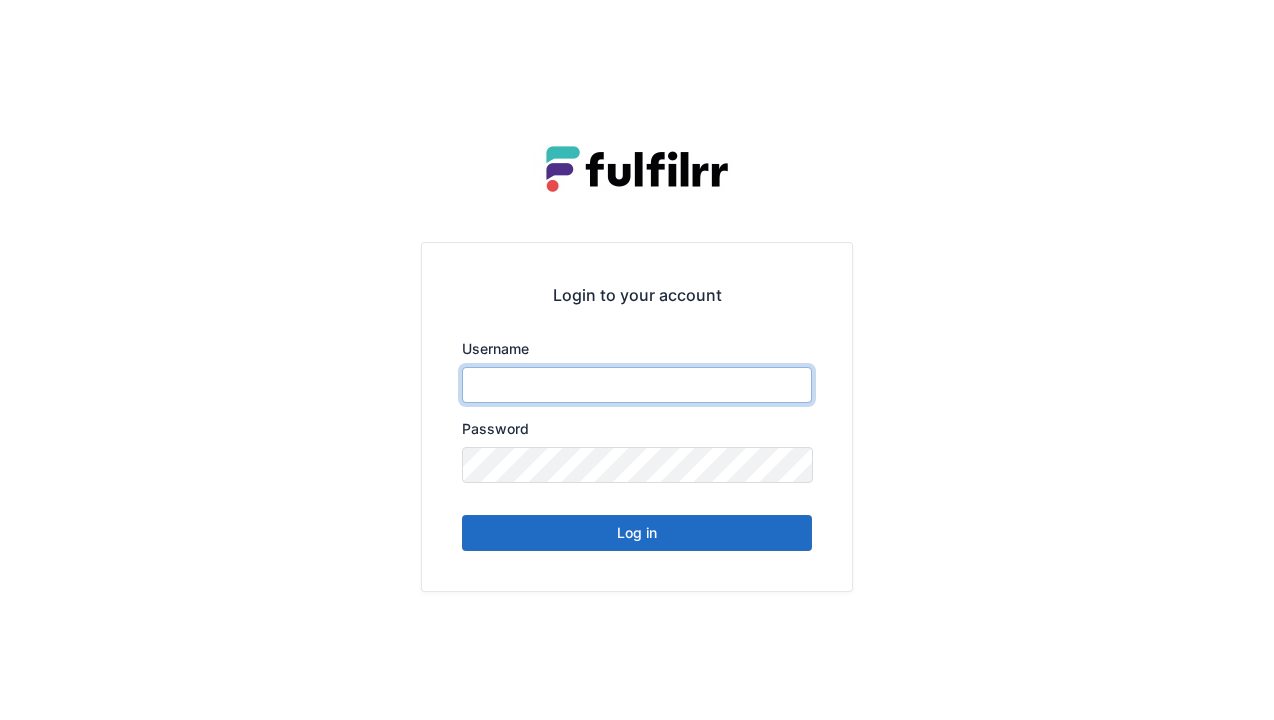 type on "******" 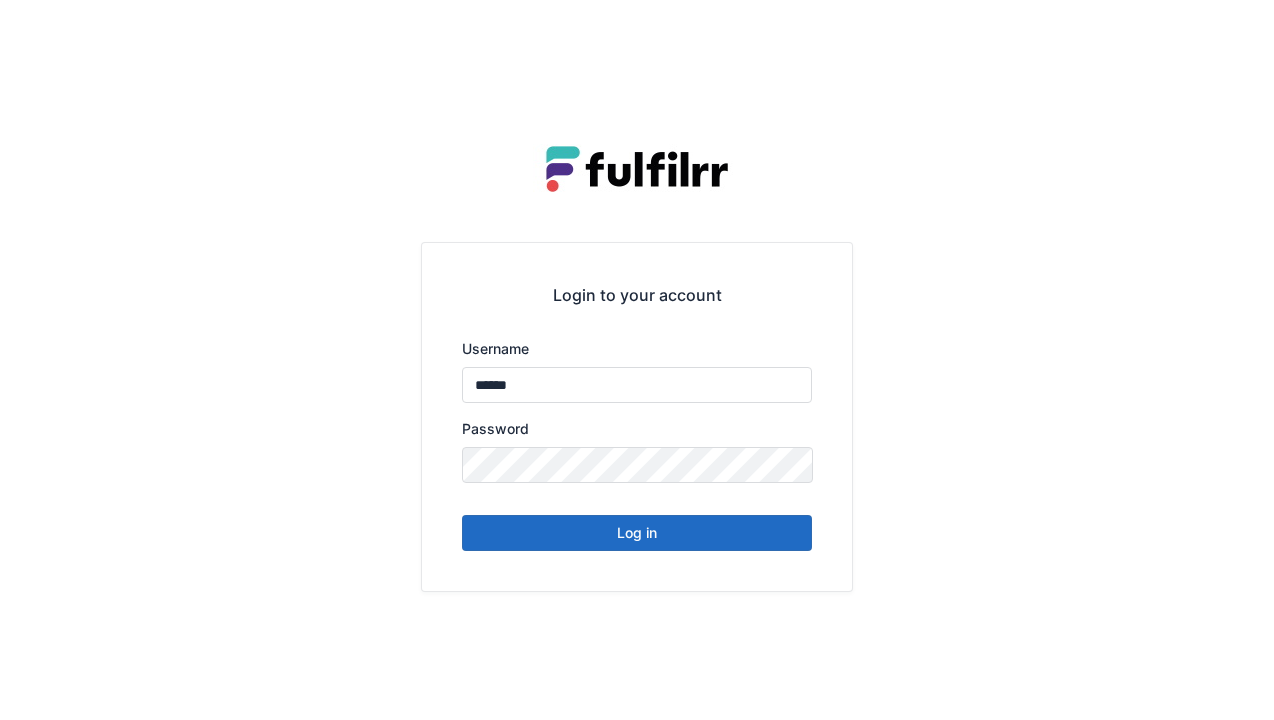 click on "Log in" at bounding box center (637, 533) 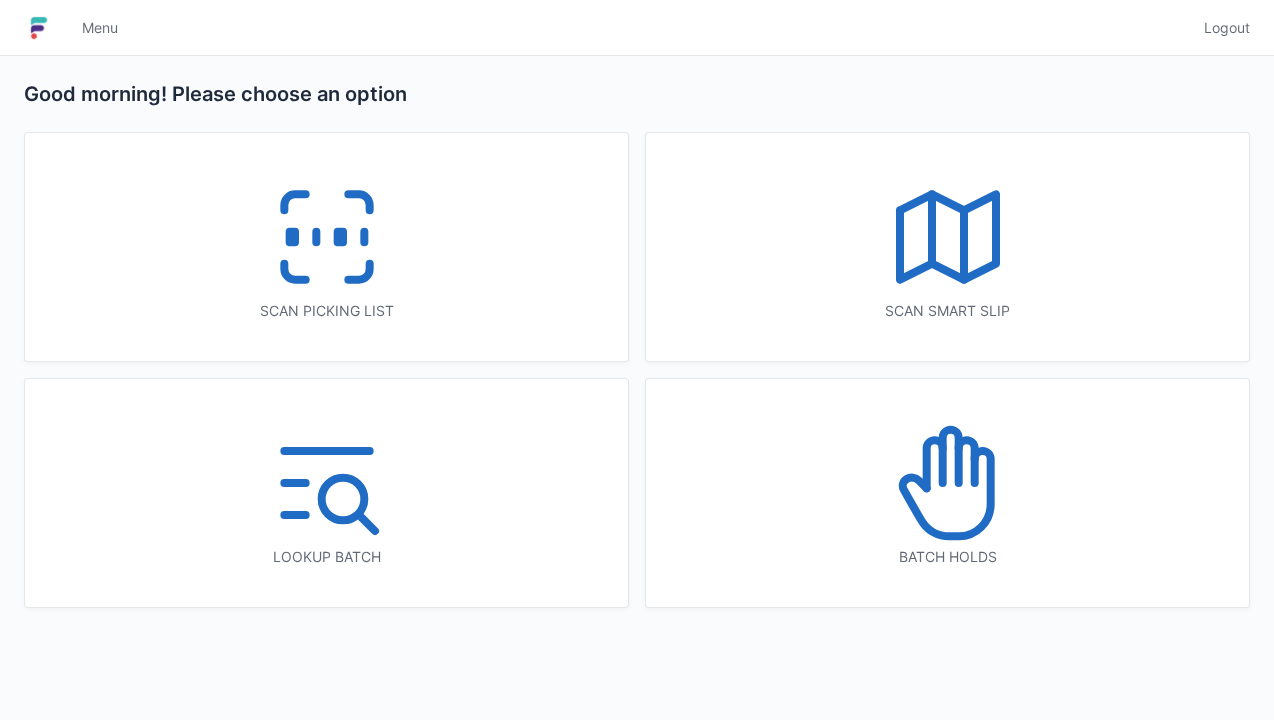 scroll, scrollTop: 0, scrollLeft: 0, axis: both 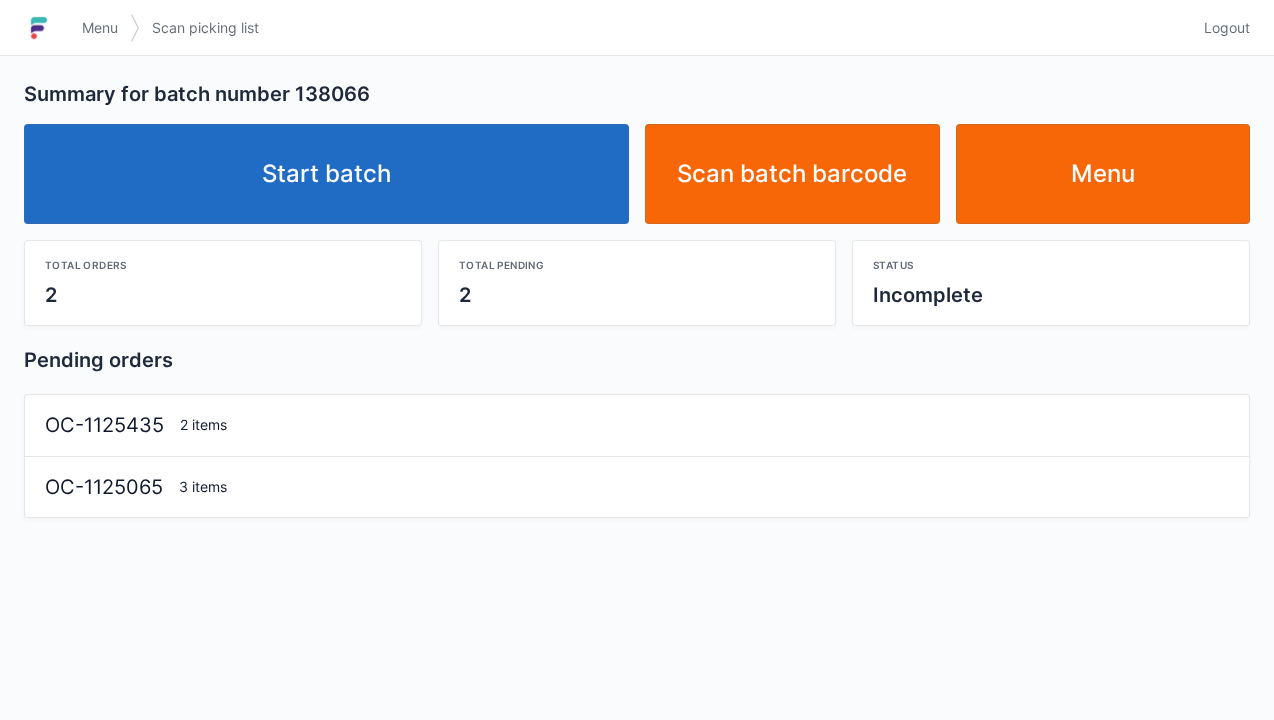 click on "Start batch" at bounding box center [326, 174] 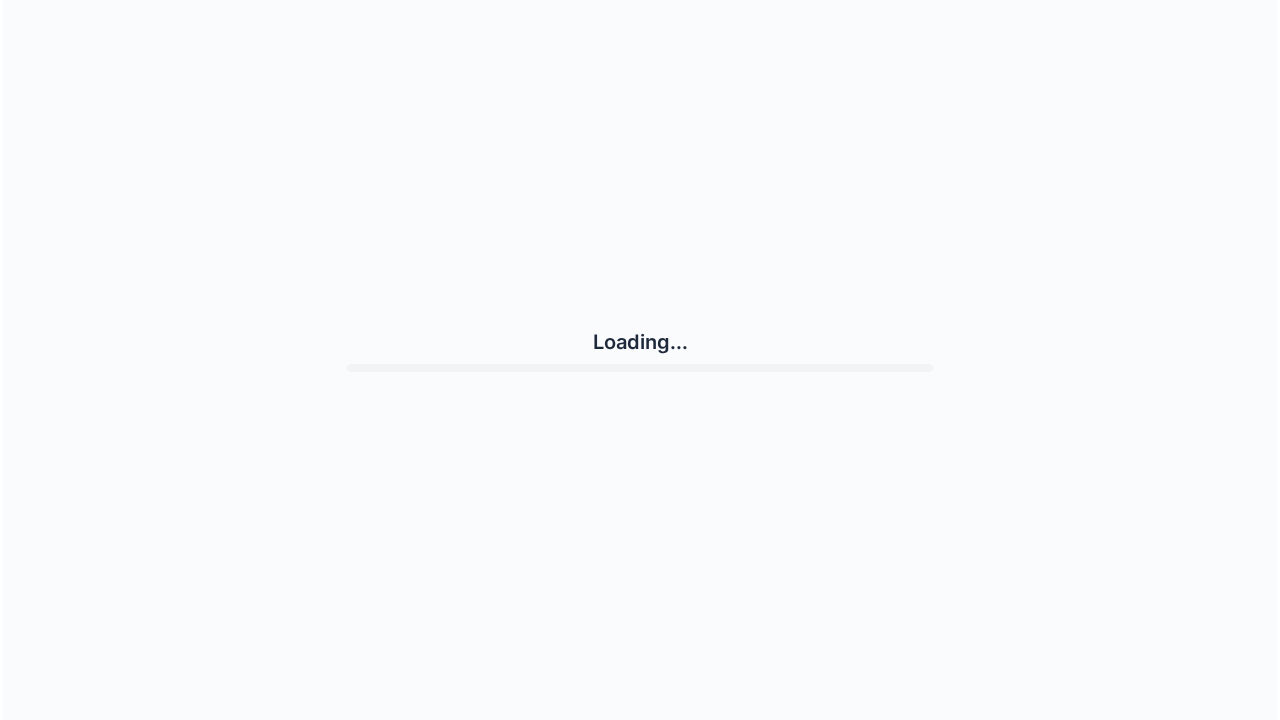 scroll, scrollTop: 0, scrollLeft: 0, axis: both 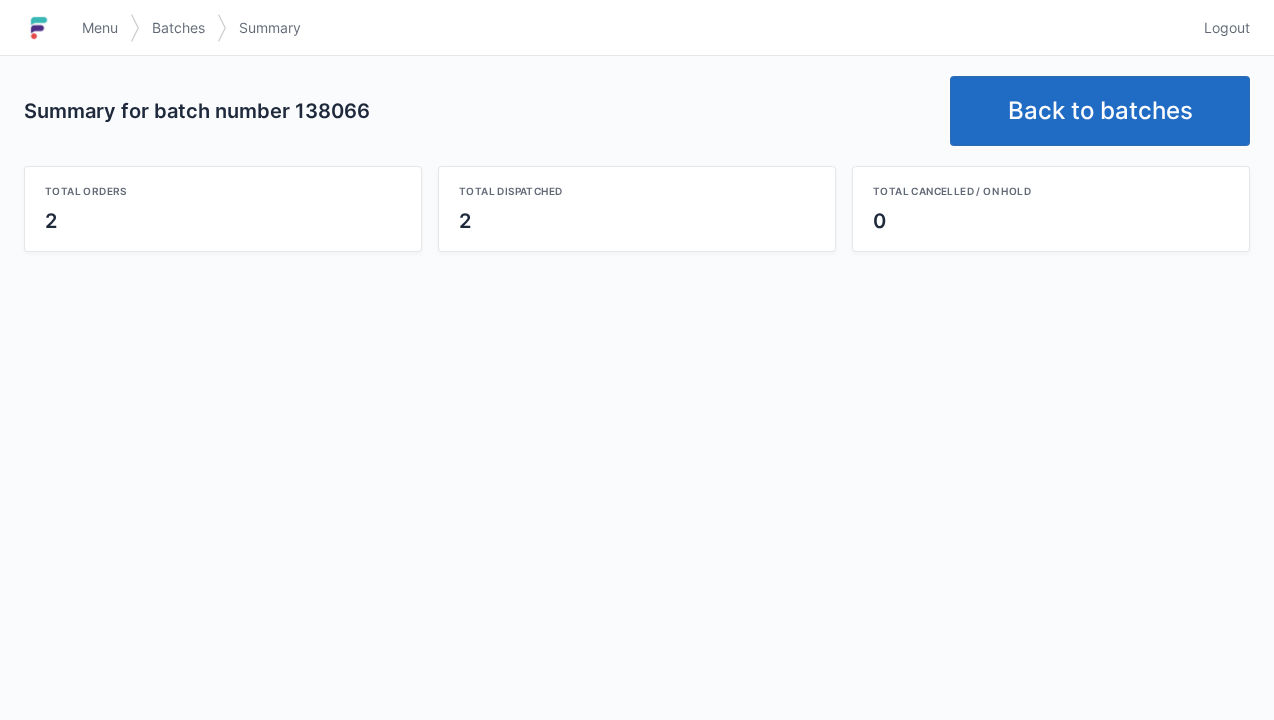 click on "Back to batches" at bounding box center [1100, 111] 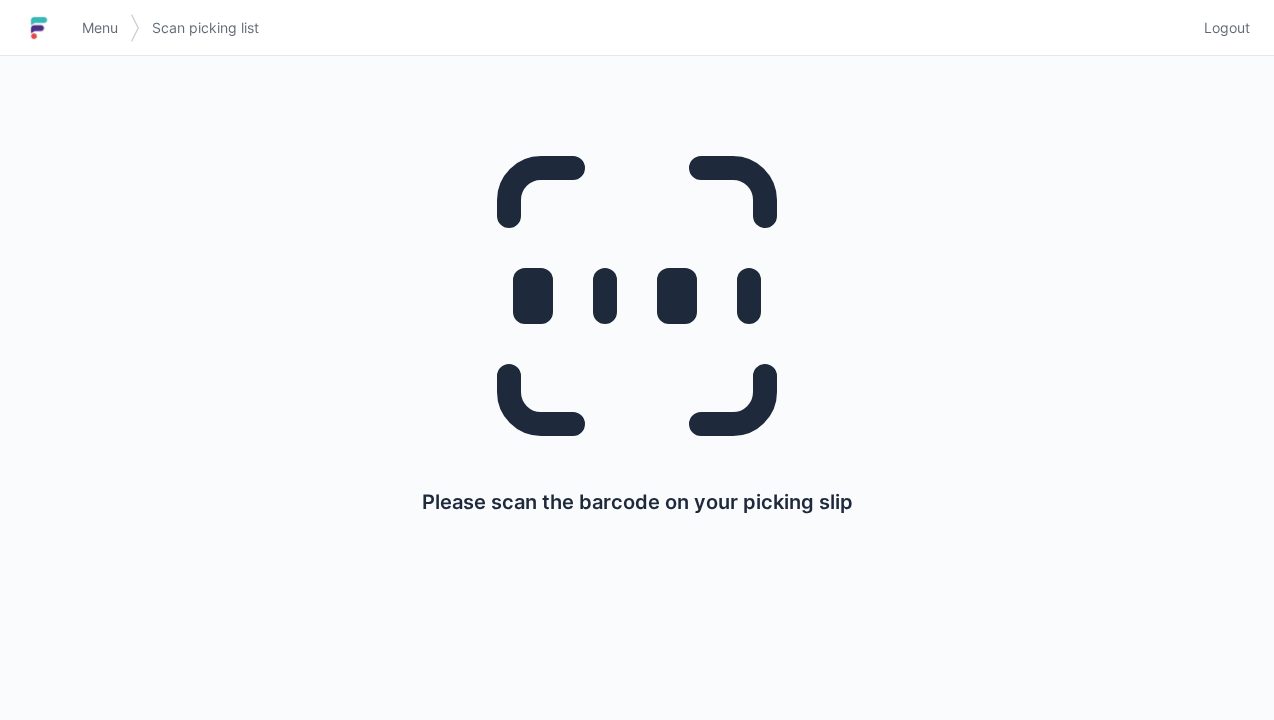 scroll, scrollTop: 0, scrollLeft: 0, axis: both 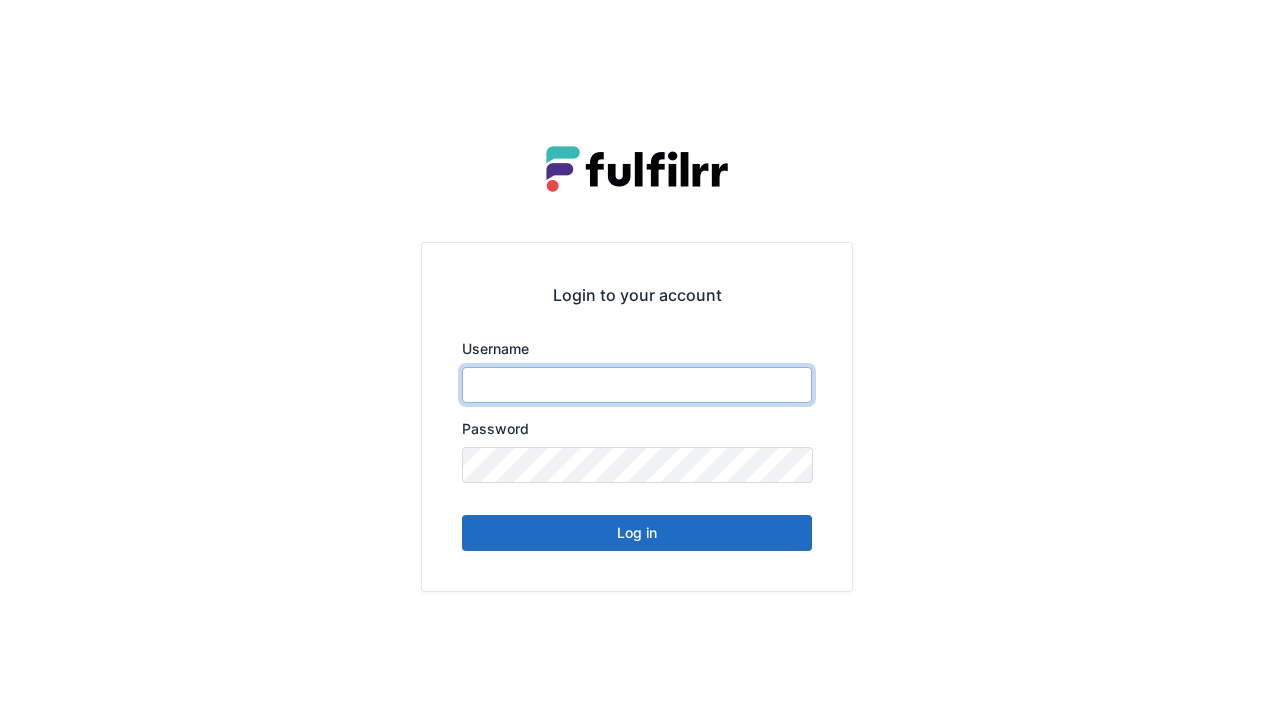 type on "******" 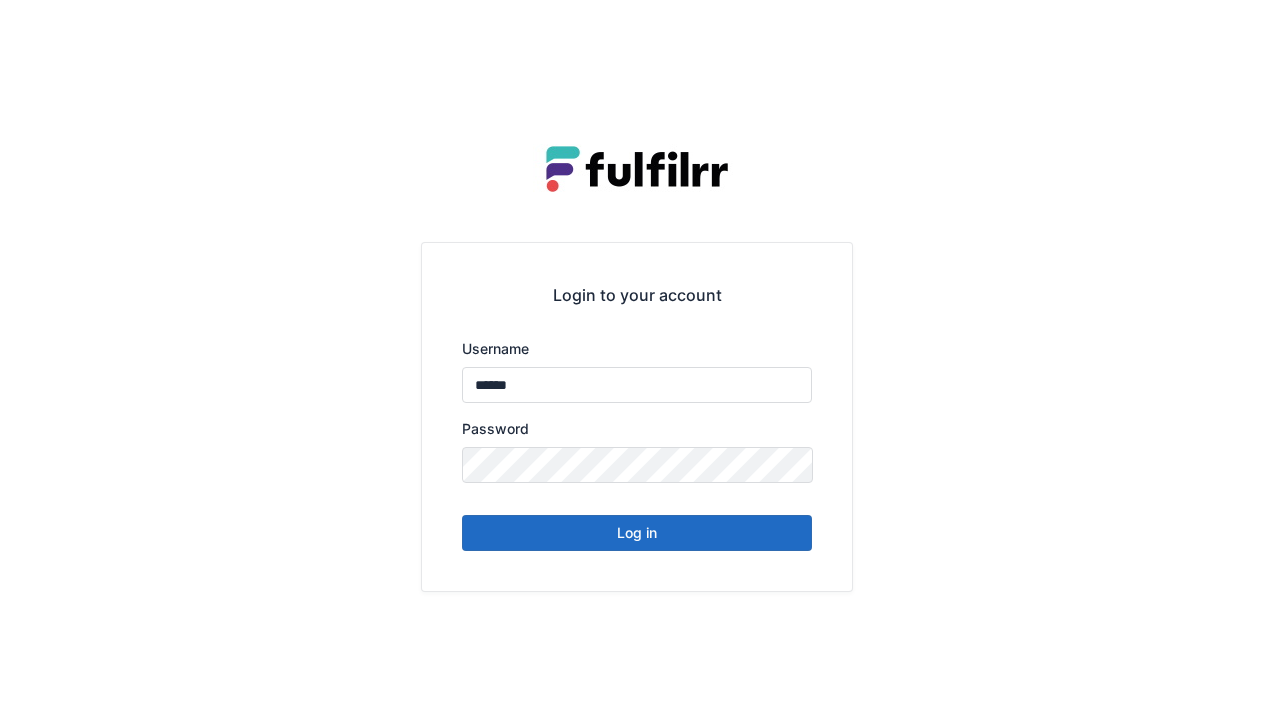 click on "Log in" at bounding box center [637, 533] 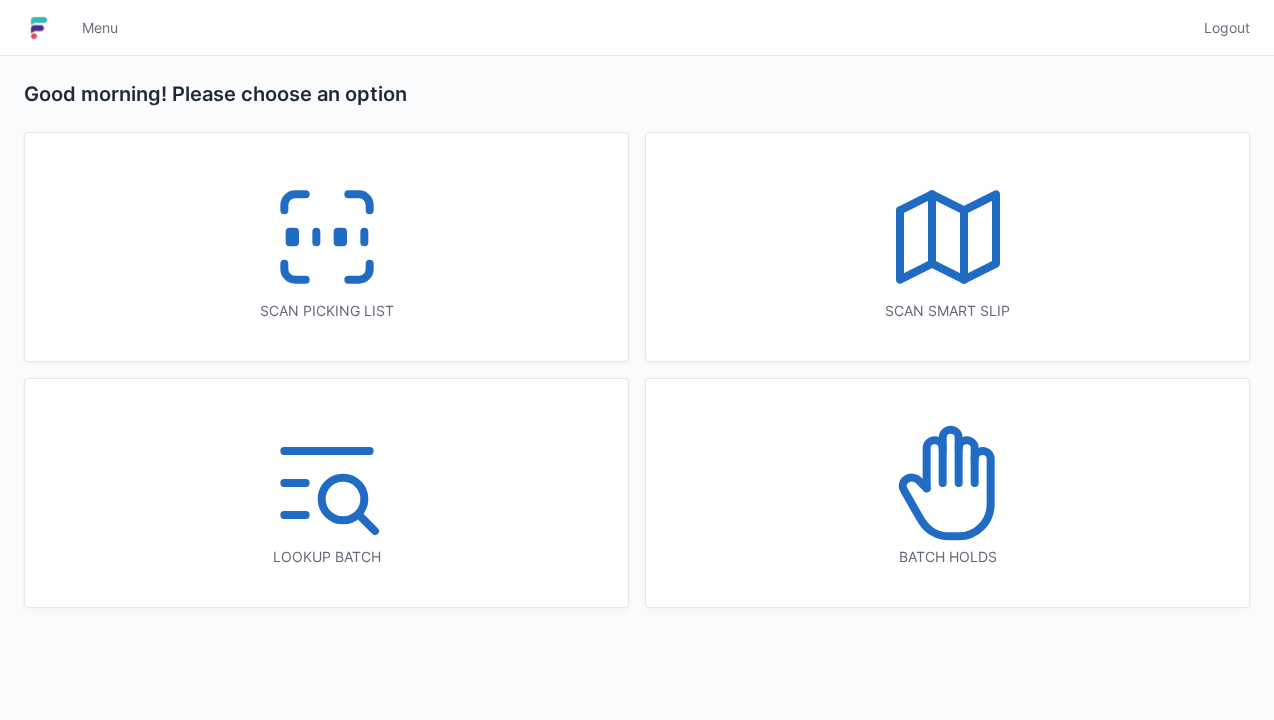 scroll, scrollTop: 0, scrollLeft: 0, axis: both 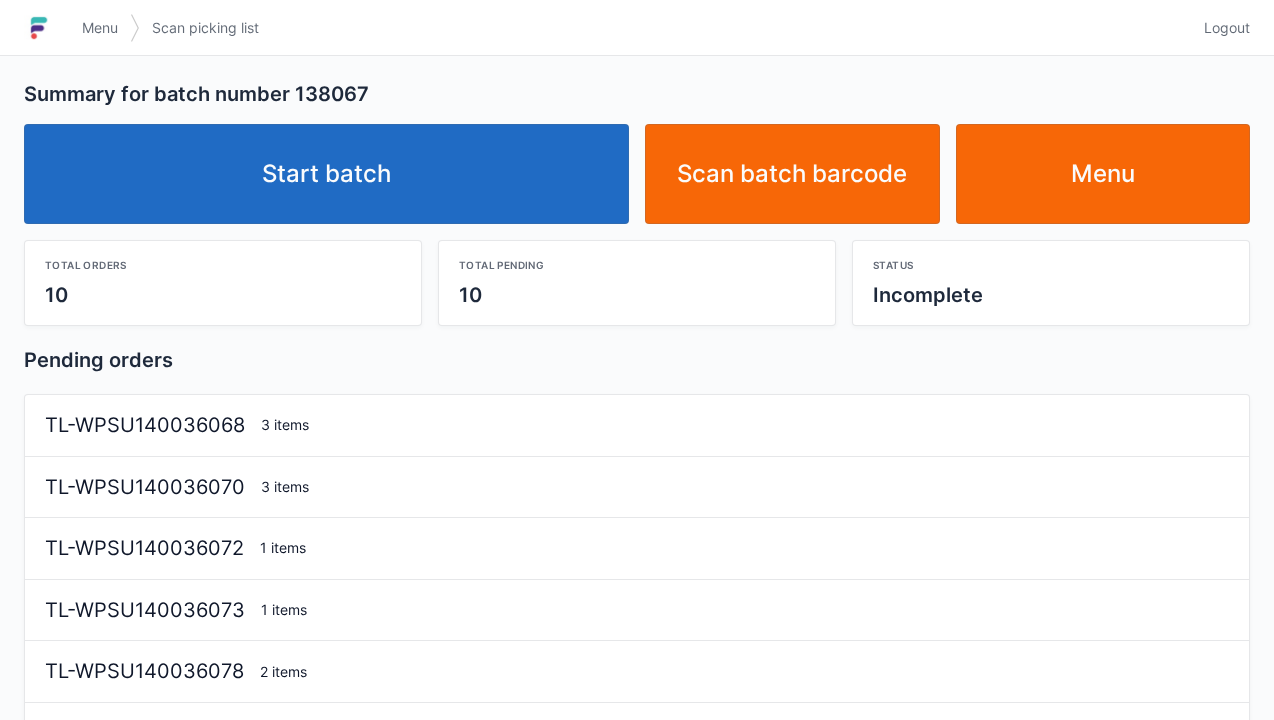 click on "Start batch" at bounding box center (326, 174) 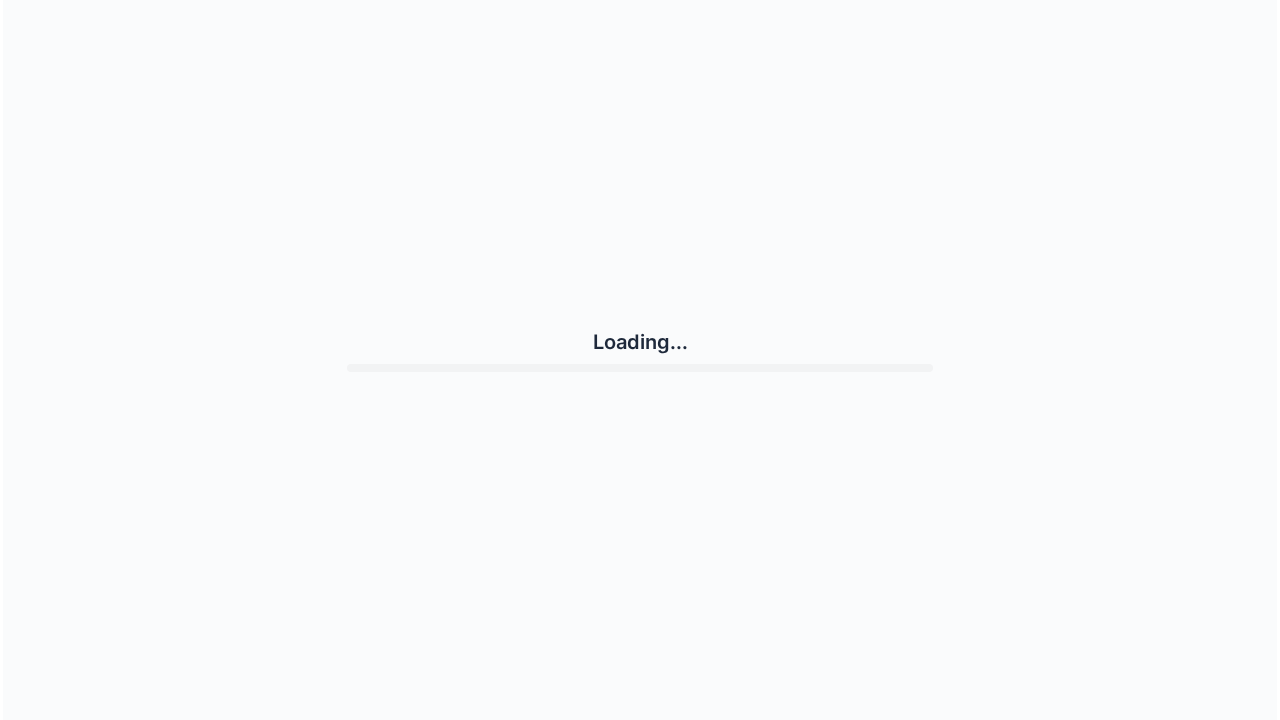 scroll, scrollTop: 0, scrollLeft: 0, axis: both 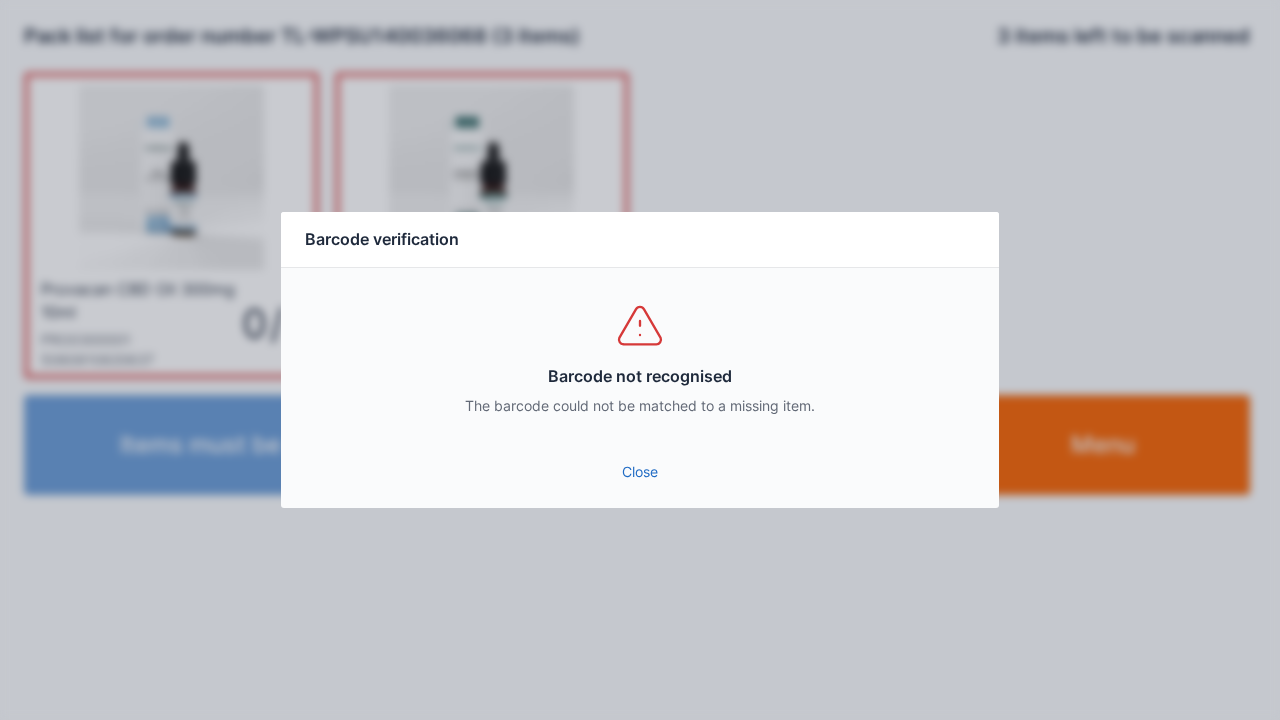 click on "Close" at bounding box center (640, 472) 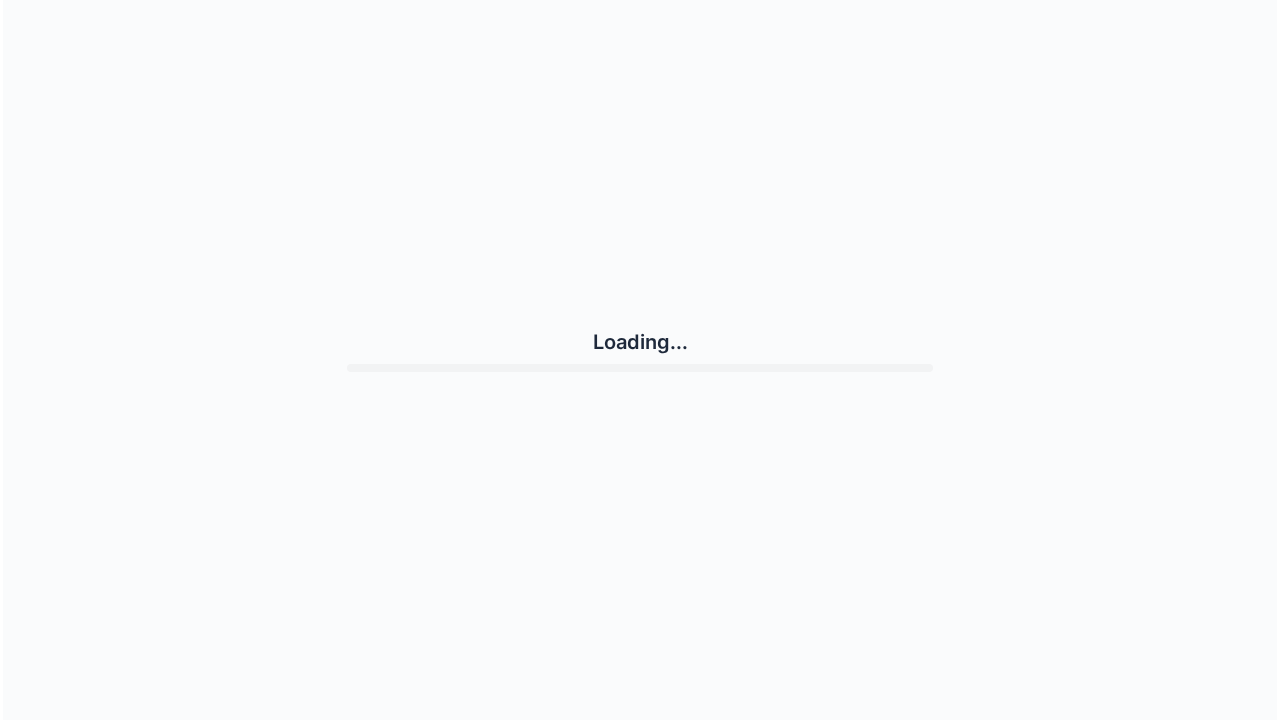 scroll, scrollTop: 0, scrollLeft: 0, axis: both 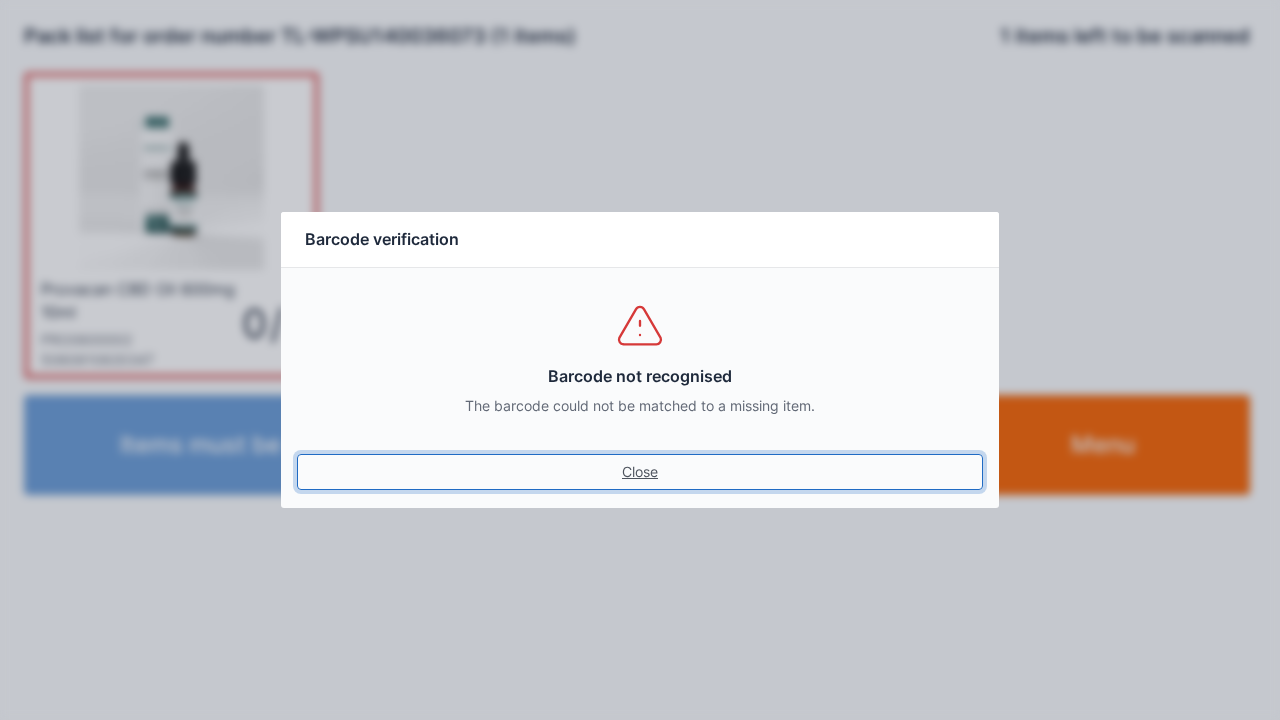 click on "Close" at bounding box center (640, 472) 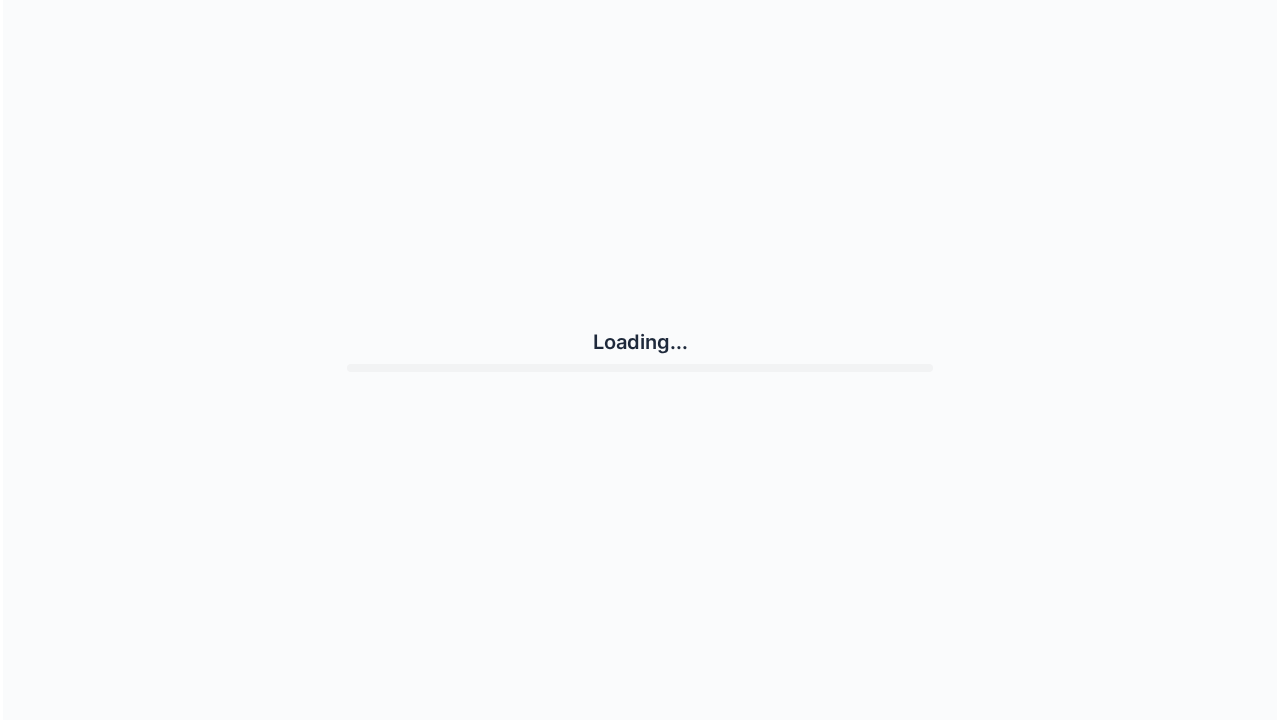 scroll, scrollTop: 0, scrollLeft: 0, axis: both 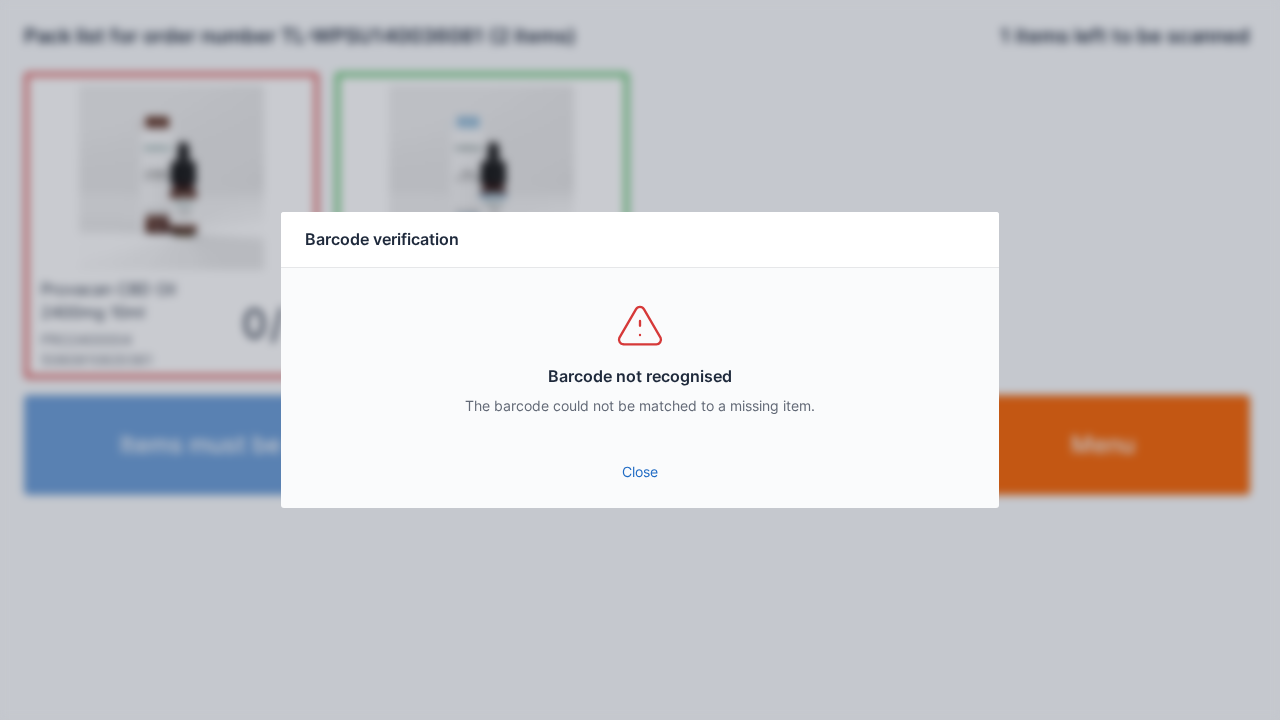 click on "Close" at bounding box center [640, 472] 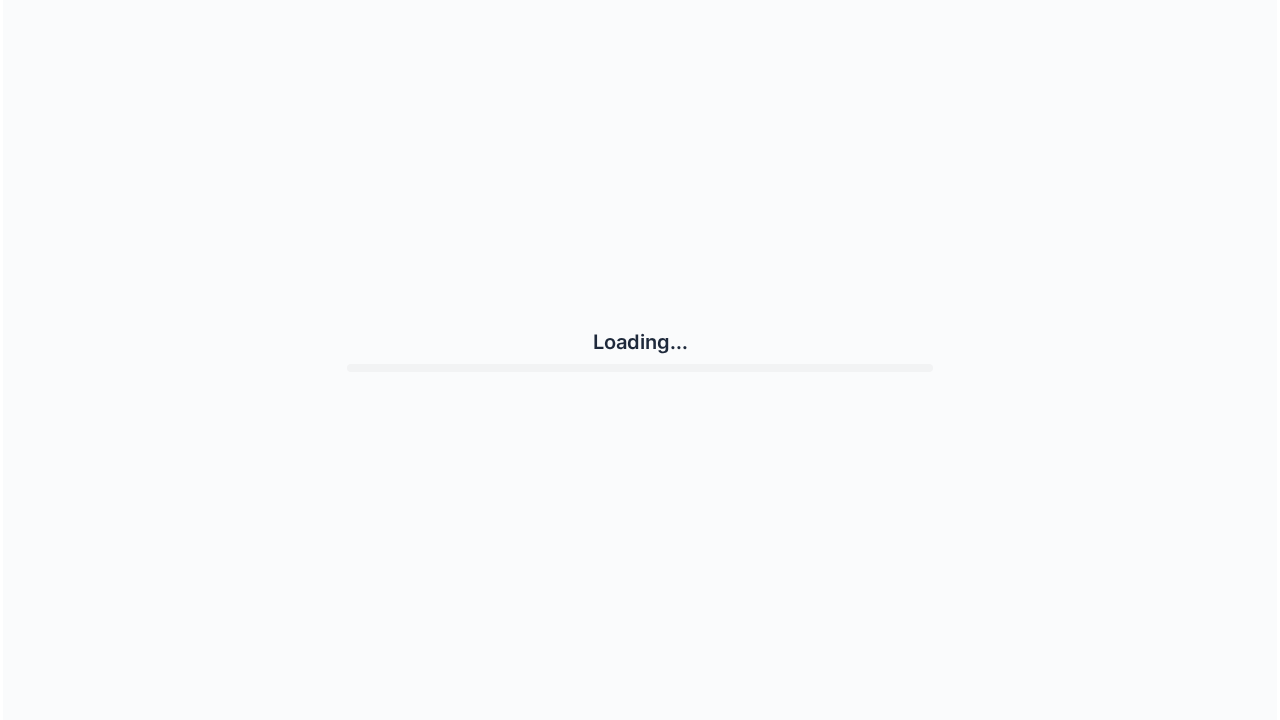 scroll, scrollTop: 0, scrollLeft: 0, axis: both 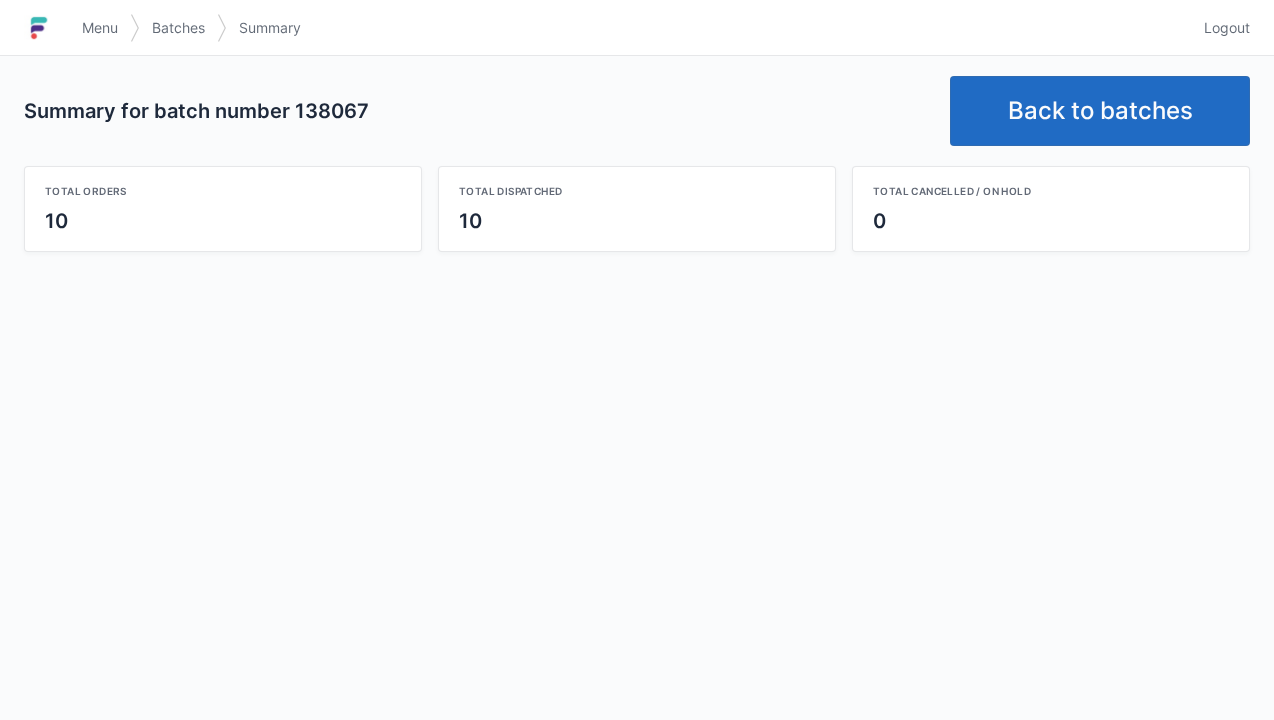 click on "Back to batches" at bounding box center (1100, 111) 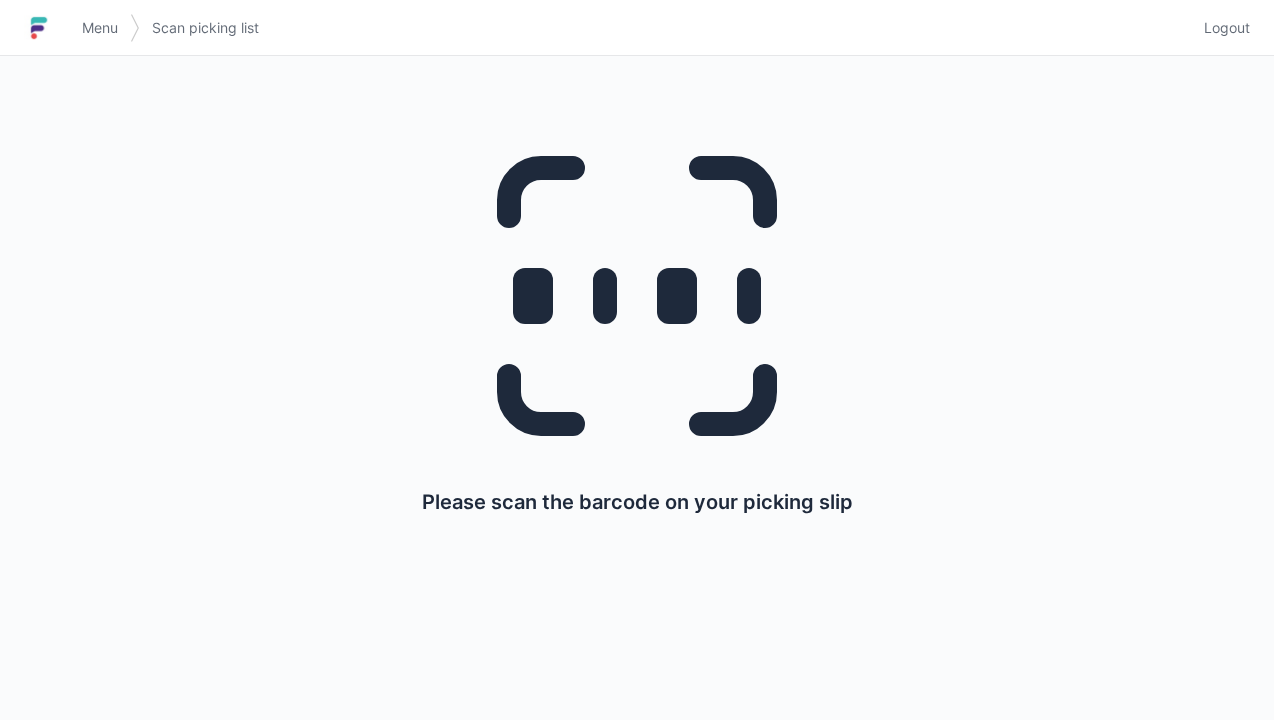 scroll, scrollTop: 0, scrollLeft: 0, axis: both 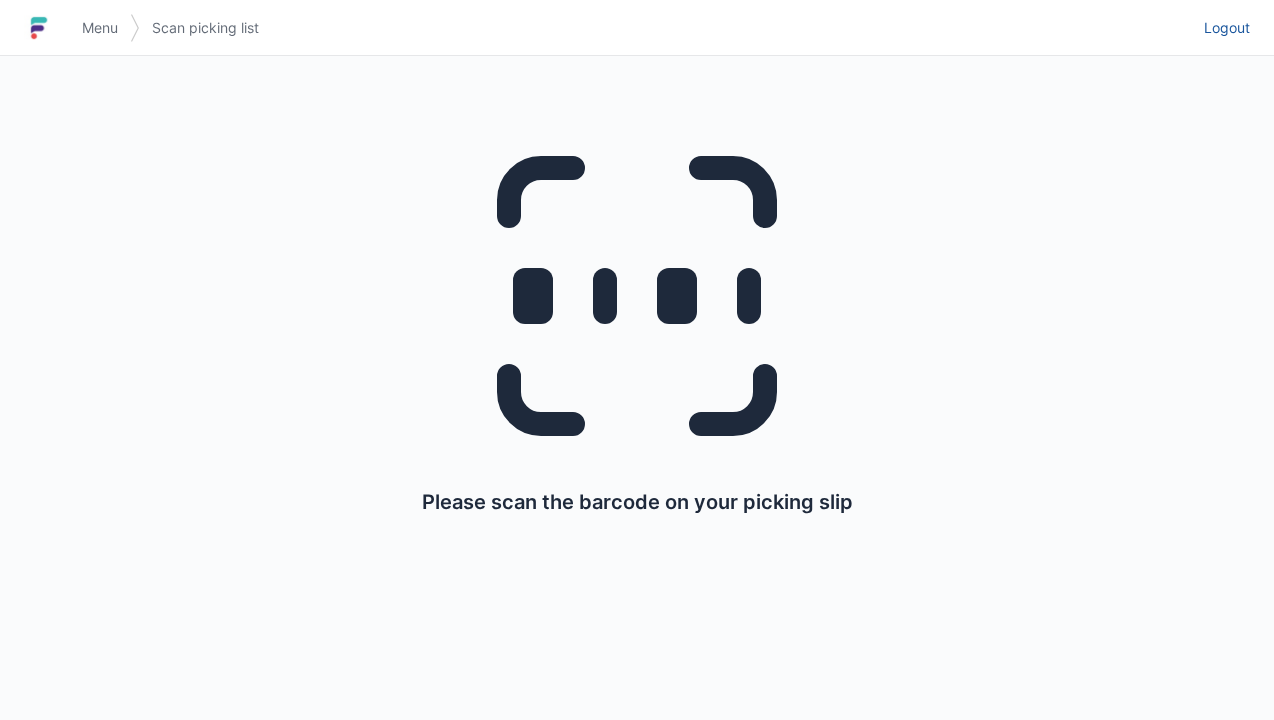click on "Logout" at bounding box center [1227, 28] 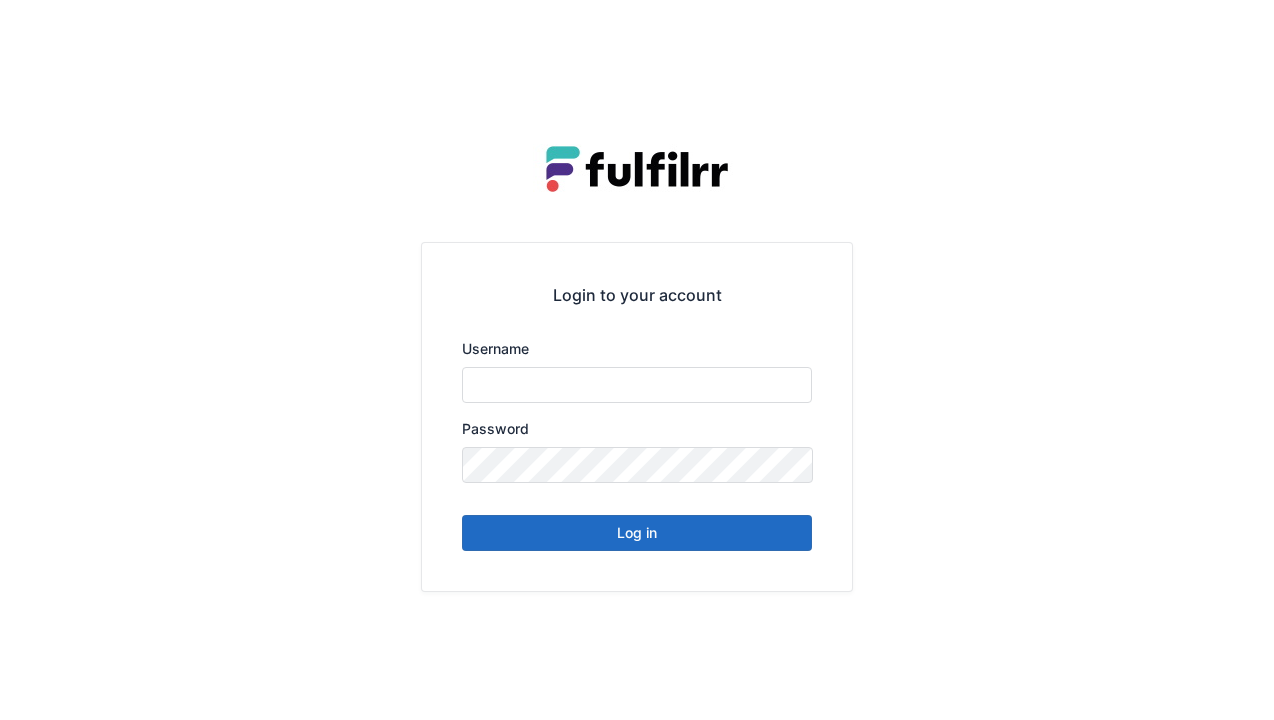 scroll, scrollTop: 0, scrollLeft: 0, axis: both 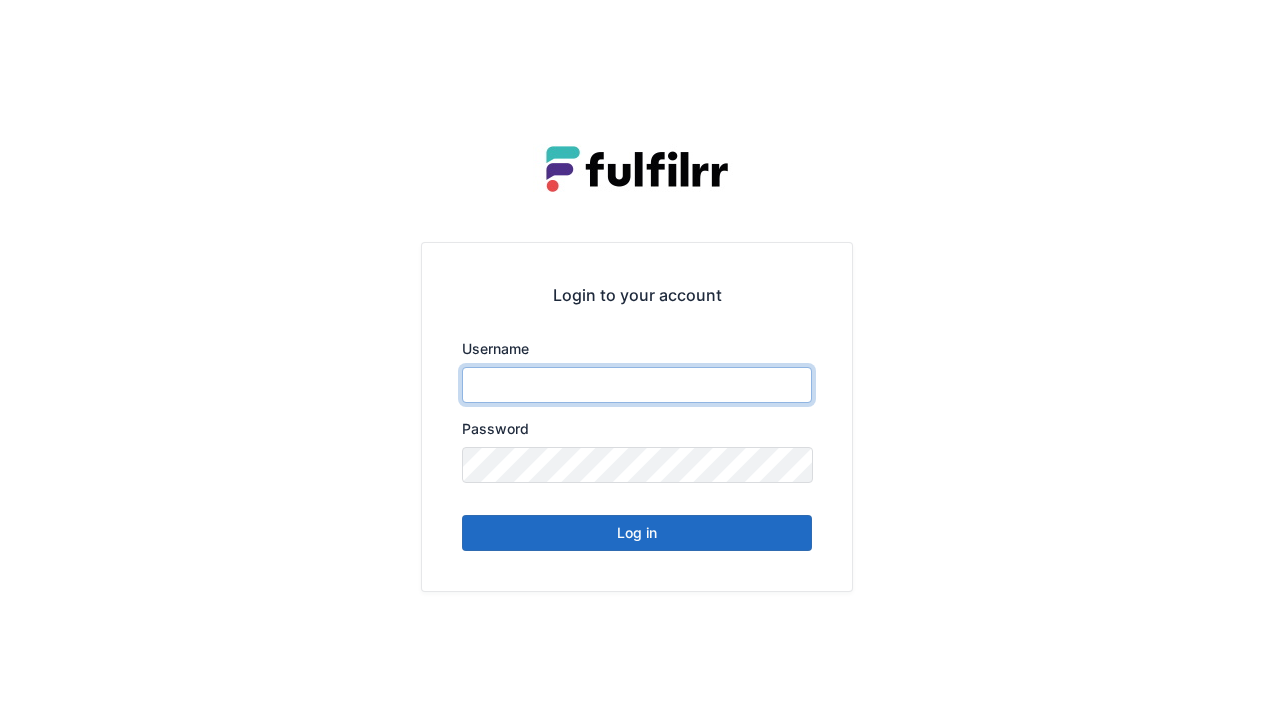 type on "******" 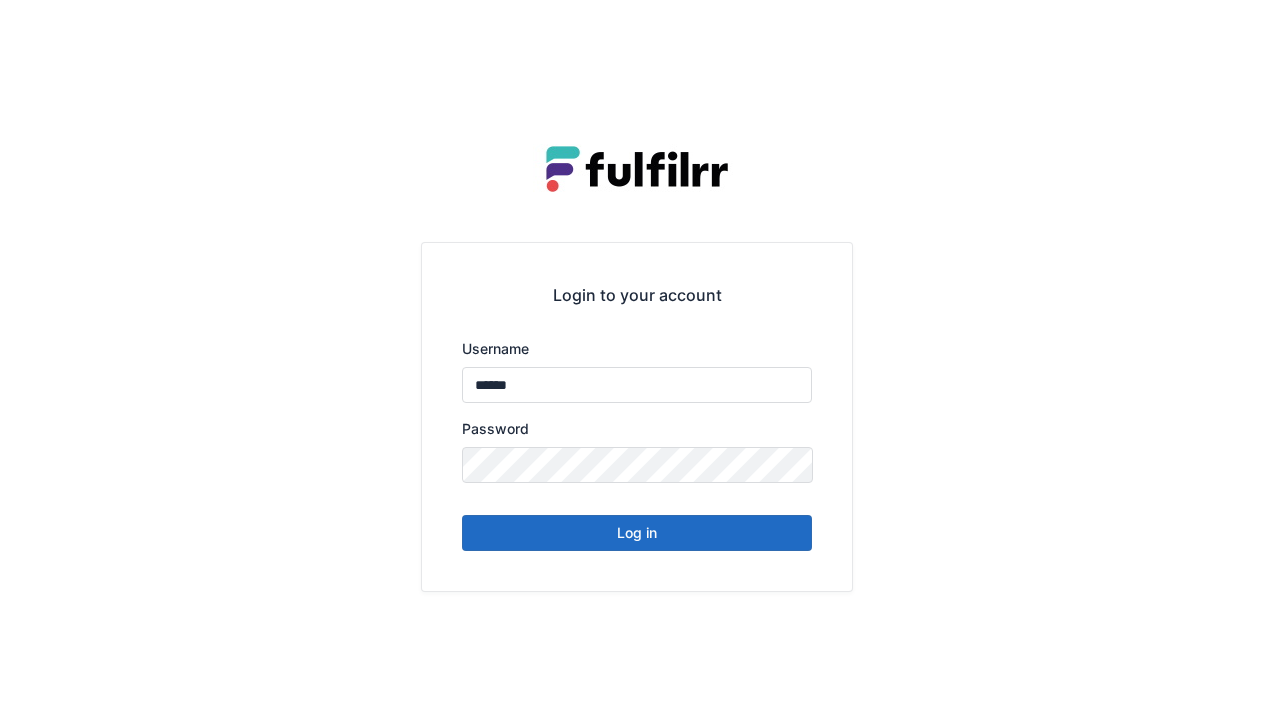 click on "Log in" at bounding box center (637, 533) 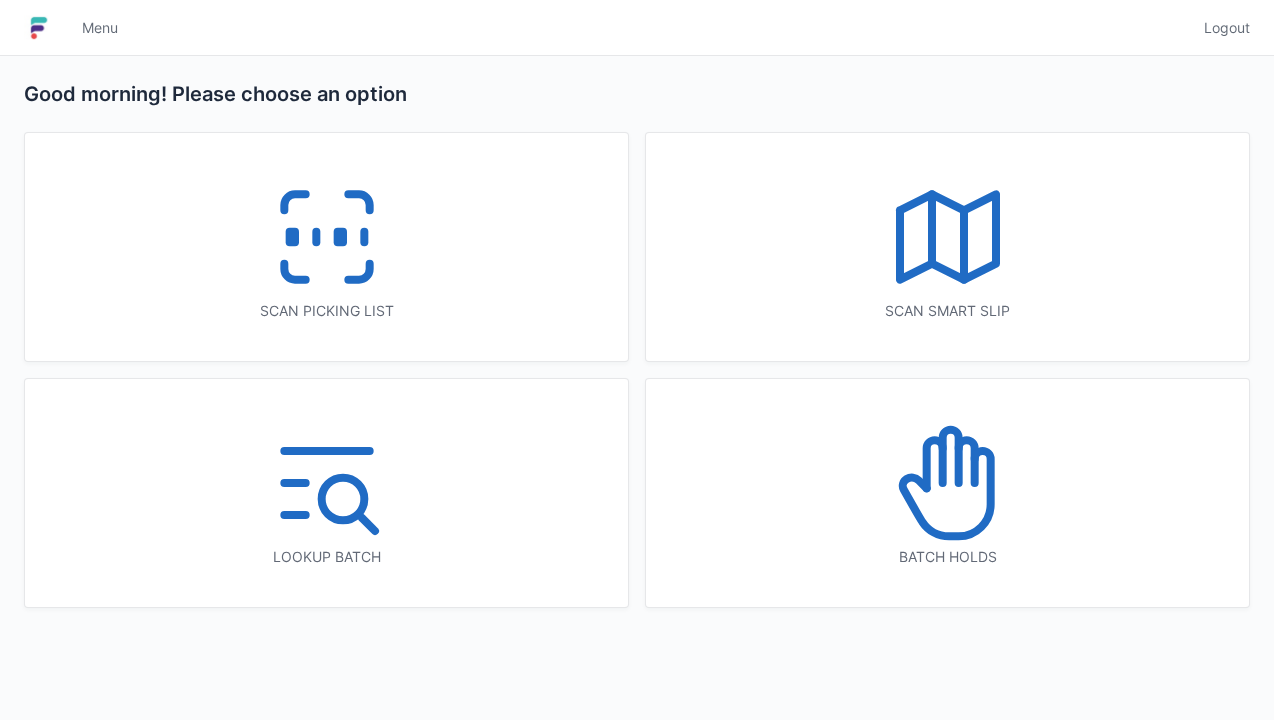 scroll, scrollTop: 0, scrollLeft: 0, axis: both 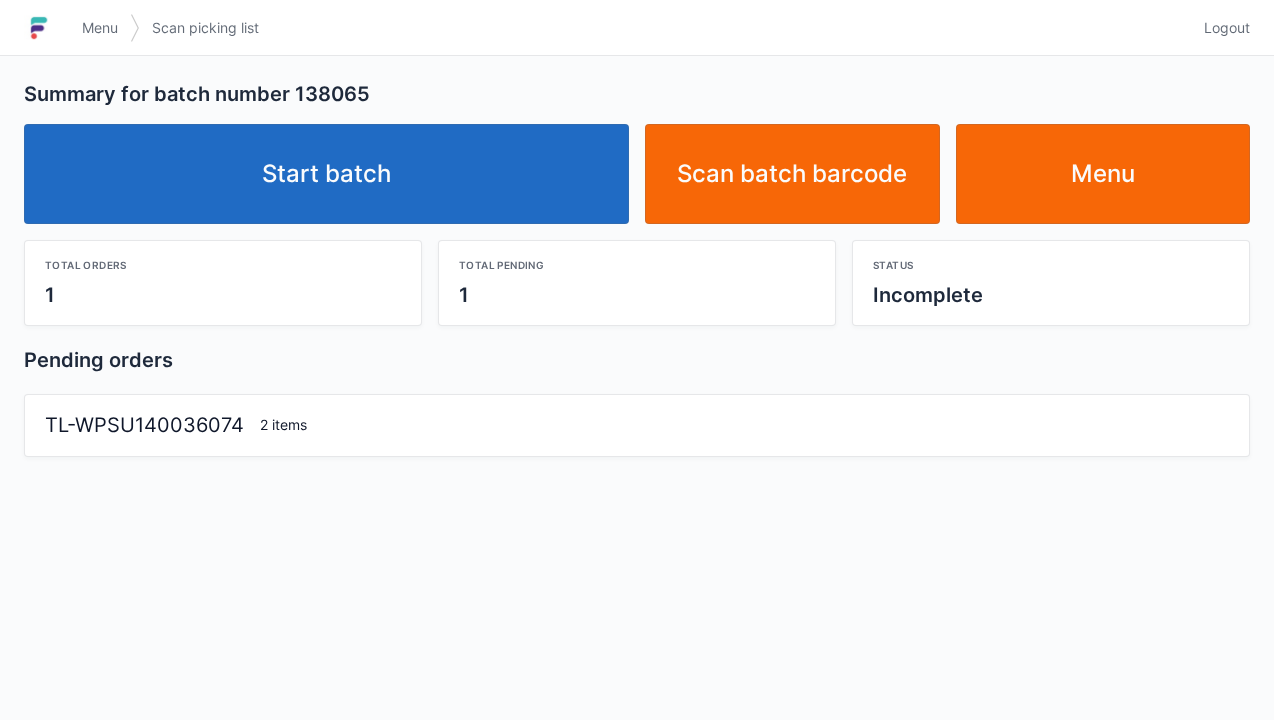 click on "Start batch" at bounding box center (326, 174) 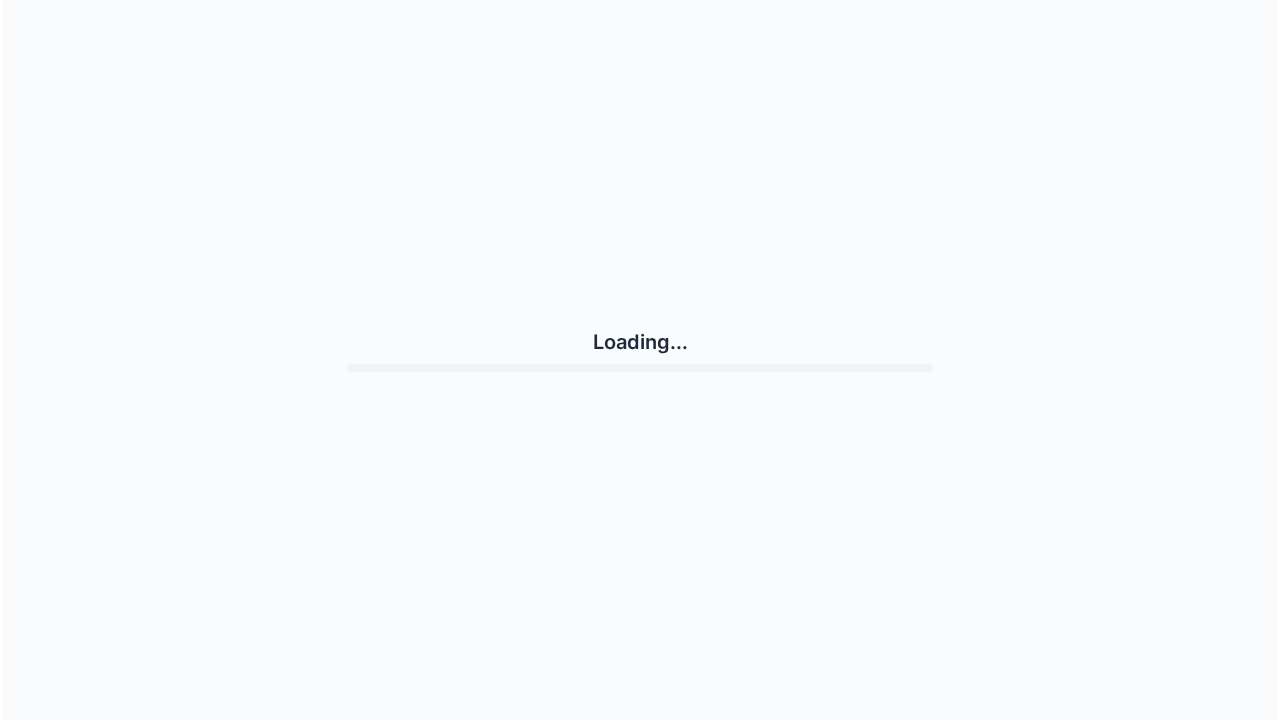 scroll, scrollTop: 0, scrollLeft: 0, axis: both 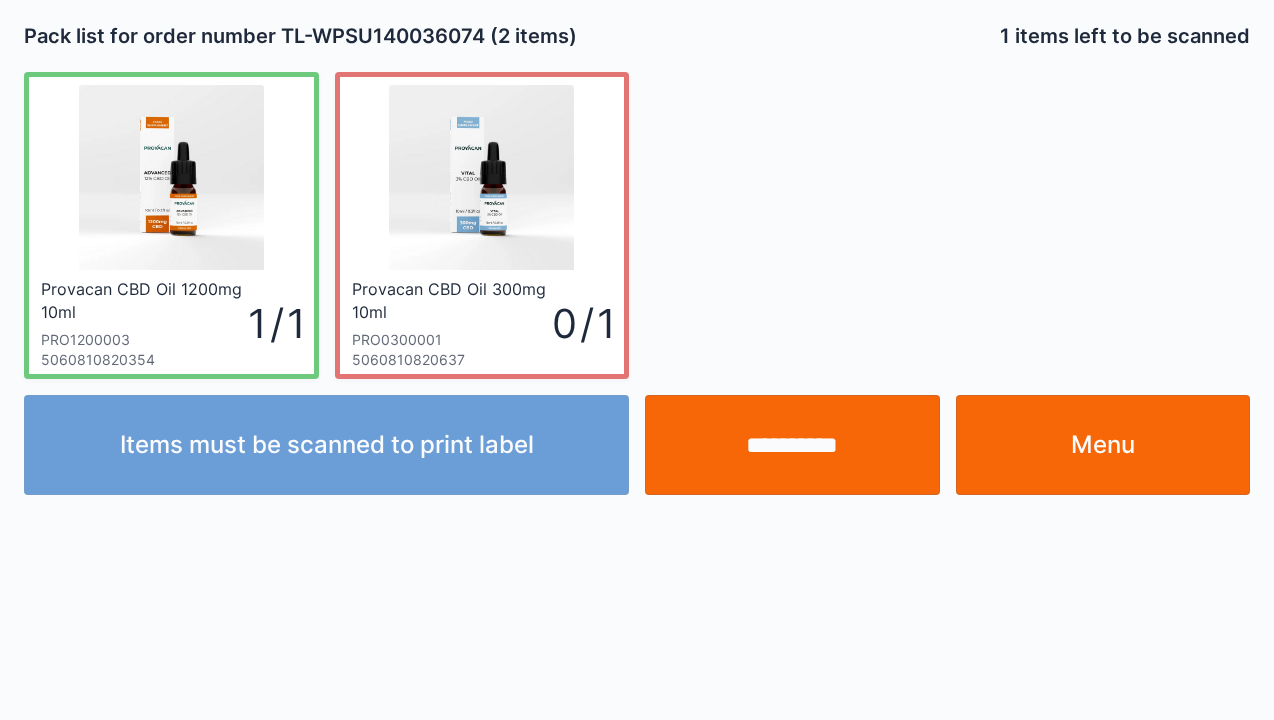click on "**********" at bounding box center (792, 445) 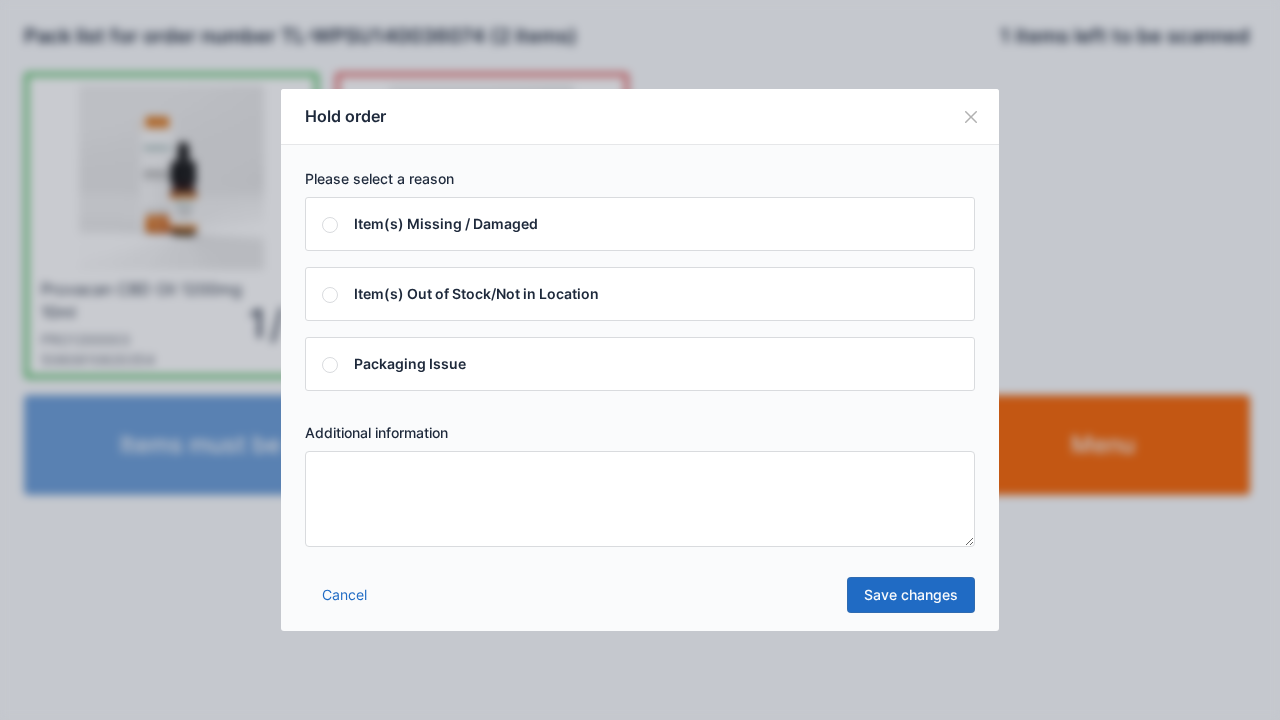 click on "Hold order Please select a reason Item(s) Missing / Damaged Item(s) Out of Stock/Not in Location Packaging Issue Additional information  Cancel  Save changes" at bounding box center [640, 360] 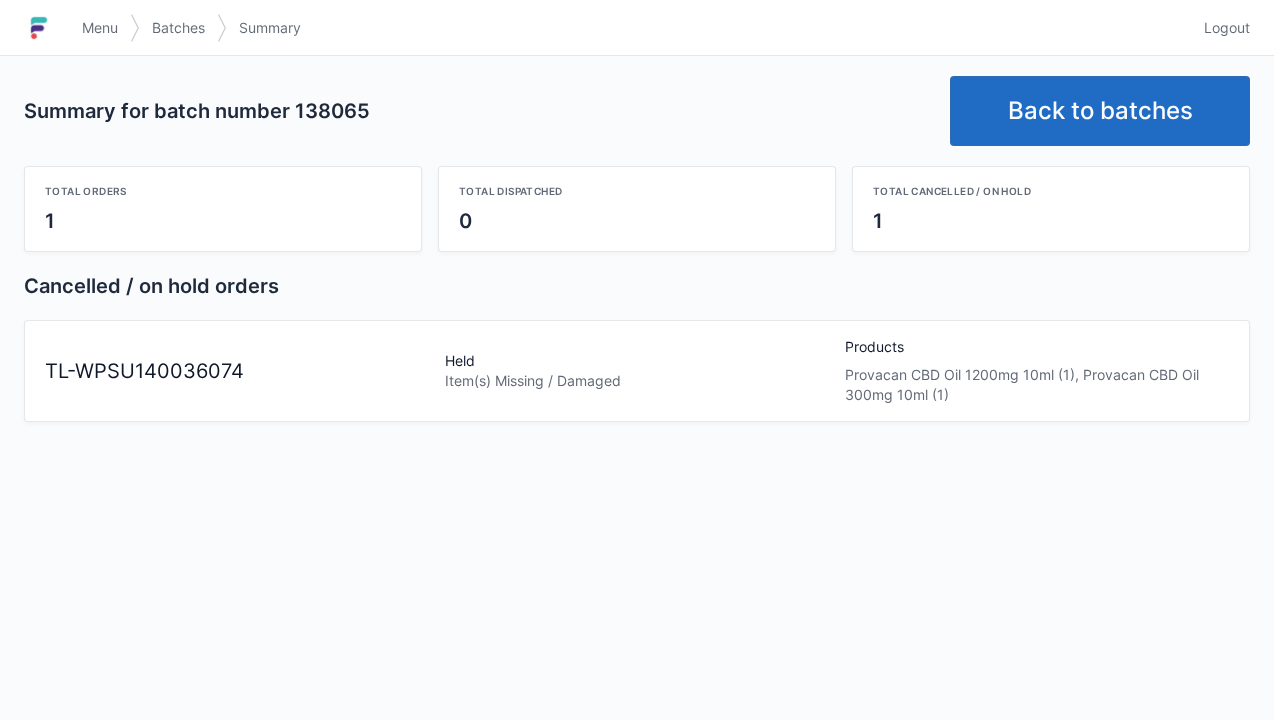 scroll, scrollTop: 0, scrollLeft: 0, axis: both 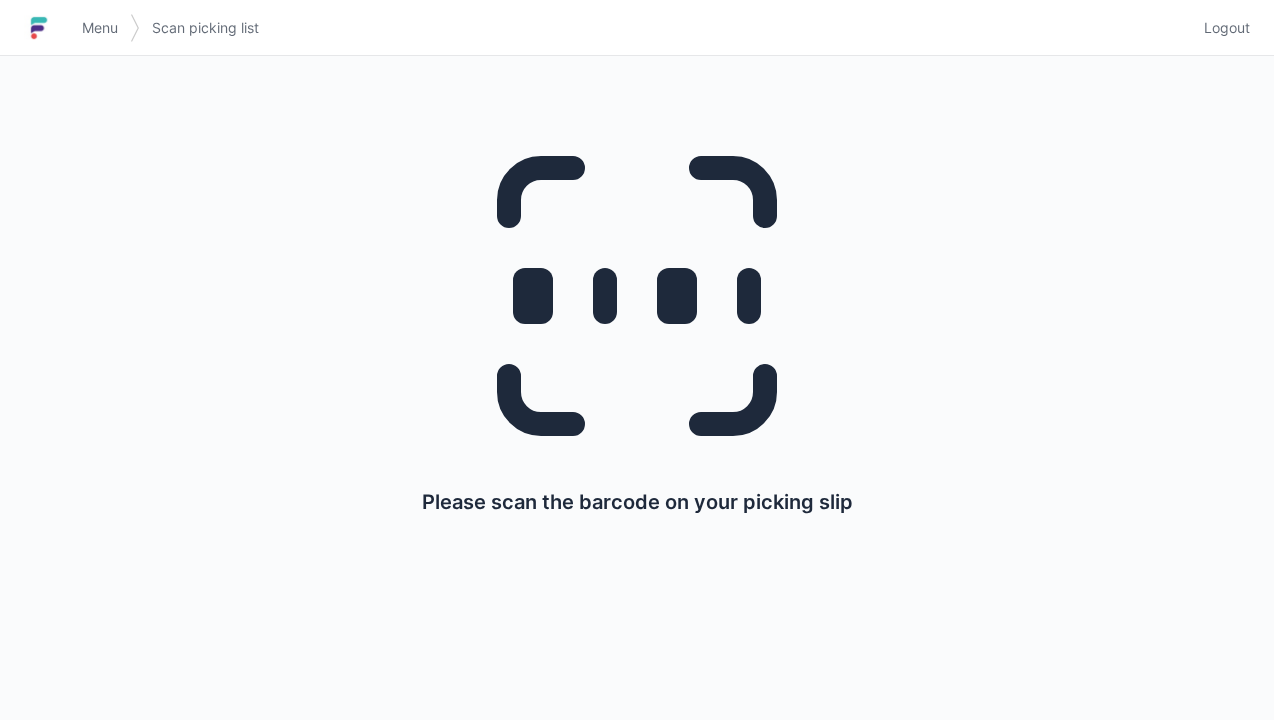 click on "Logout" at bounding box center (1227, 28) 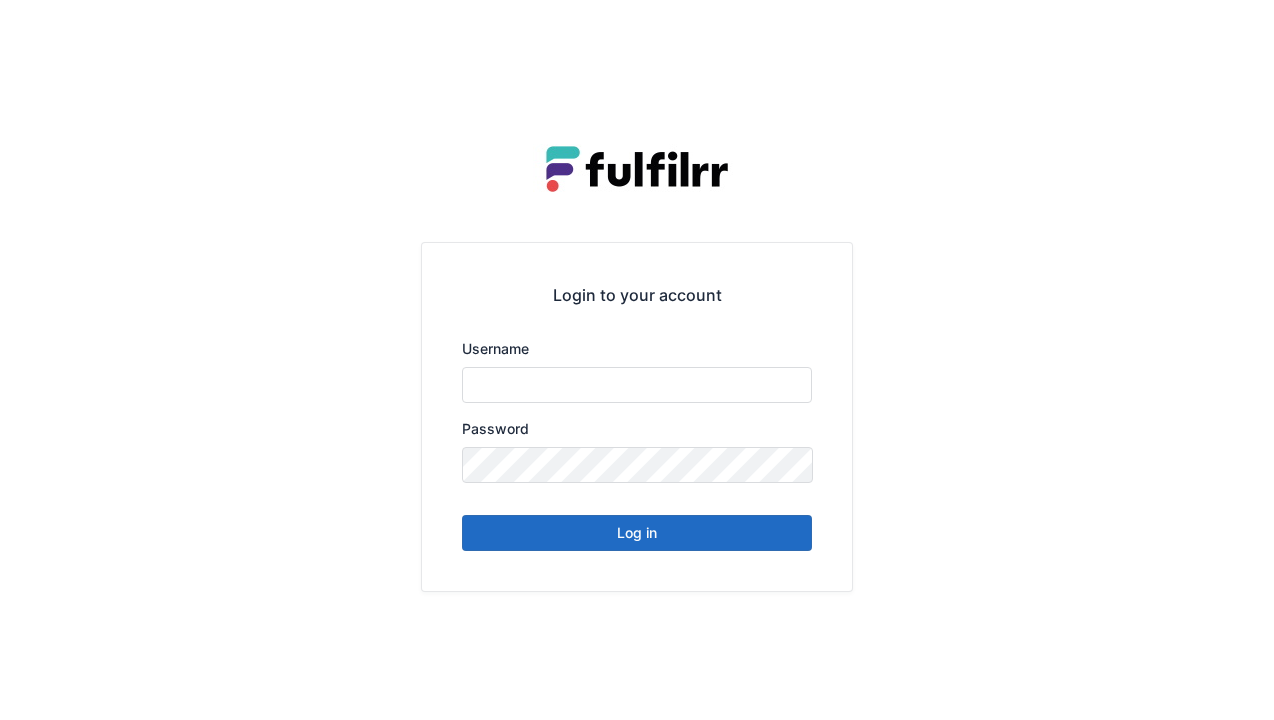 scroll, scrollTop: 0, scrollLeft: 0, axis: both 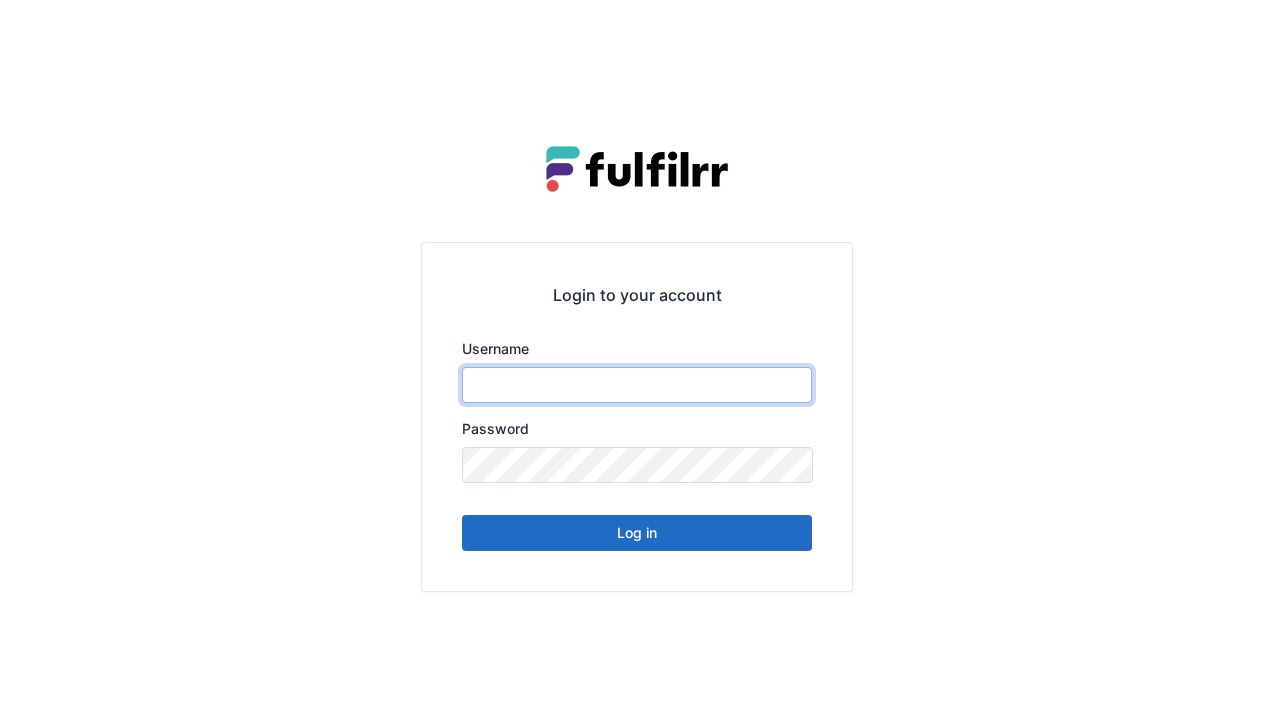type on "******" 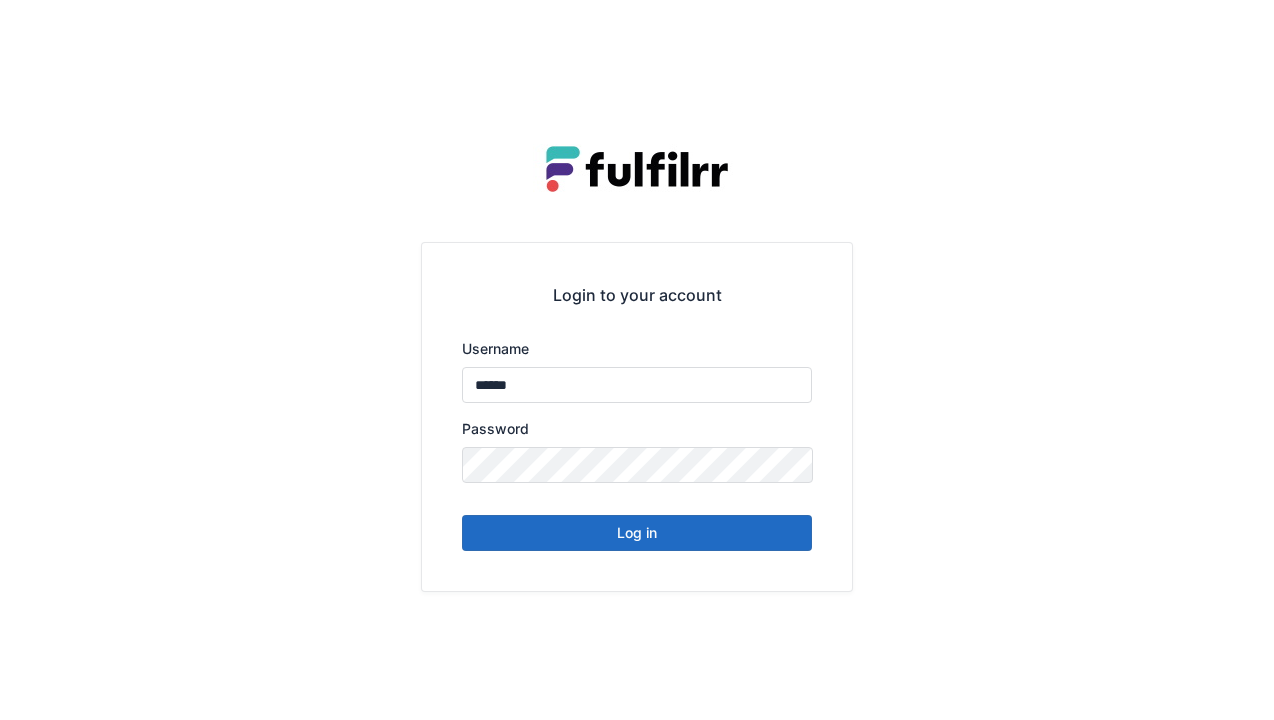 click on "Log in" at bounding box center [637, 533] 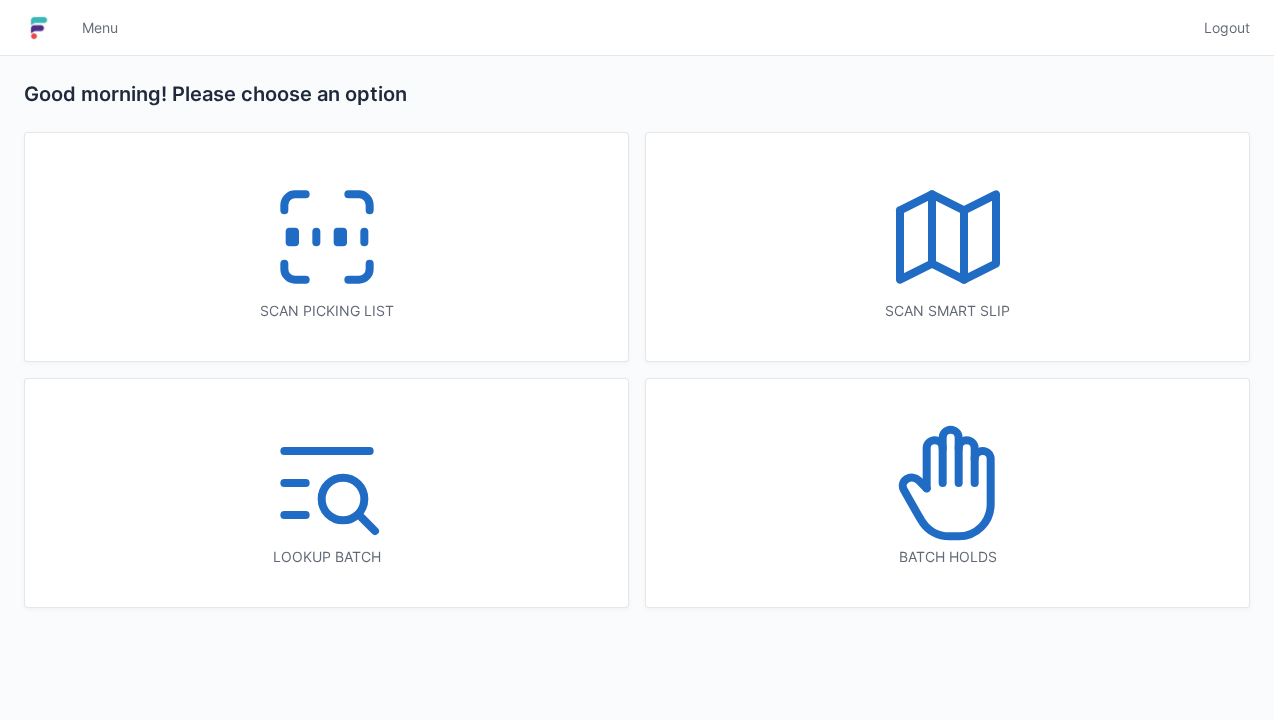 scroll, scrollTop: 0, scrollLeft: 0, axis: both 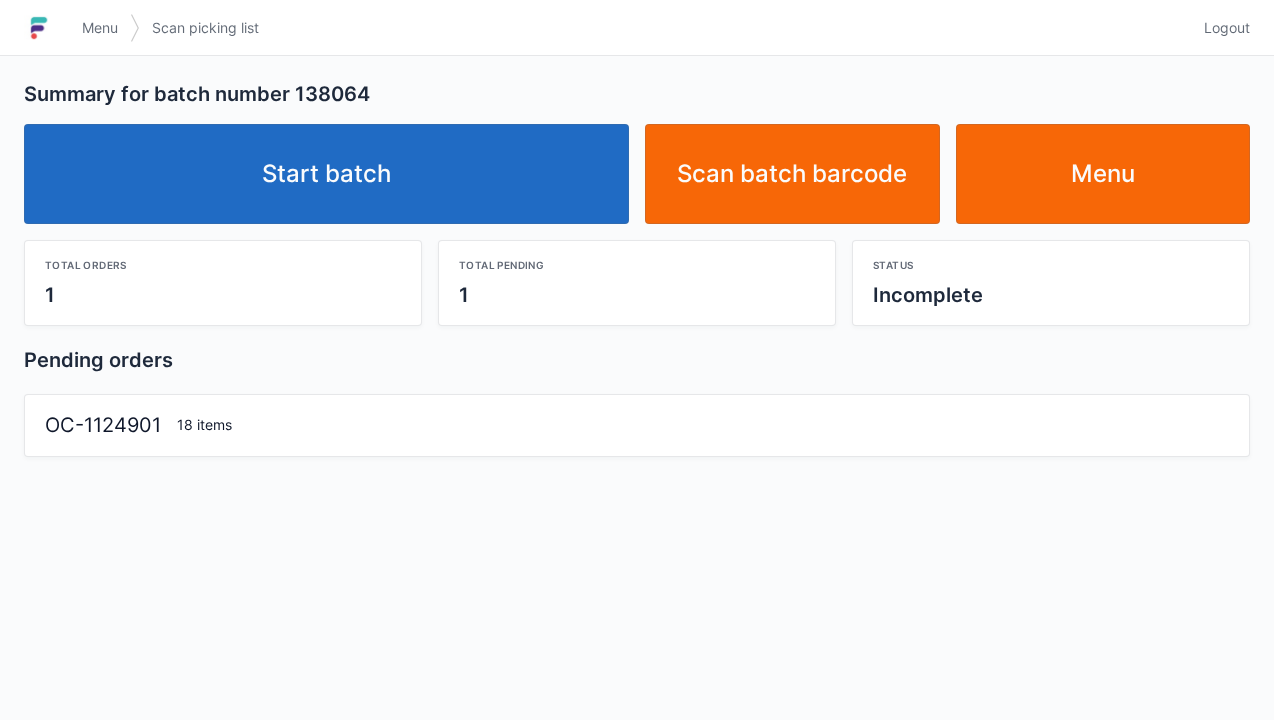 click on "Start batch" at bounding box center [326, 174] 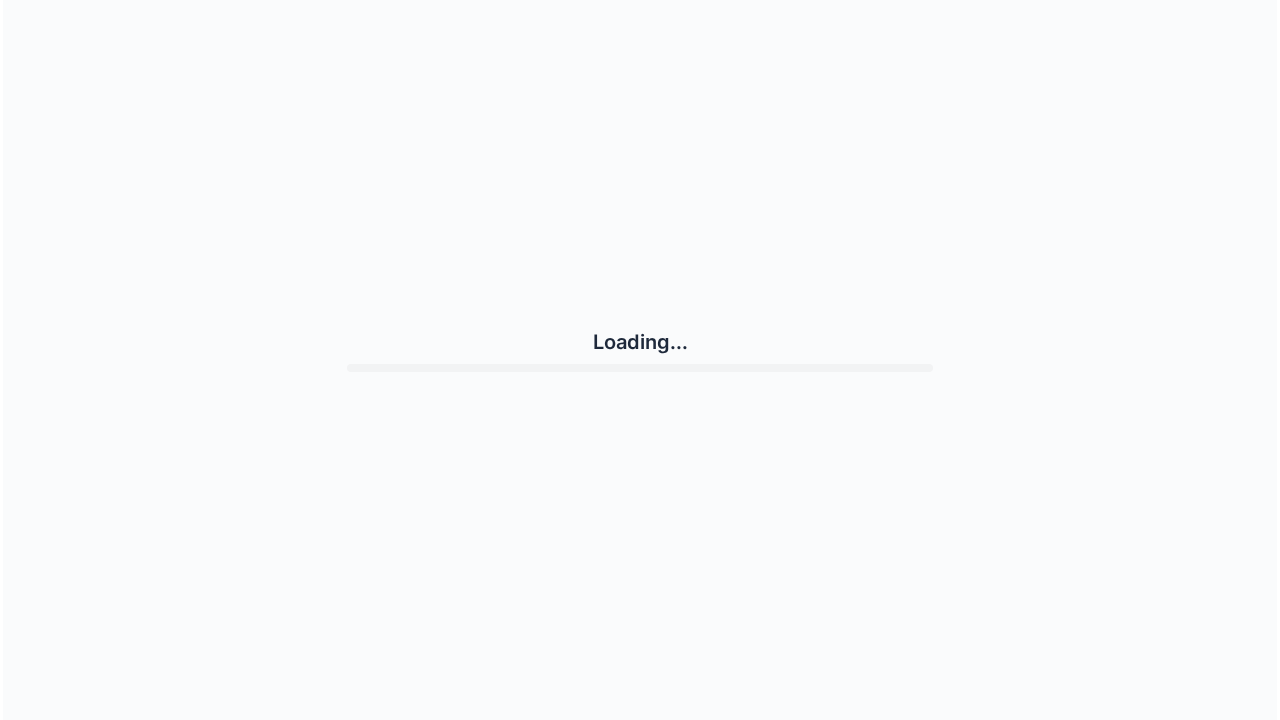 scroll, scrollTop: 0, scrollLeft: 0, axis: both 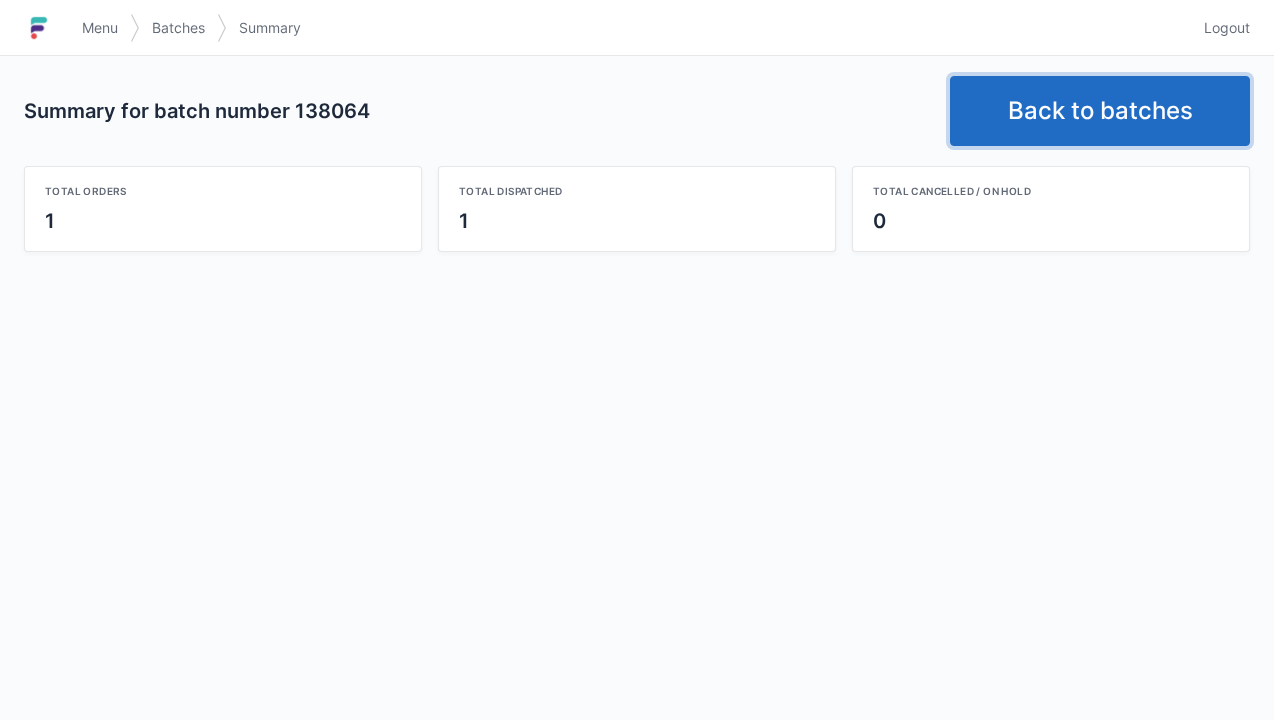 click on "Back to batches" at bounding box center (1100, 111) 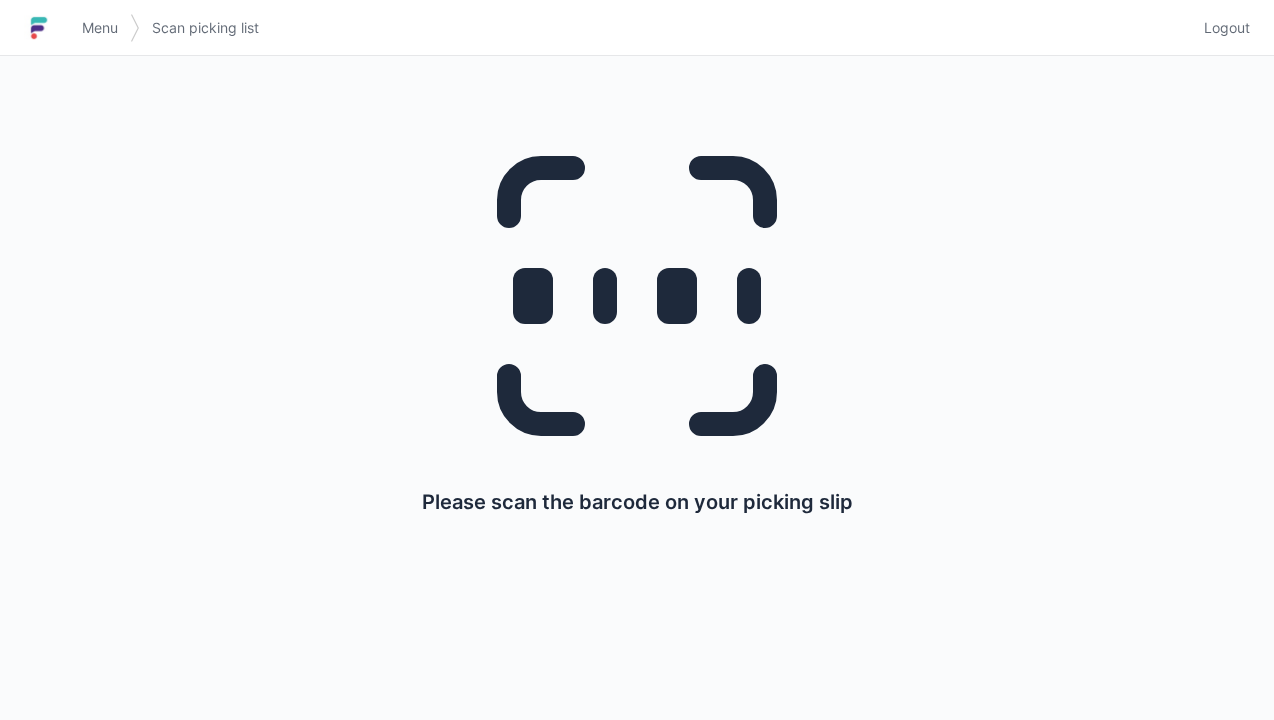 scroll, scrollTop: 0, scrollLeft: 0, axis: both 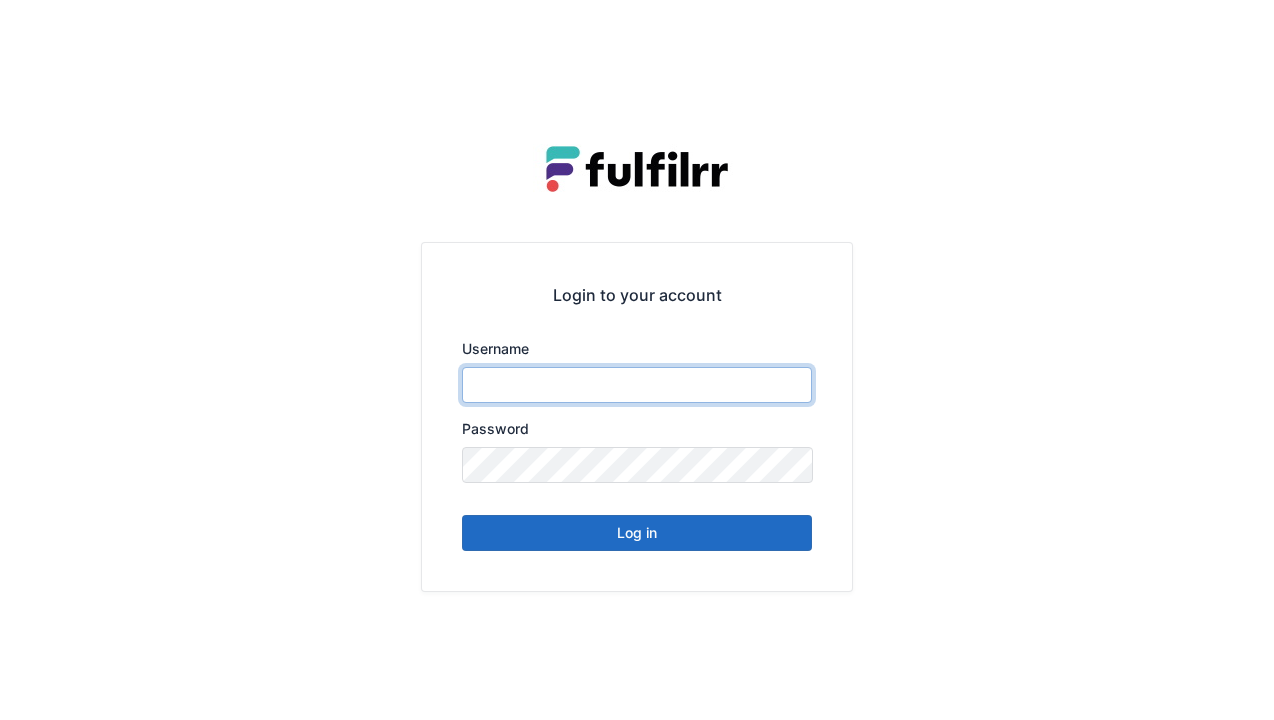 type on "******" 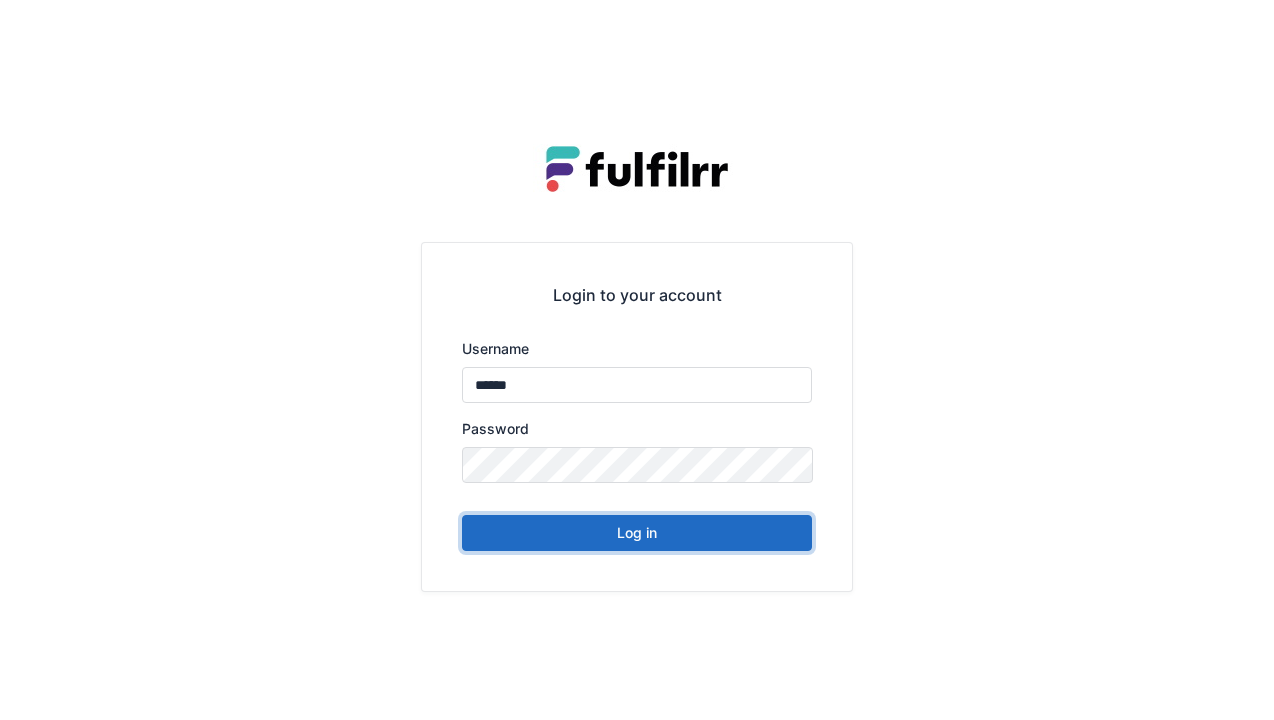 click on "Log in" at bounding box center (637, 533) 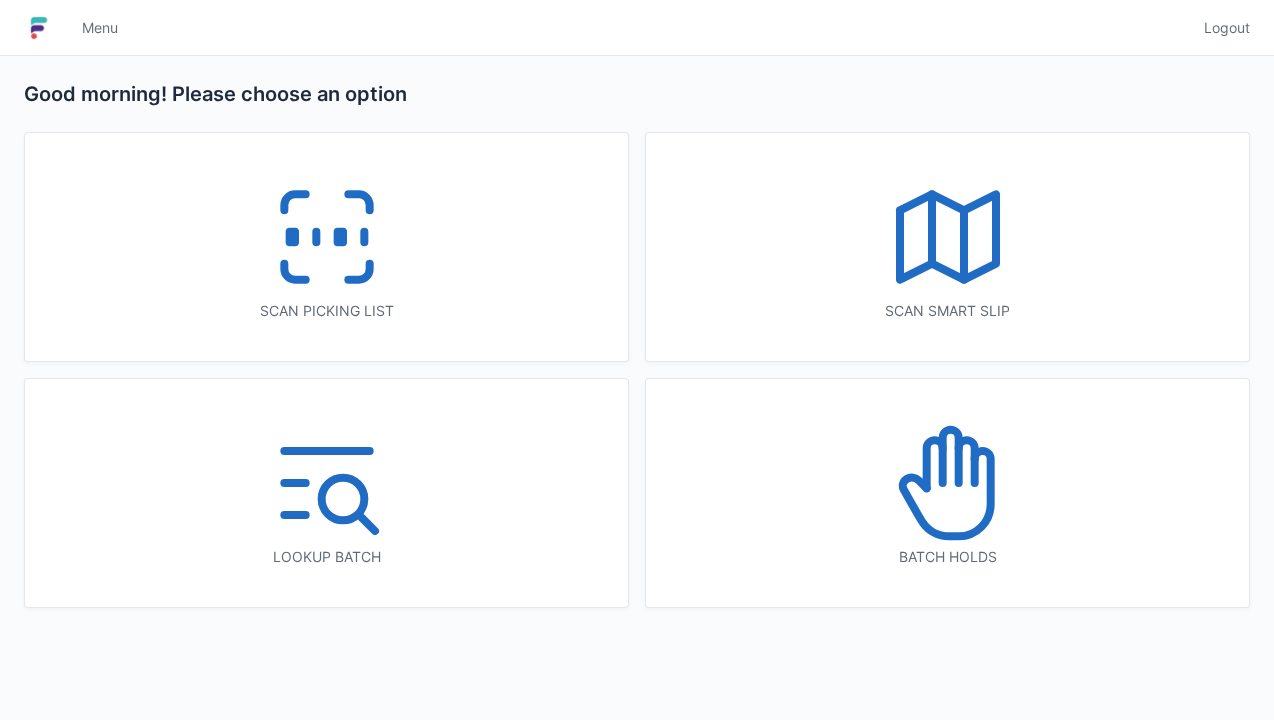 scroll, scrollTop: 0, scrollLeft: 0, axis: both 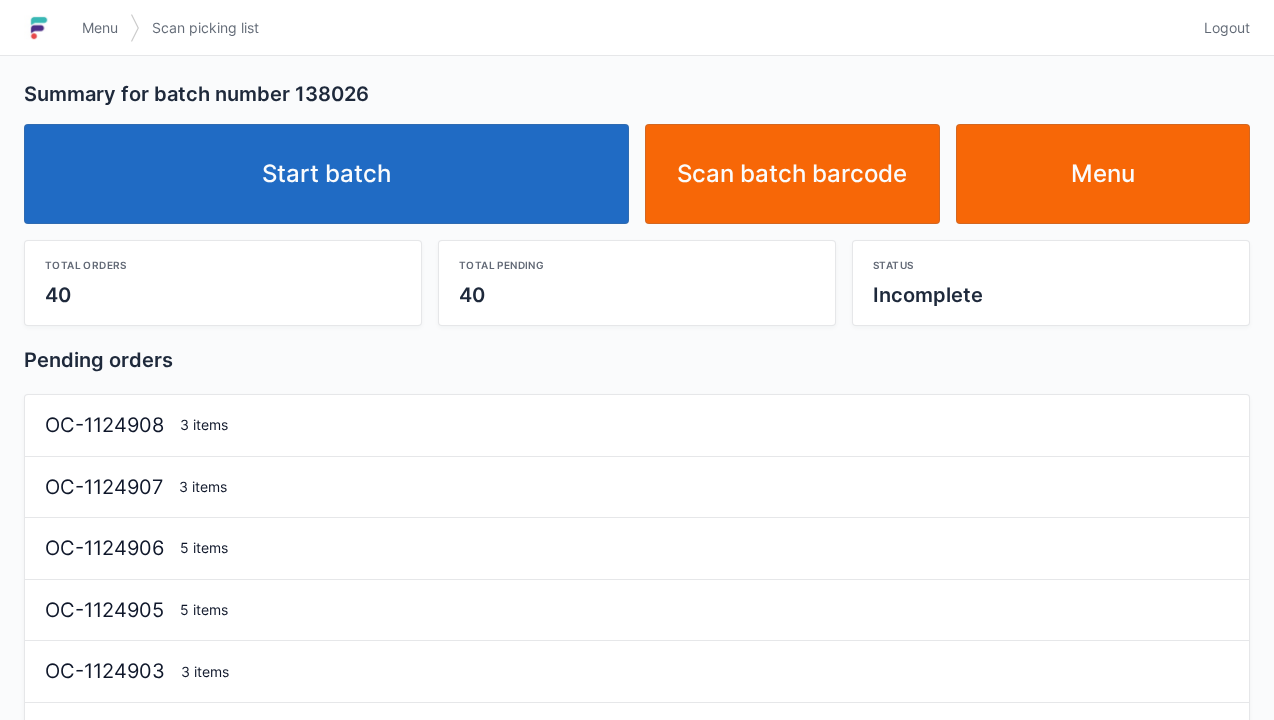 click on "Start batch" at bounding box center (326, 174) 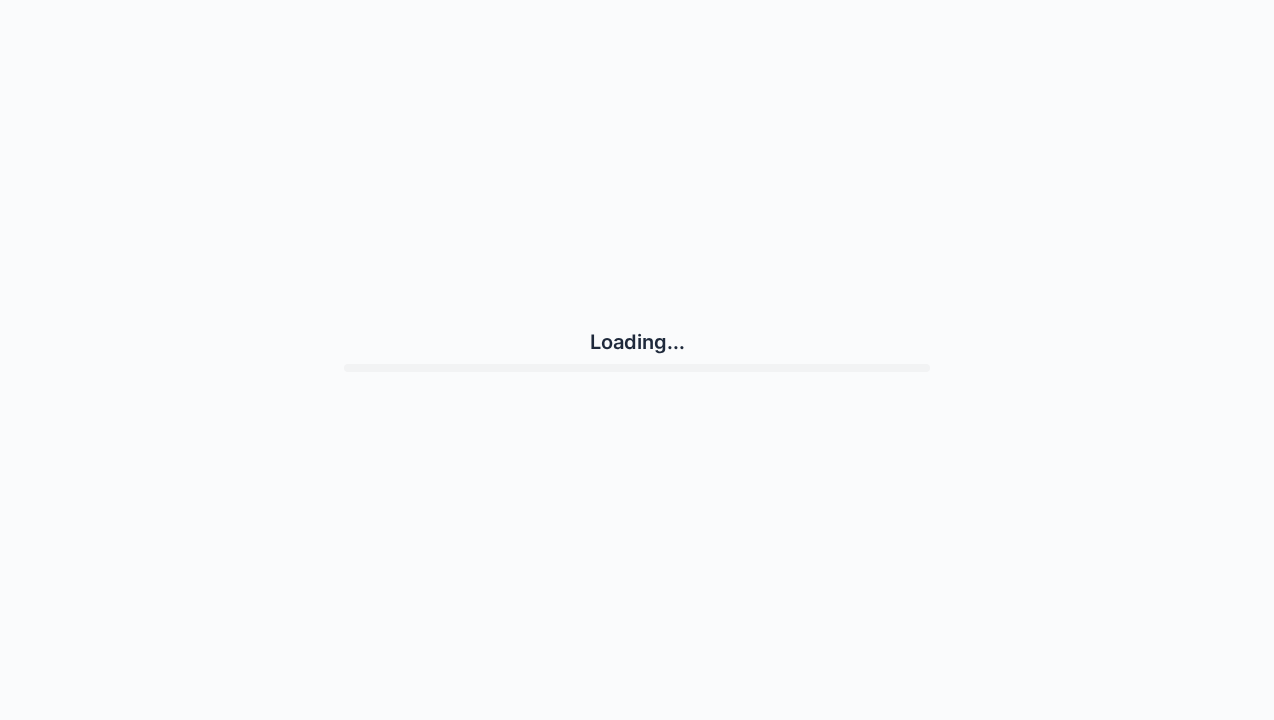 scroll, scrollTop: 0, scrollLeft: 0, axis: both 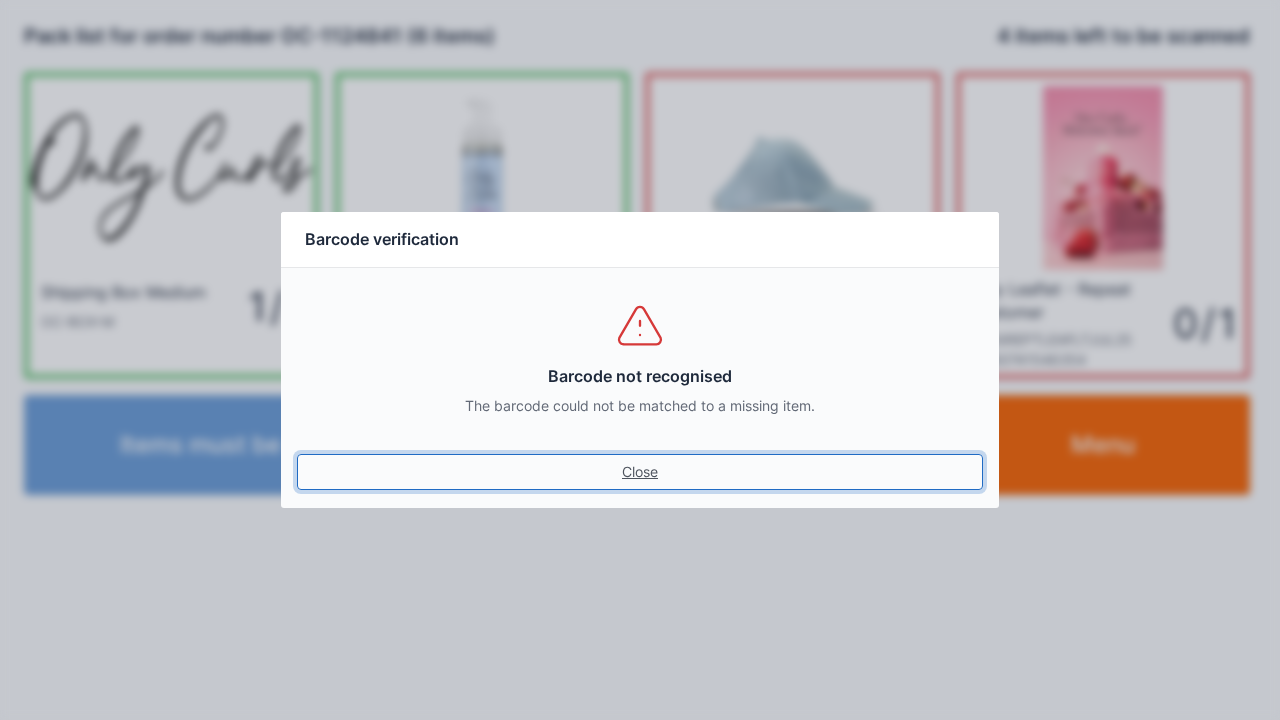 click on "Close" at bounding box center (640, 472) 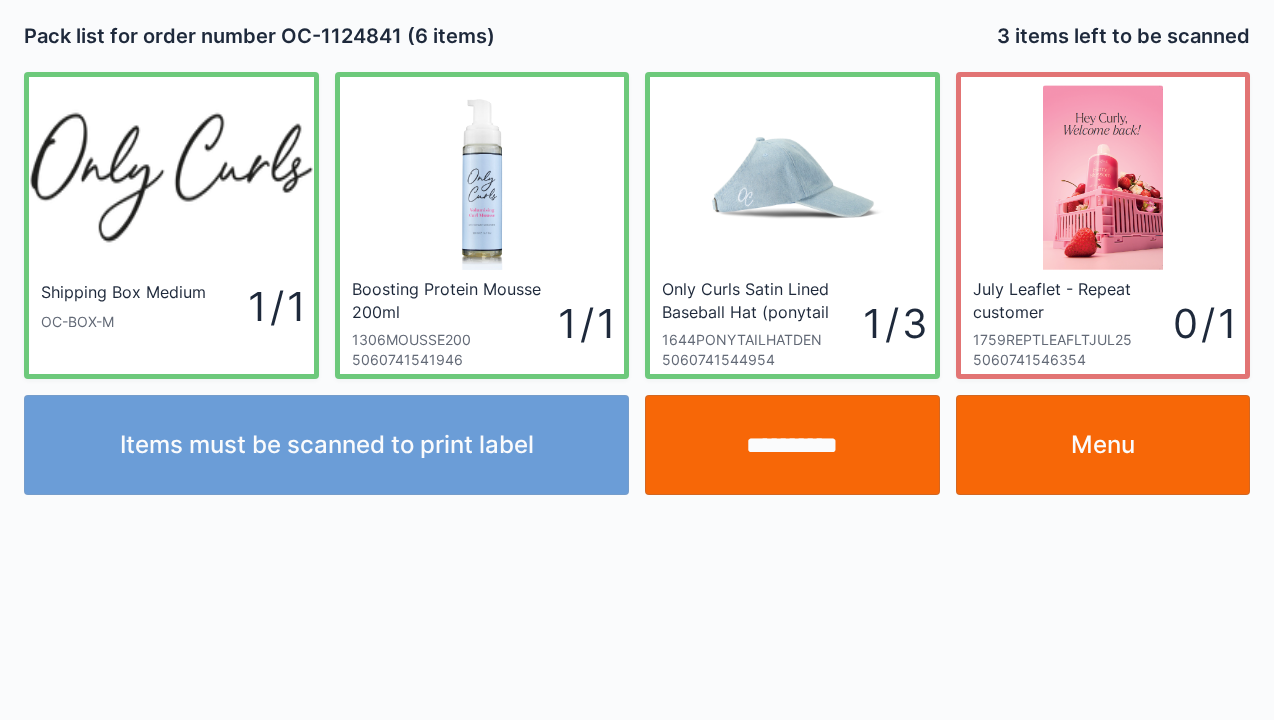 click on "Menu" at bounding box center (1103, 445) 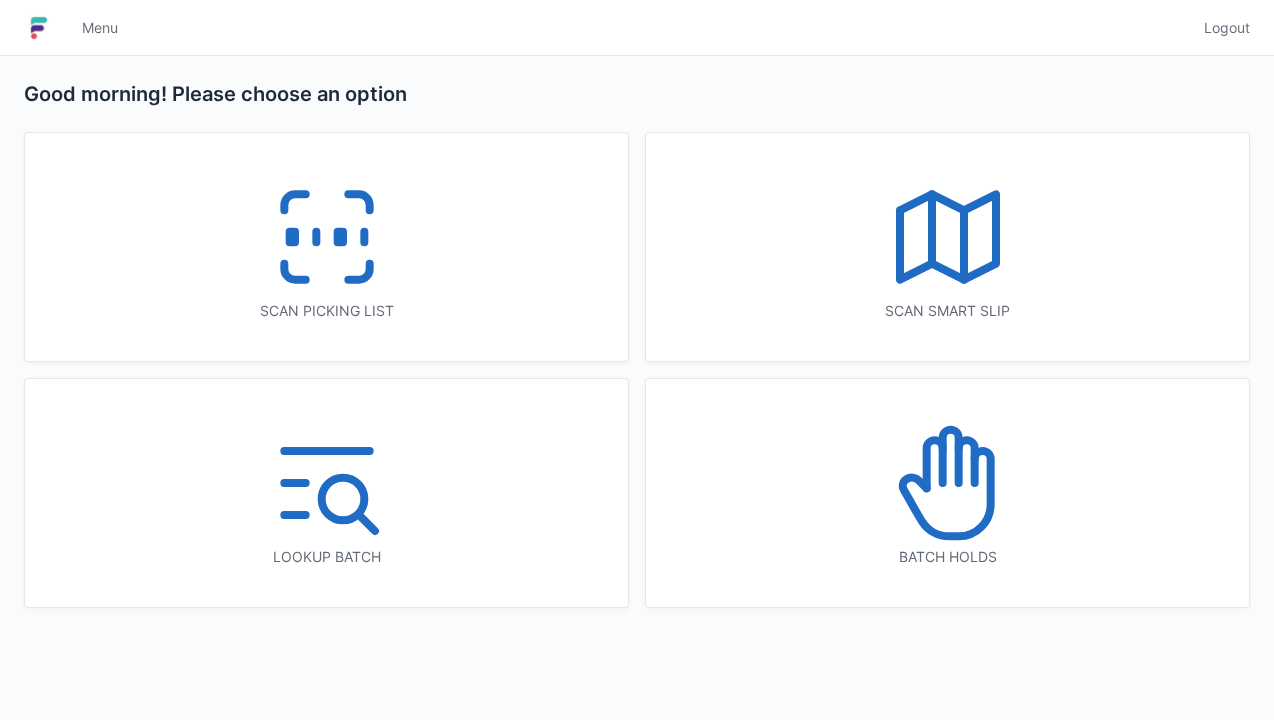 scroll, scrollTop: 0, scrollLeft: 0, axis: both 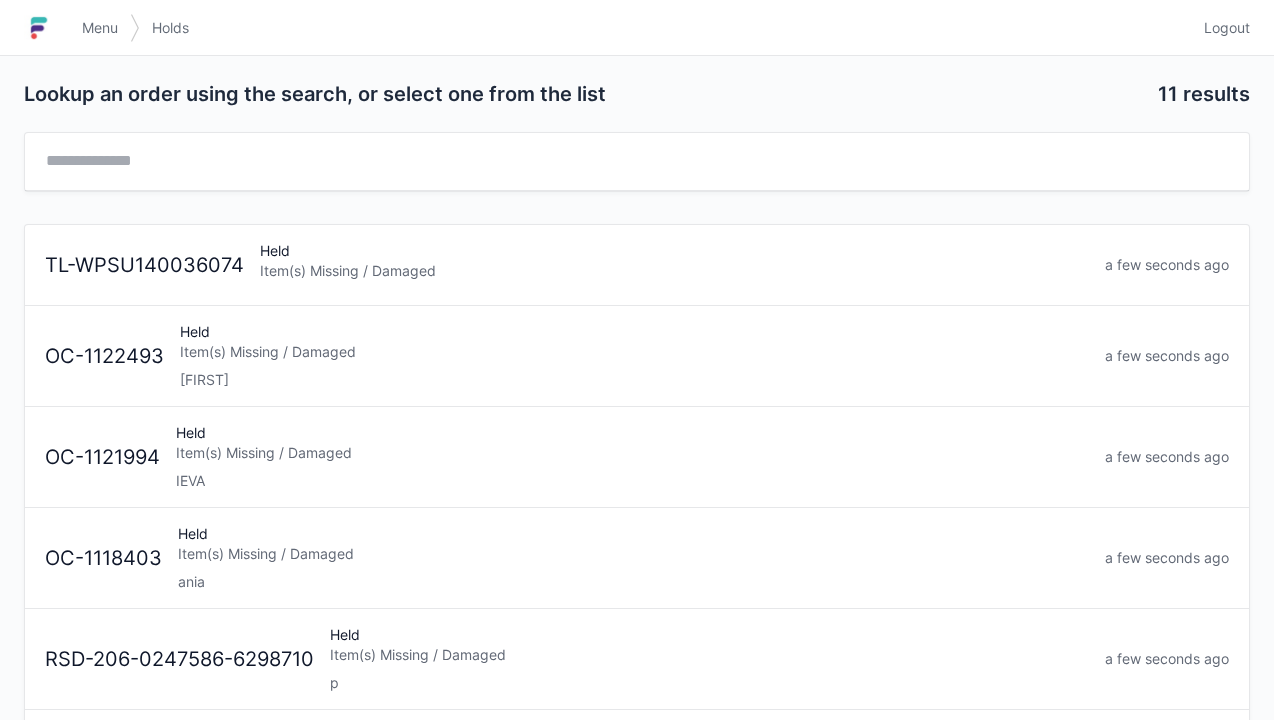 click on "Item(s) Missing / Damaged" at bounding box center [674, 271] 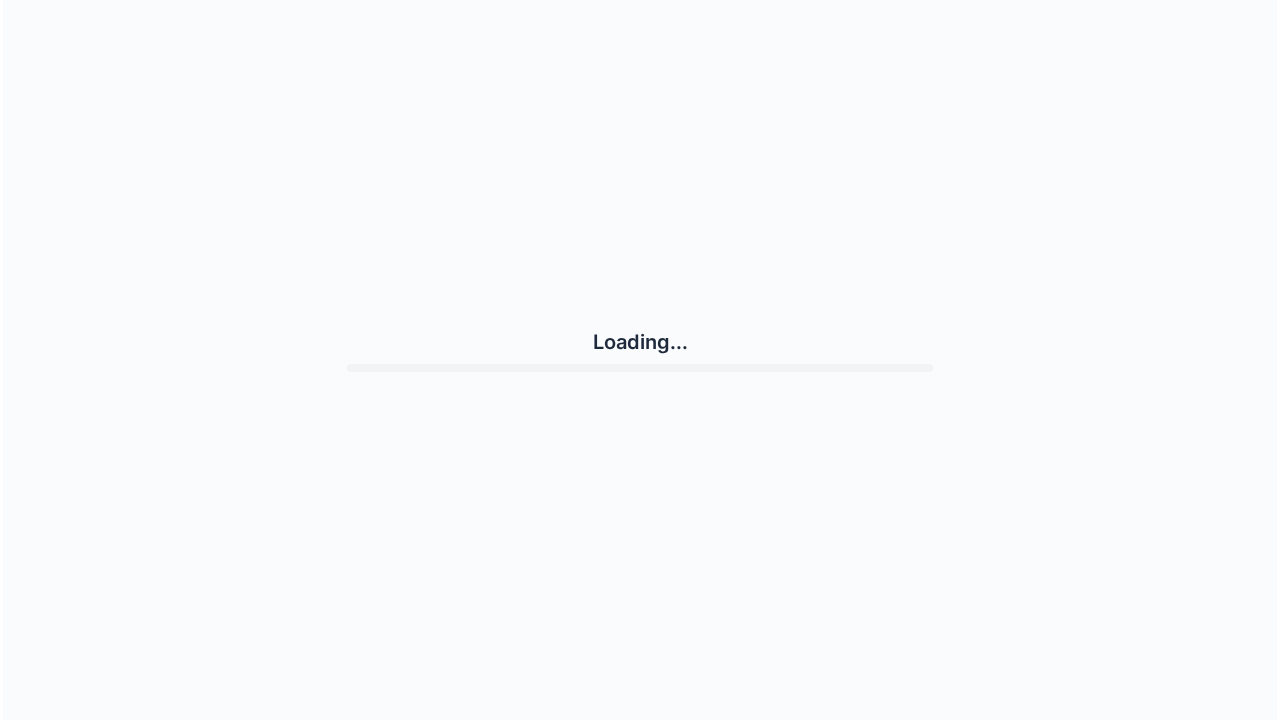scroll, scrollTop: 0, scrollLeft: 0, axis: both 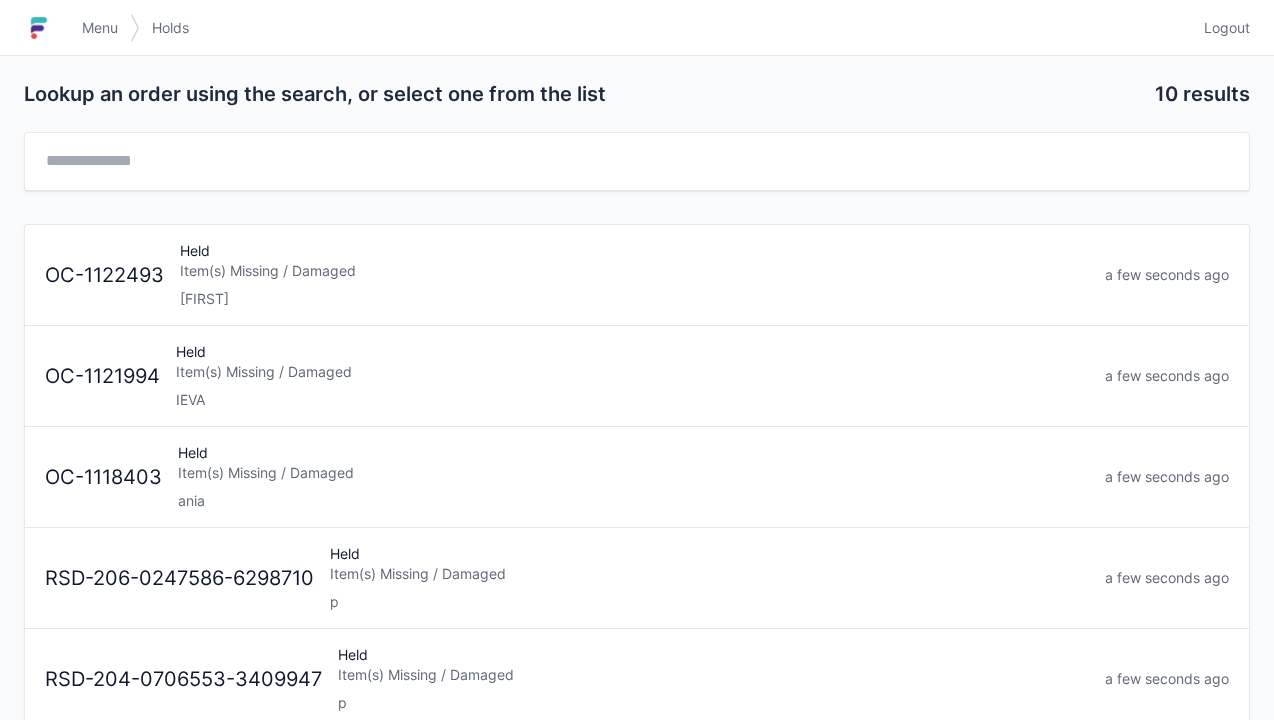 click on "Lookup an order using the search, or select one from the list  10 results  OC-1122493  Held  Item(s) Missing / Damaged [FIRST] a few seconds ago OC-1121994  Held  Item(s) Missing / Damaged [FIRST] a few seconds ago OC-1118403  Held  Item(s) Missing / Damaged [FIRST] a few seconds ago RSD-206-0247586-6298710  Held  Item(s) Missing / Damaged [FIRST] a few seconds ago RSD-204-0706553-3409947  Held  Item(s) Missing / Damaged [FIRST] a few seconds ago RSD-14351  Held  Item(s) Missing / Damaged [FIRST] a few seconds ago OC-1012934  Held  Item(s) Missing / Damaged [FIRST] a few seconds ago RSD-11714  Held  Item(s) Missing / Damaged [FIRST] a few seconds ago RSD-204-9694014-7989115  Held  Item(s) Missing / Damaged [FIRST] a few seconds ago RSD-203-2140141-8355547  Held  Item(s) Missing / Damaged [FIRST] a few seconds ago" at bounding box center [637, 655] 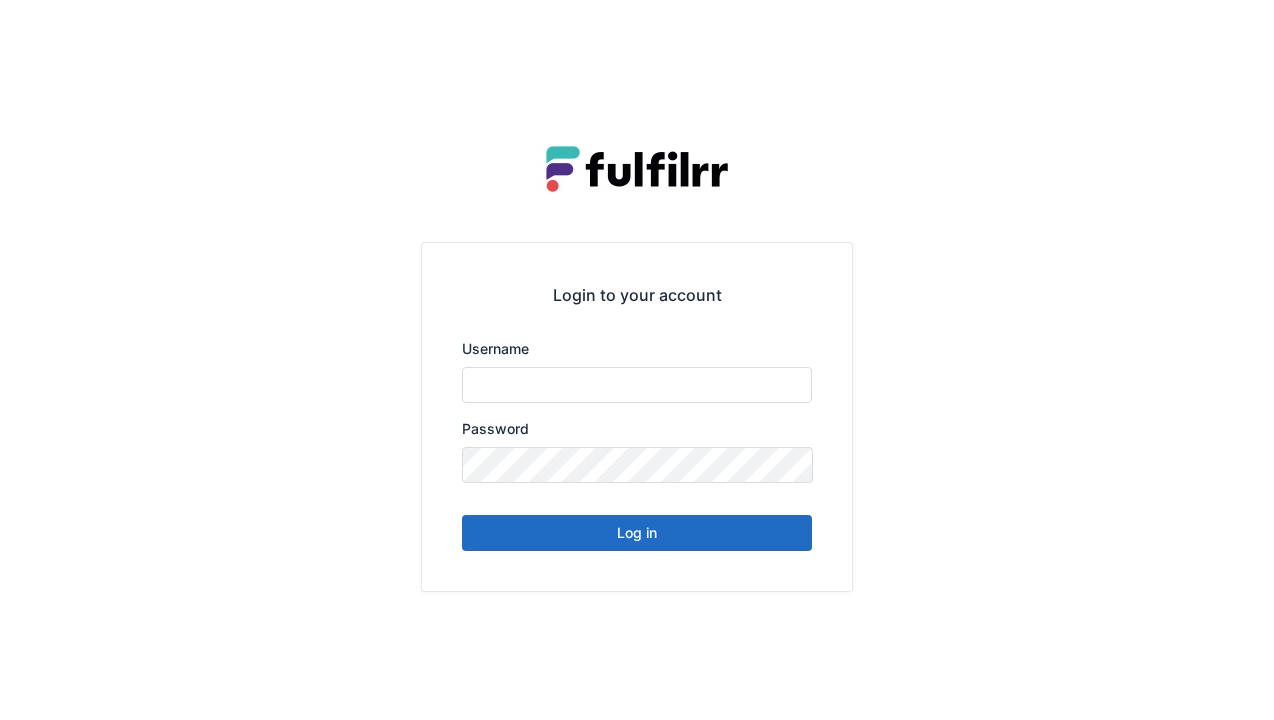 scroll, scrollTop: 0, scrollLeft: 0, axis: both 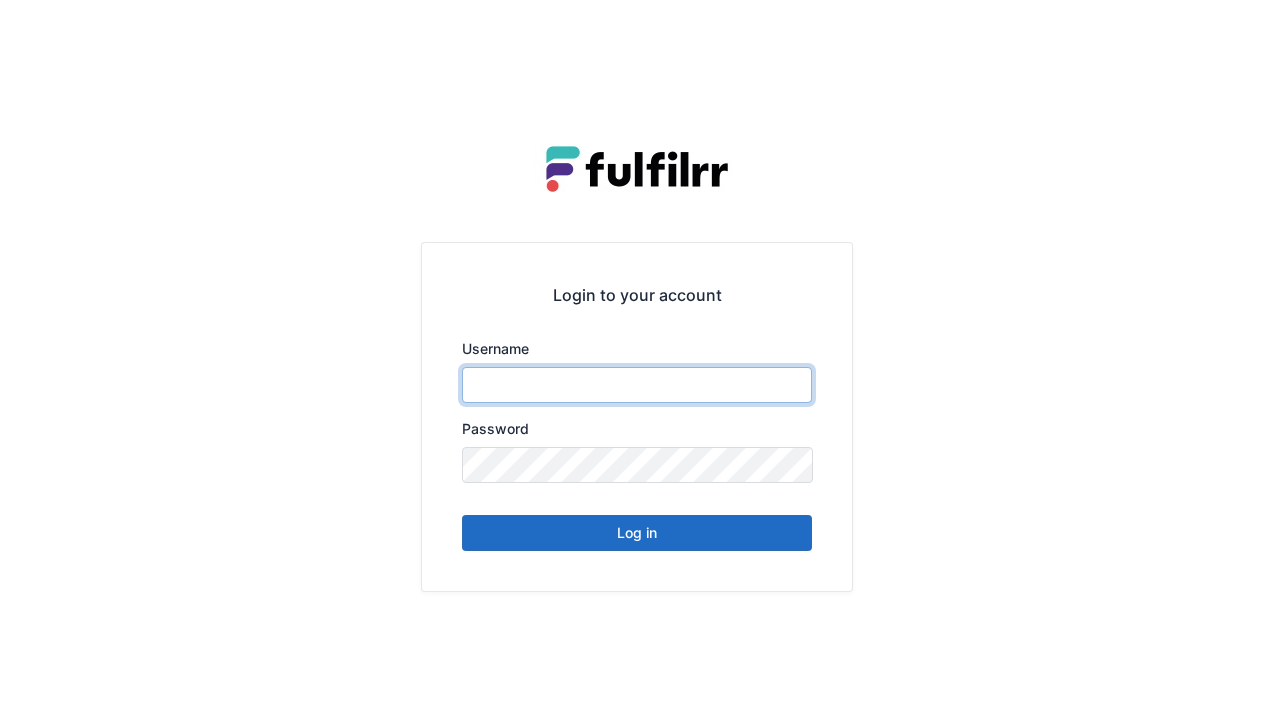 type on "******" 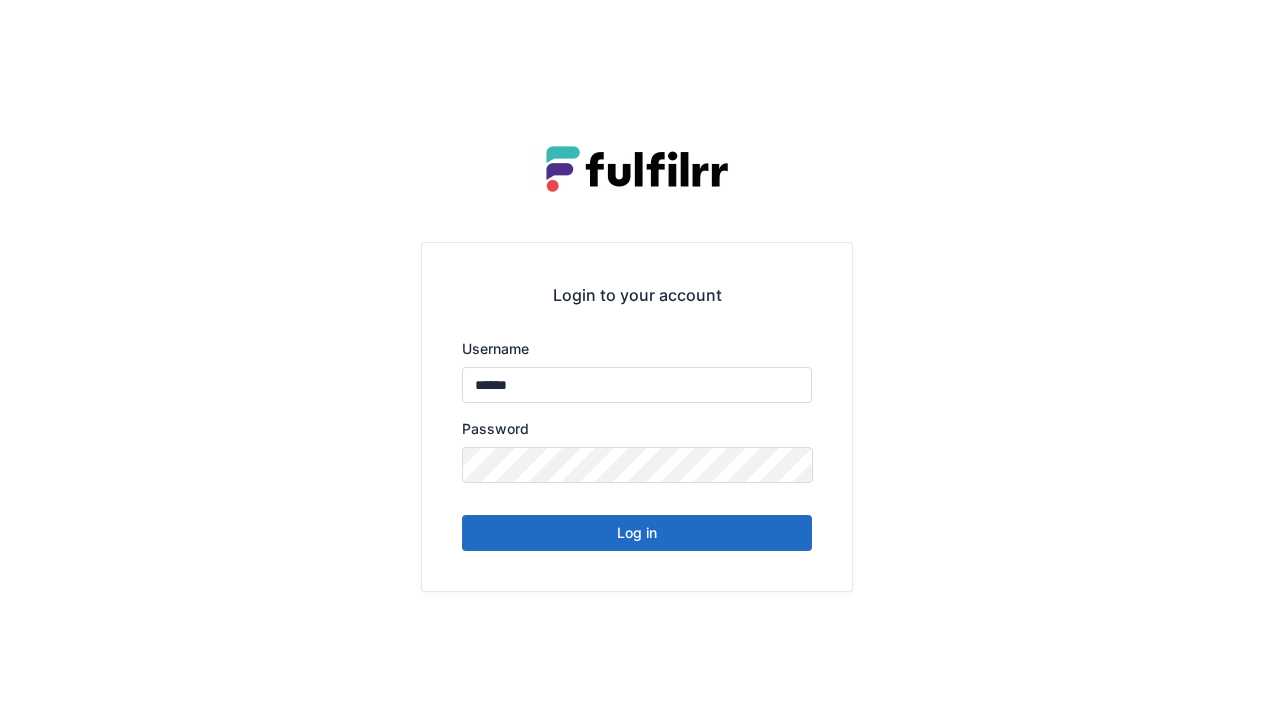 click on "Log in" at bounding box center (637, 533) 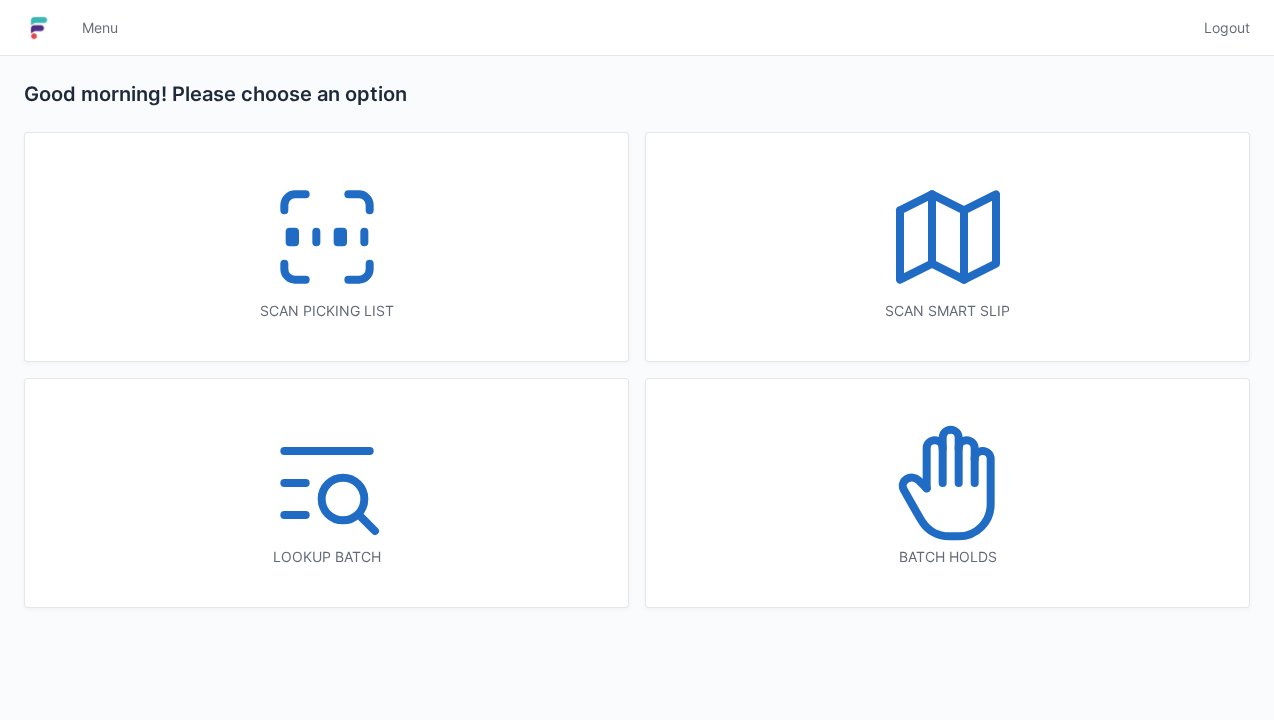 scroll, scrollTop: 0, scrollLeft: 0, axis: both 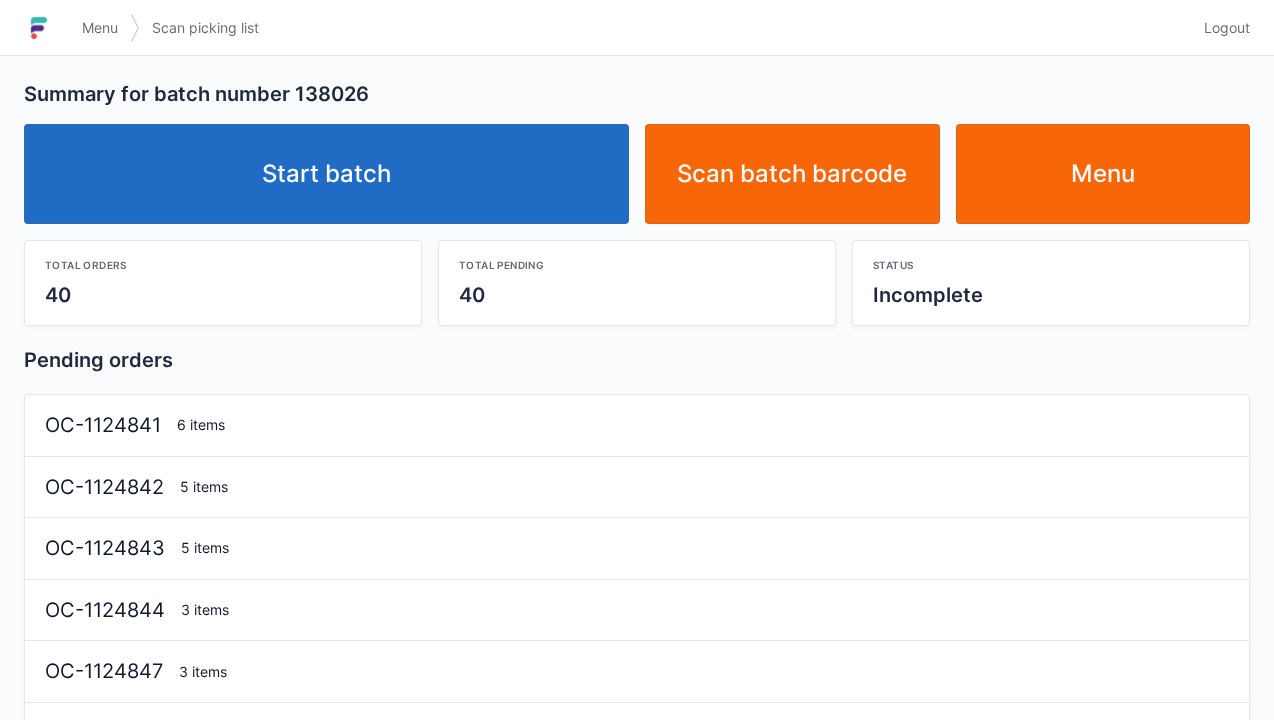click on "Start batch" at bounding box center (326, 174) 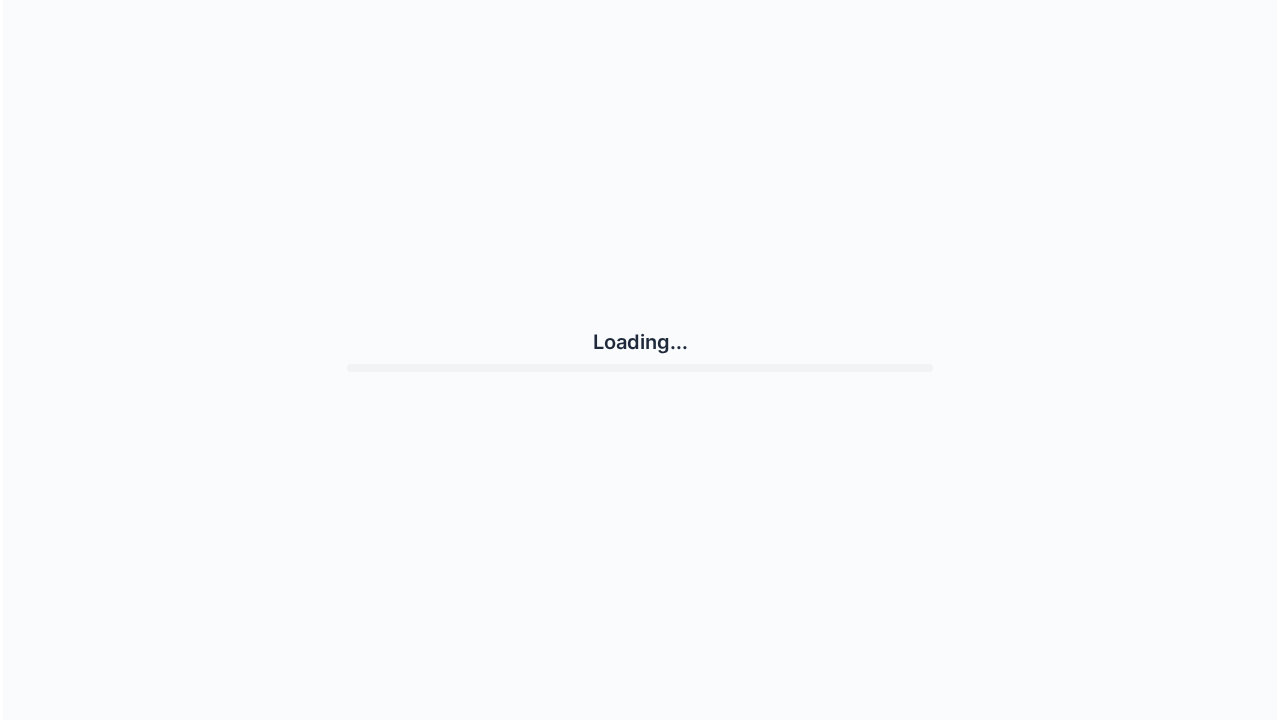 scroll, scrollTop: 0, scrollLeft: 0, axis: both 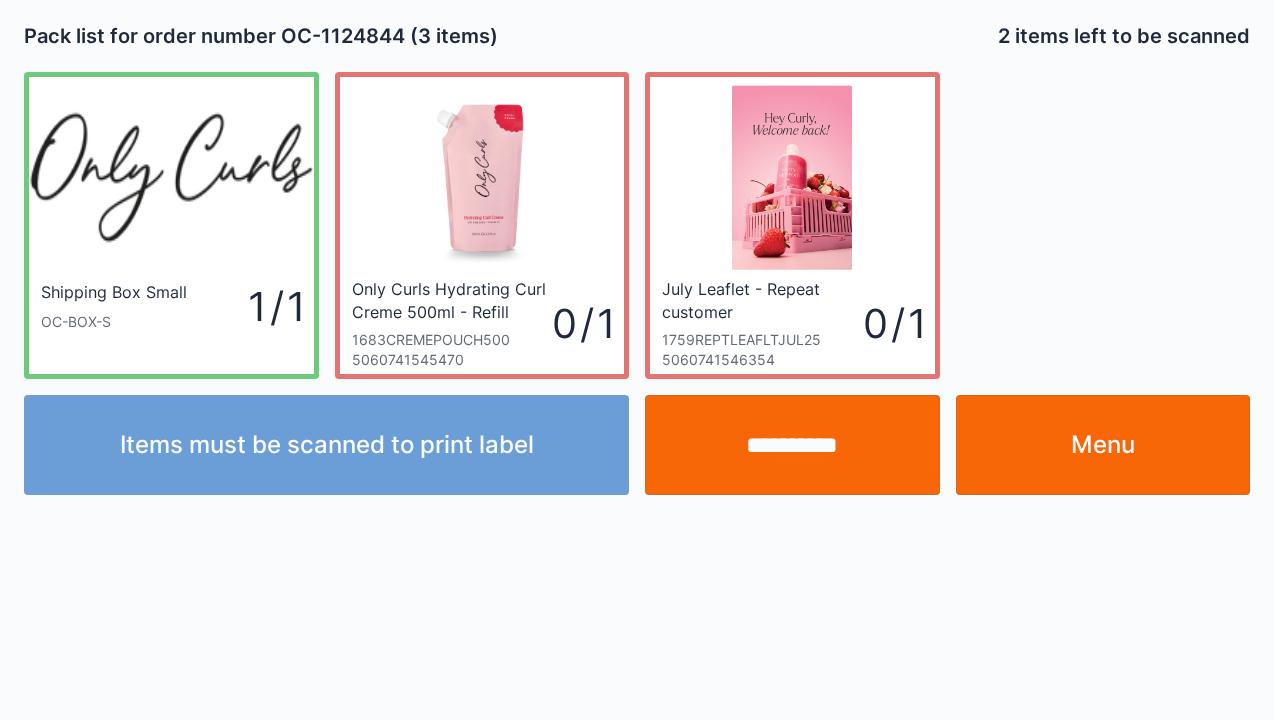 click on "Menu" at bounding box center [1103, 445] 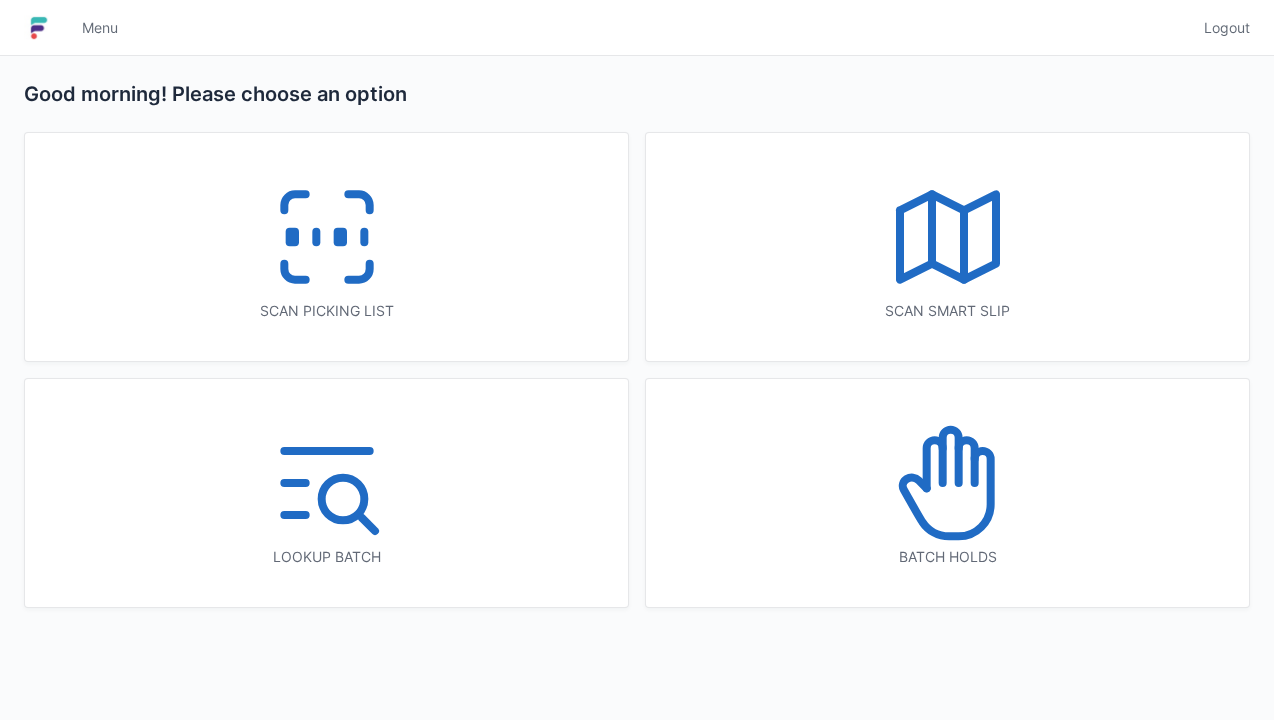 scroll, scrollTop: 0, scrollLeft: 0, axis: both 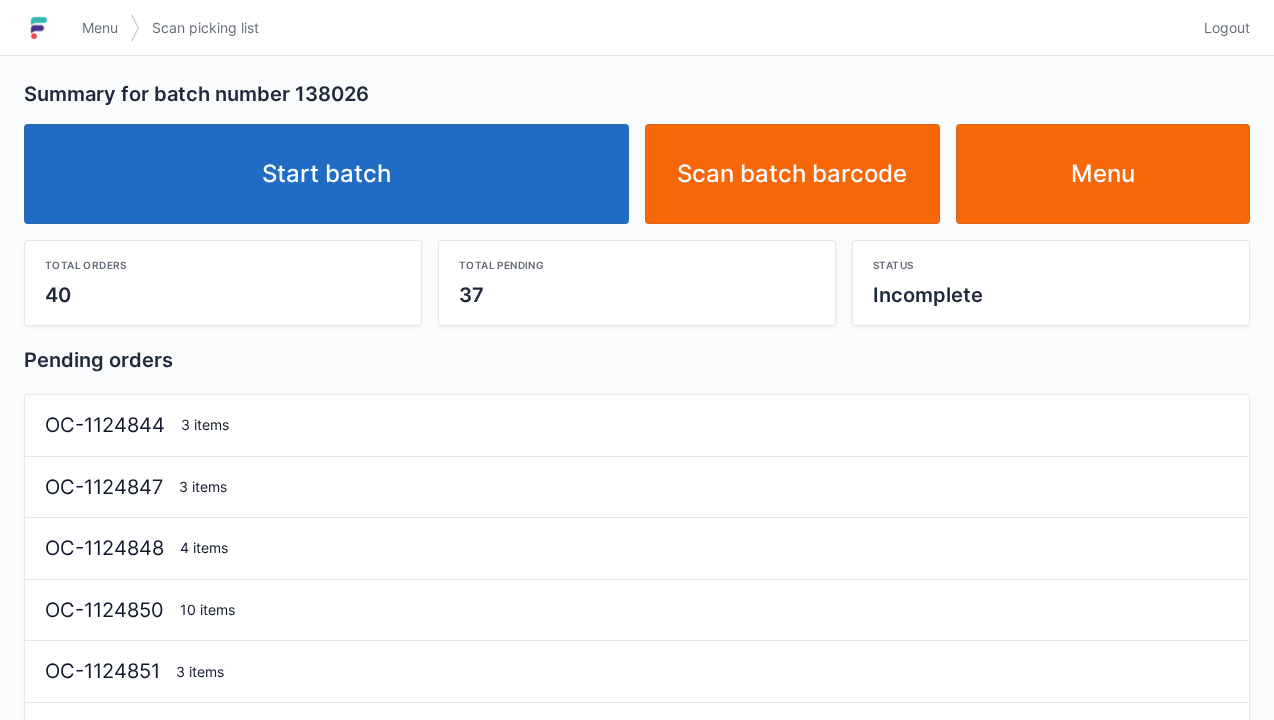 click on "Start batch" at bounding box center (326, 174) 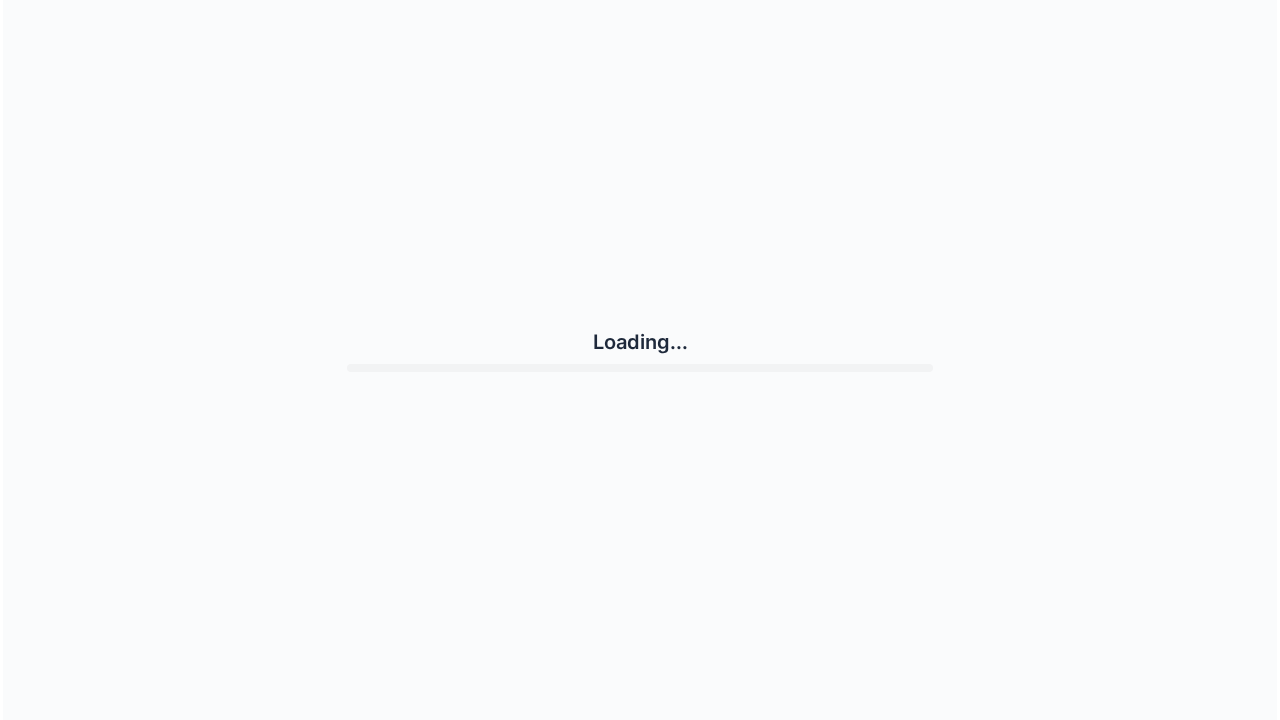 scroll, scrollTop: 0, scrollLeft: 0, axis: both 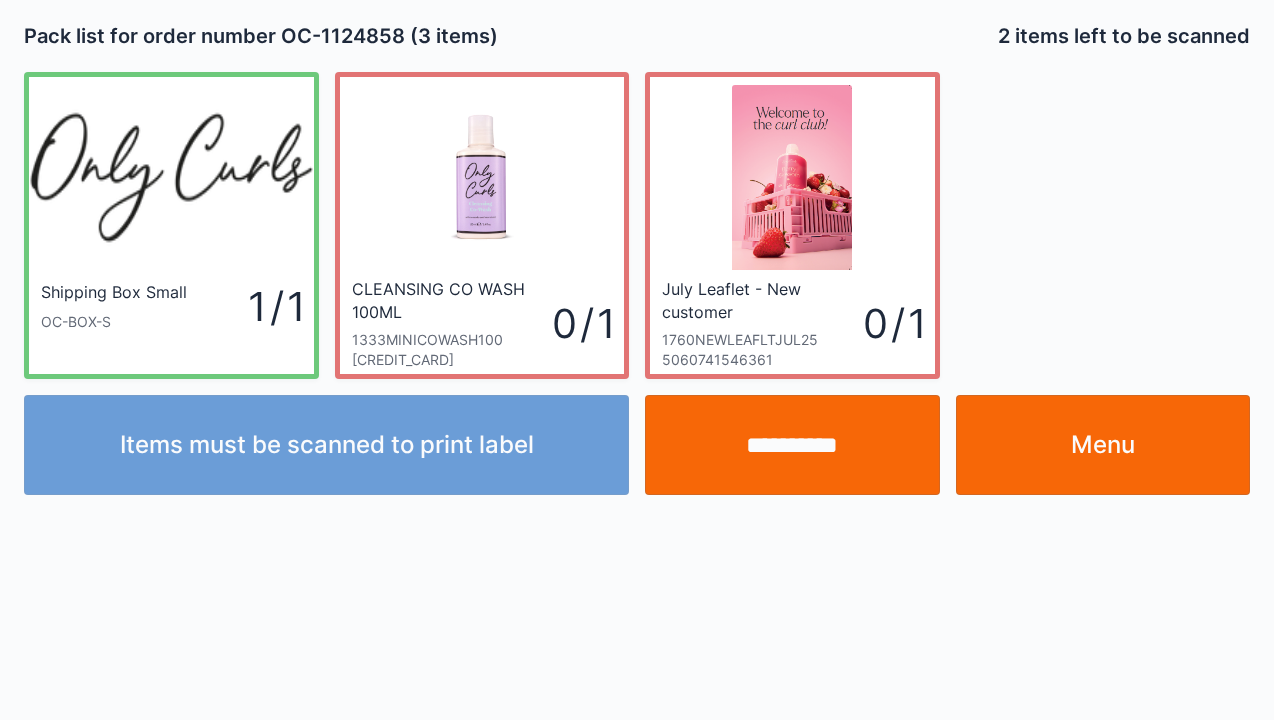 click on "Menu" at bounding box center (1103, 445) 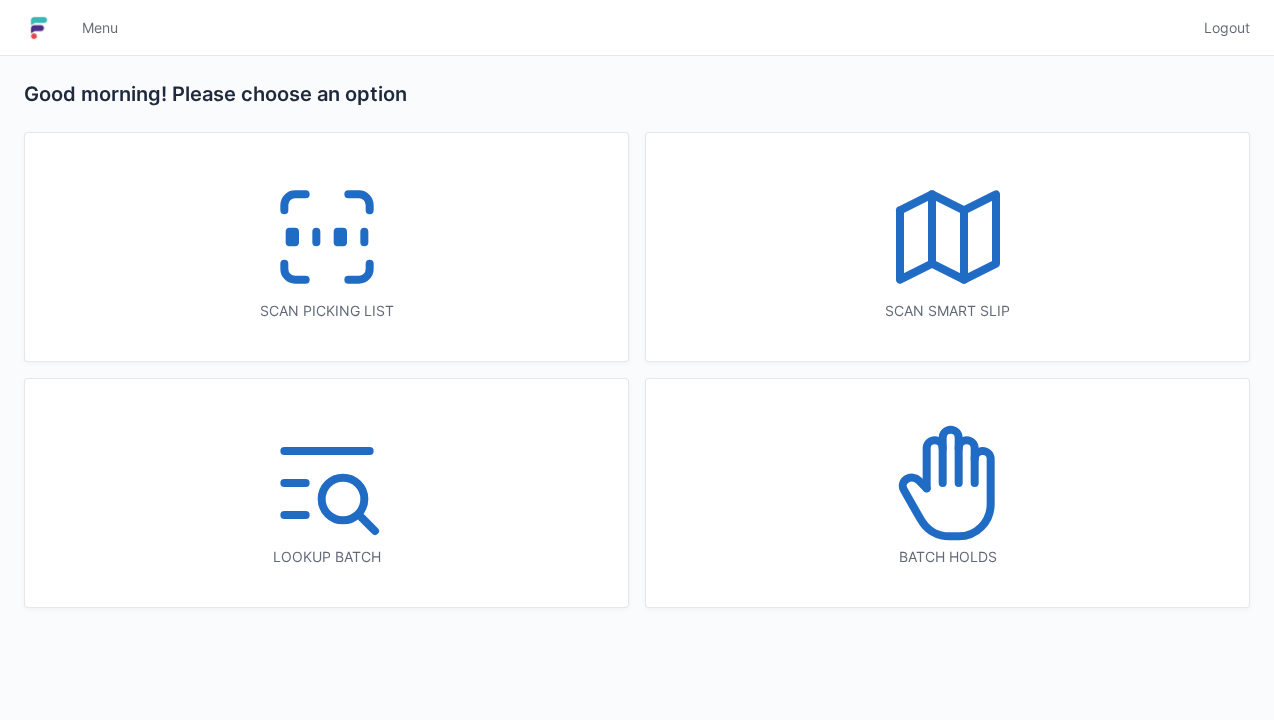scroll, scrollTop: 0, scrollLeft: 0, axis: both 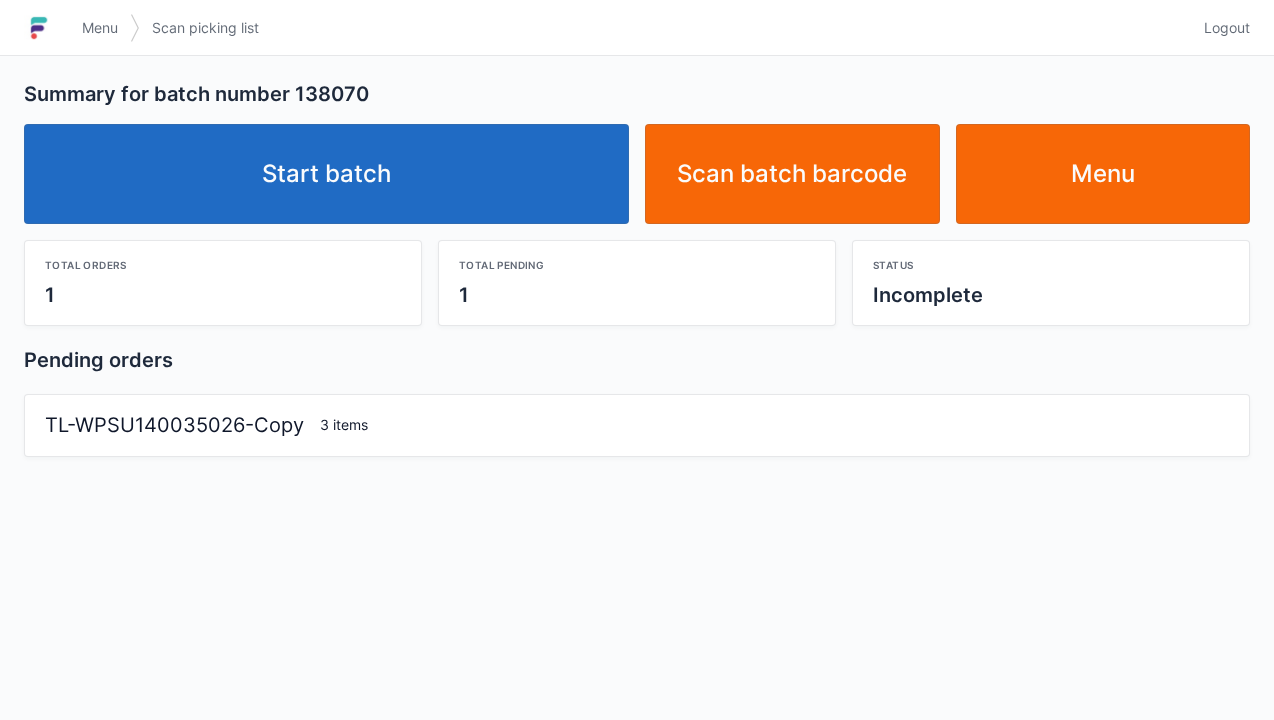 click on "Start batch" at bounding box center (326, 174) 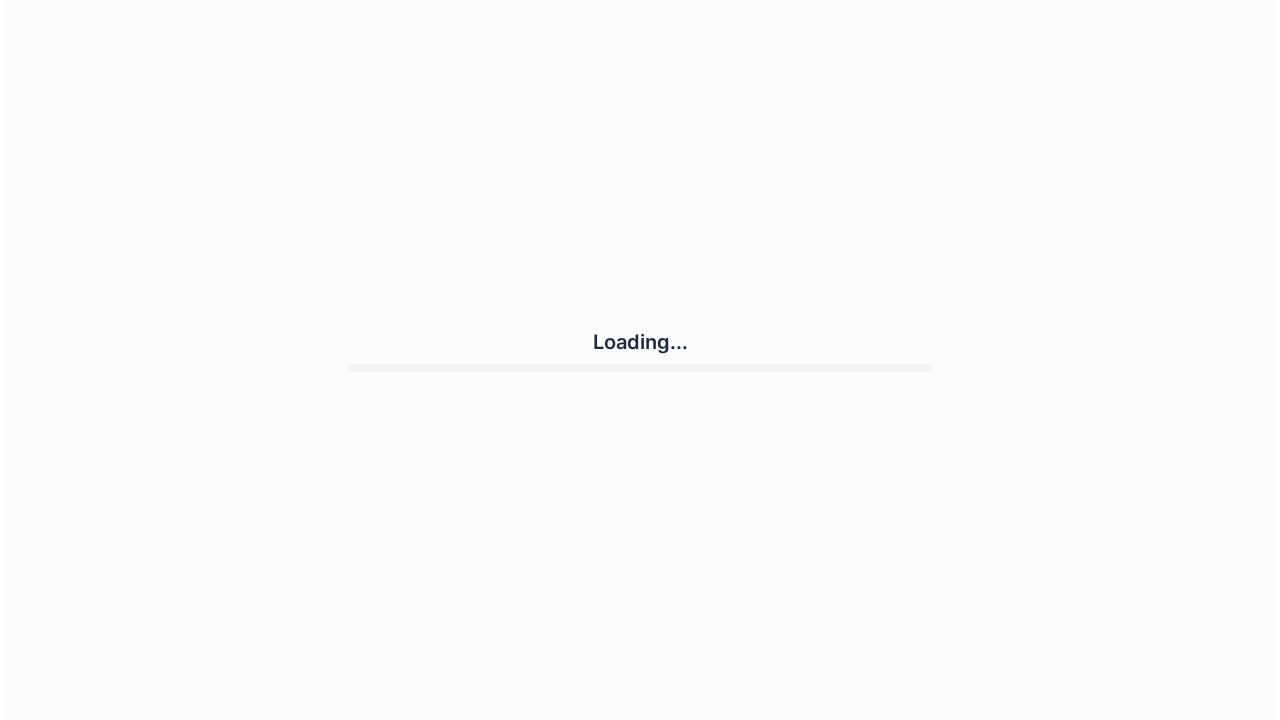 scroll, scrollTop: 0, scrollLeft: 0, axis: both 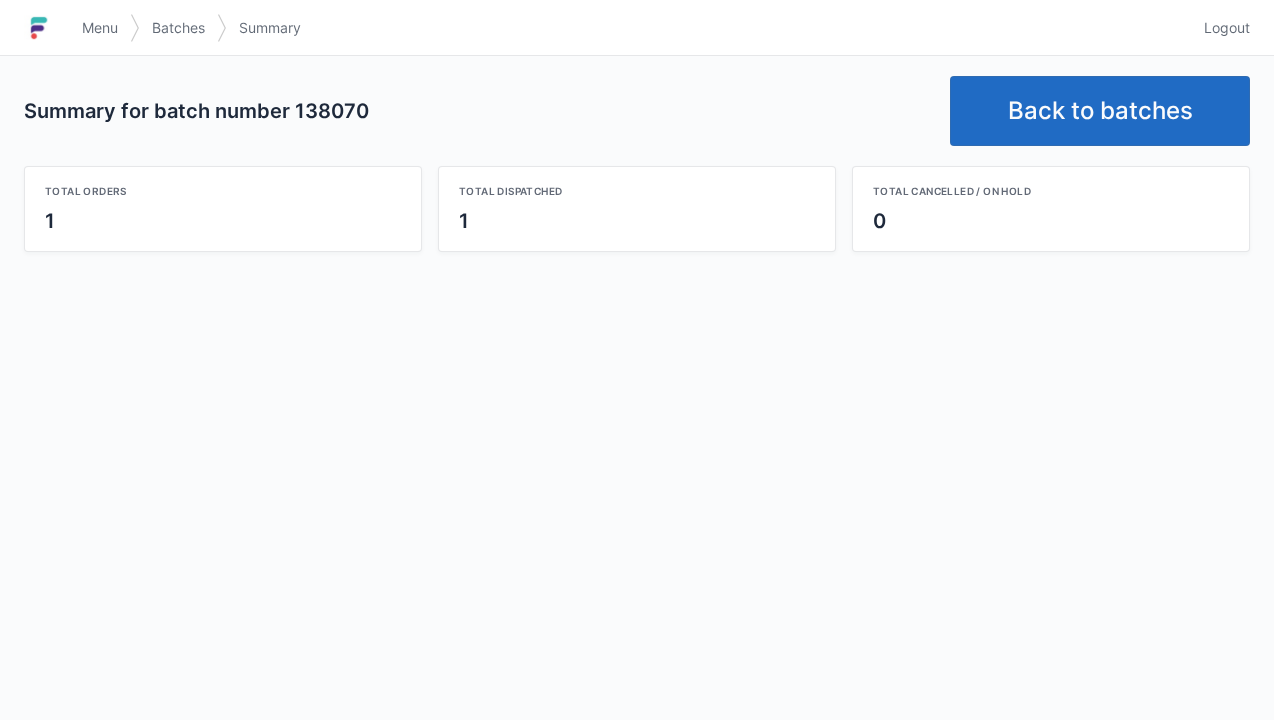 click on "Back to batches" at bounding box center (1100, 111) 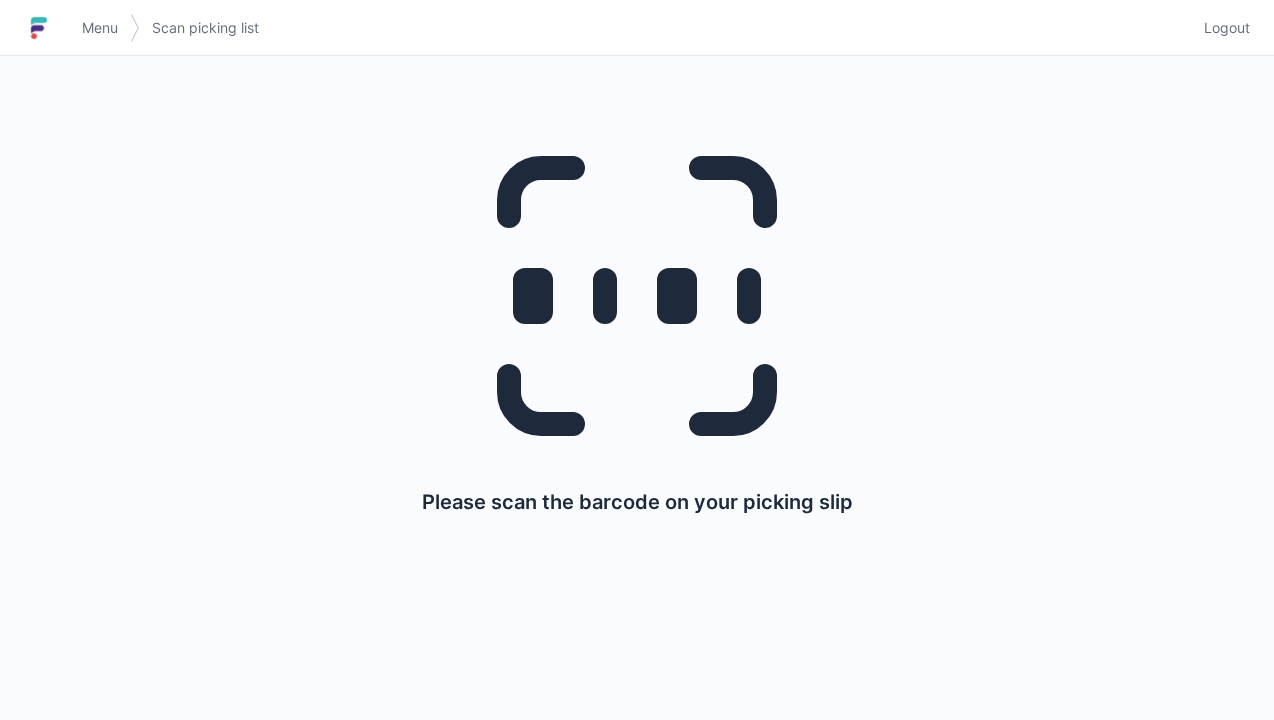 scroll, scrollTop: 0, scrollLeft: 0, axis: both 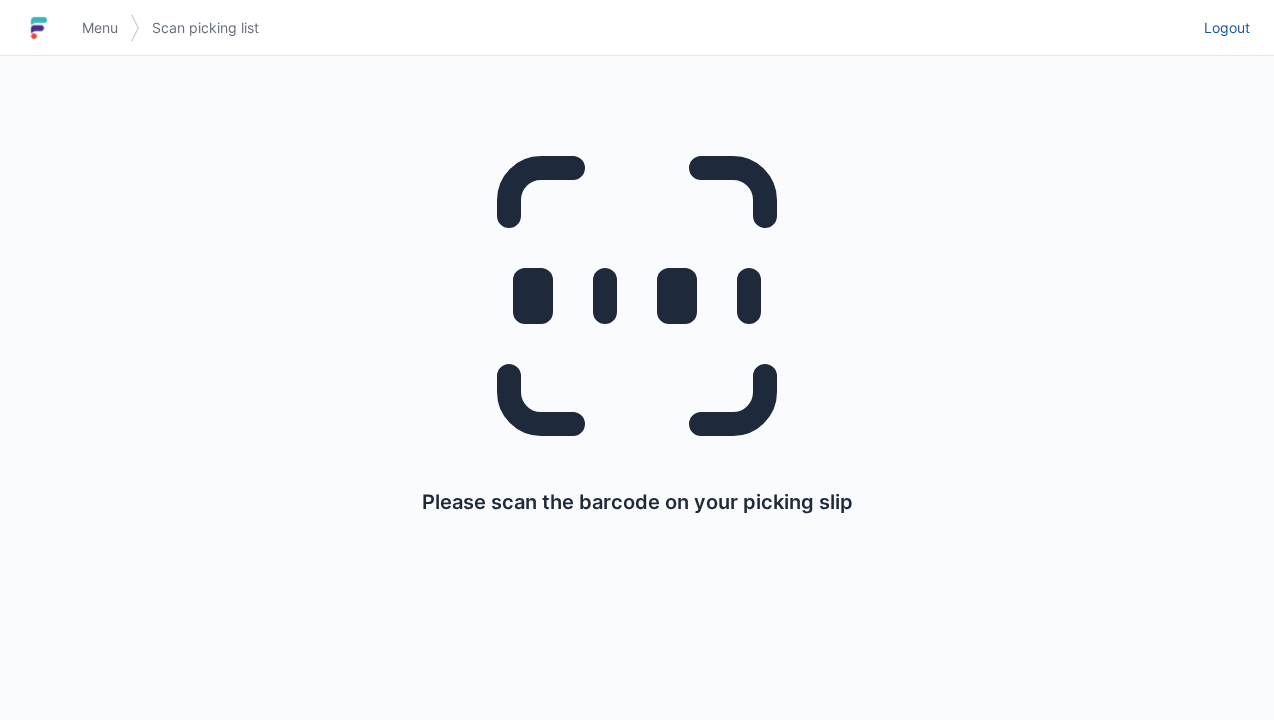 click on "Logout" at bounding box center (1227, 28) 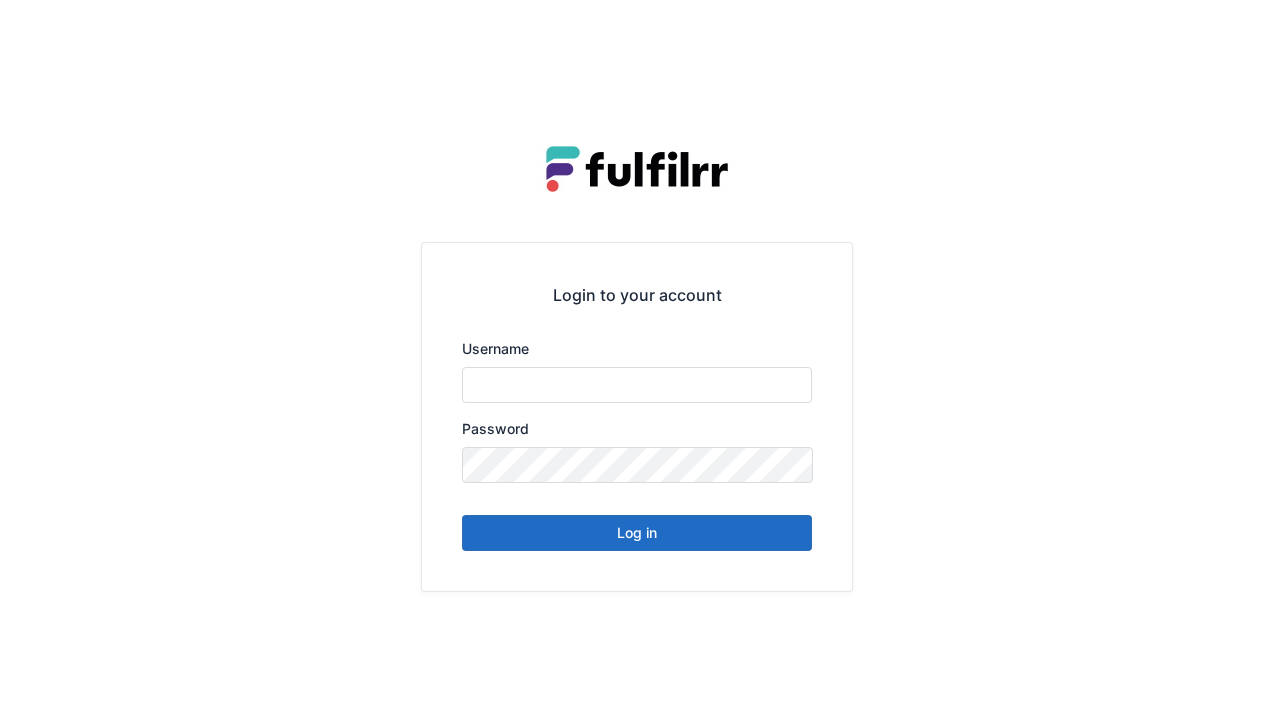 scroll, scrollTop: 0, scrollLeft: 0, axis: both 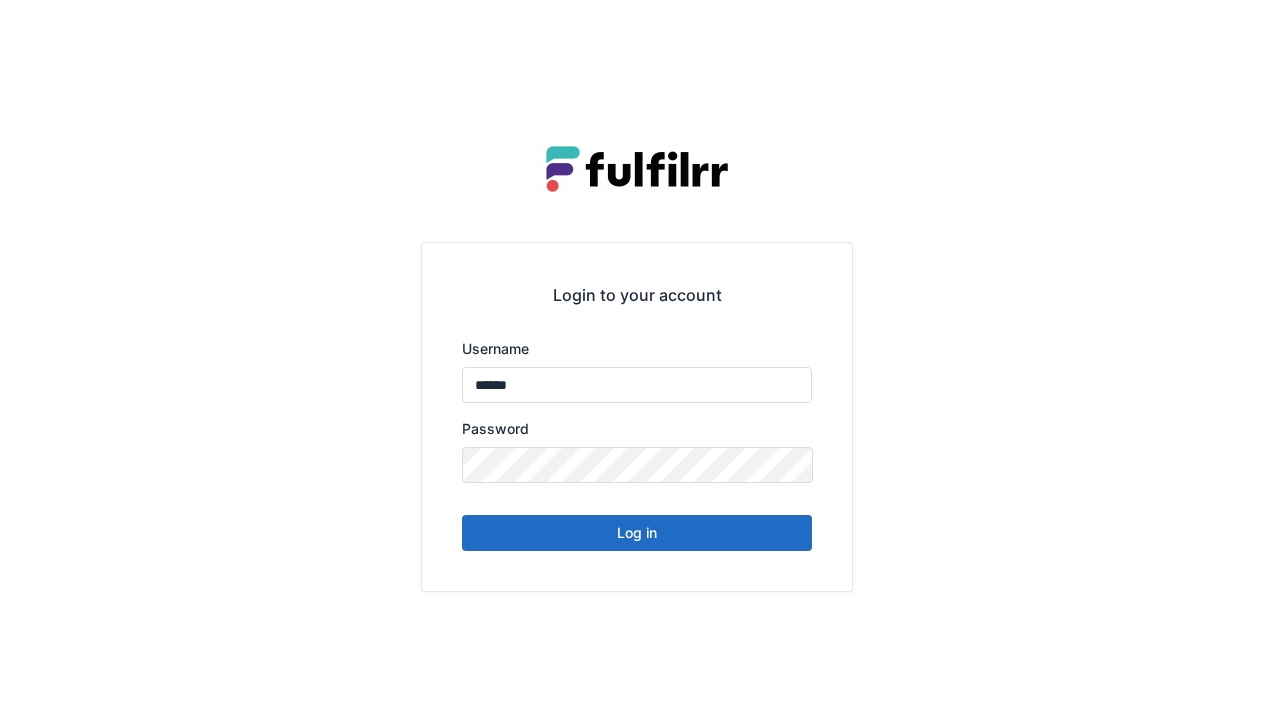 click on "Log in" at bounding box center [637, 533] 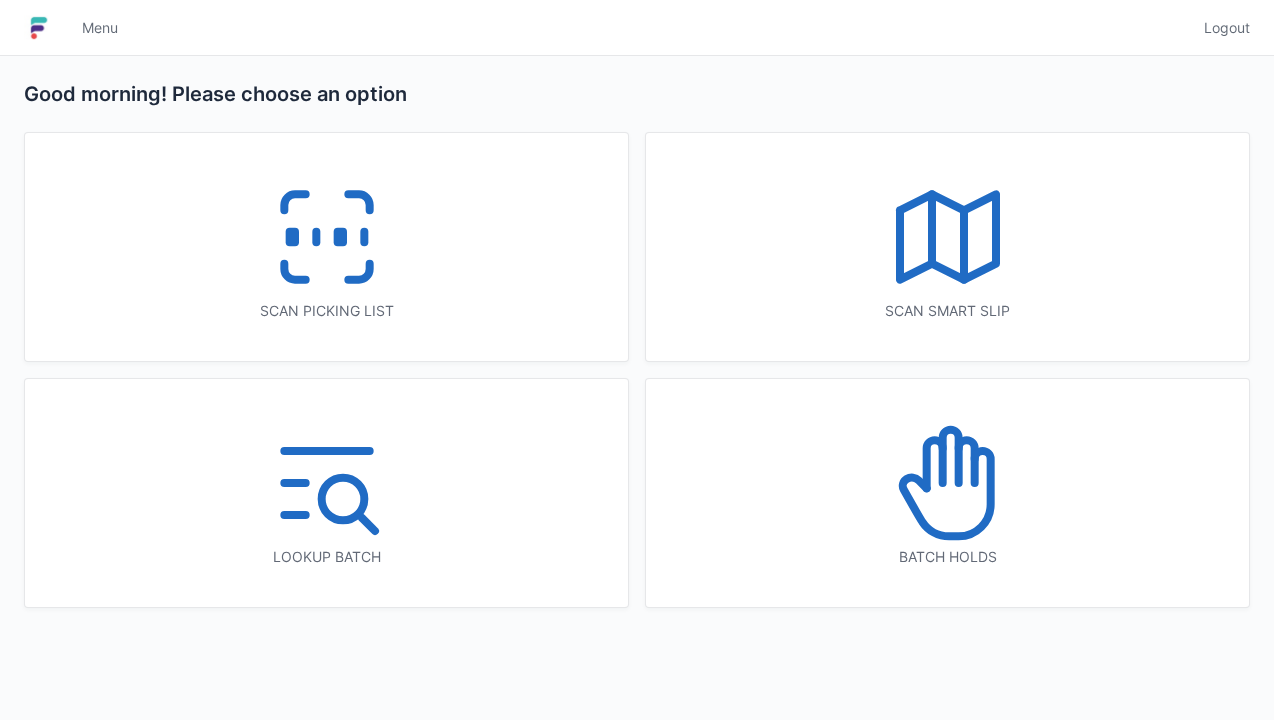 scroll, scrollTop: 0, scrollLeft: 0, axis: both 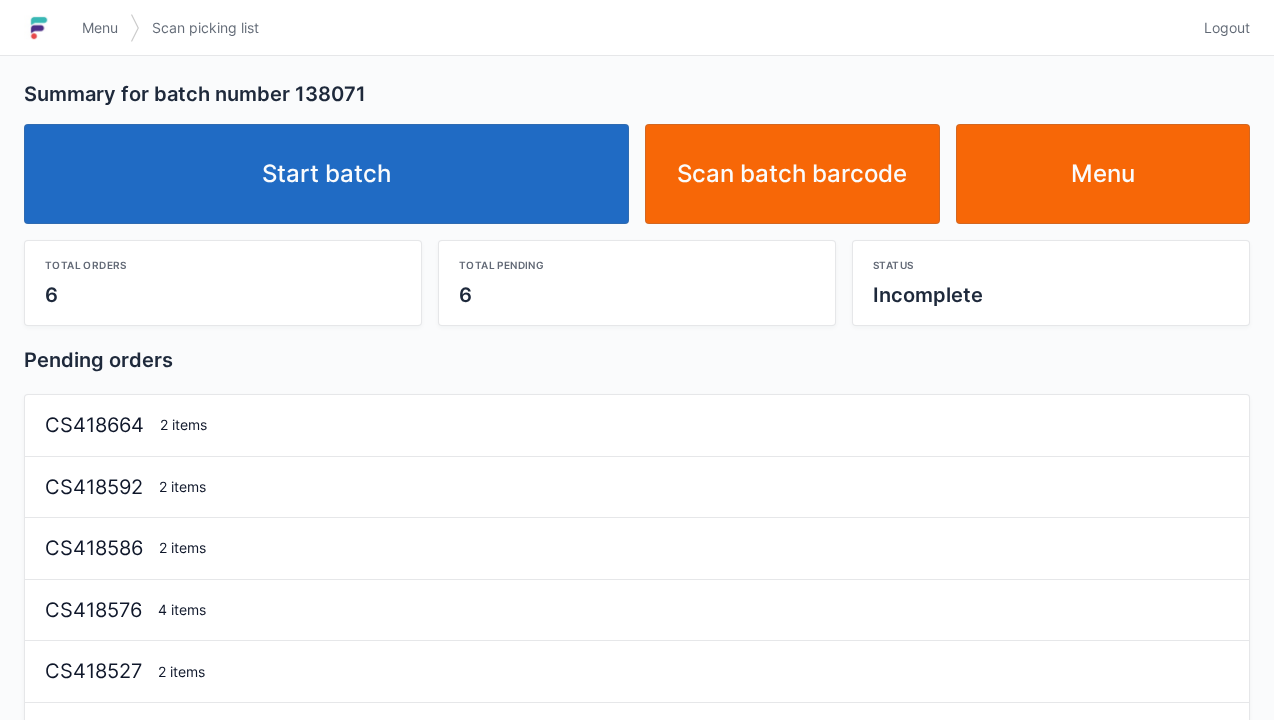 click on "Start batch" at bounding box center (326, 174) 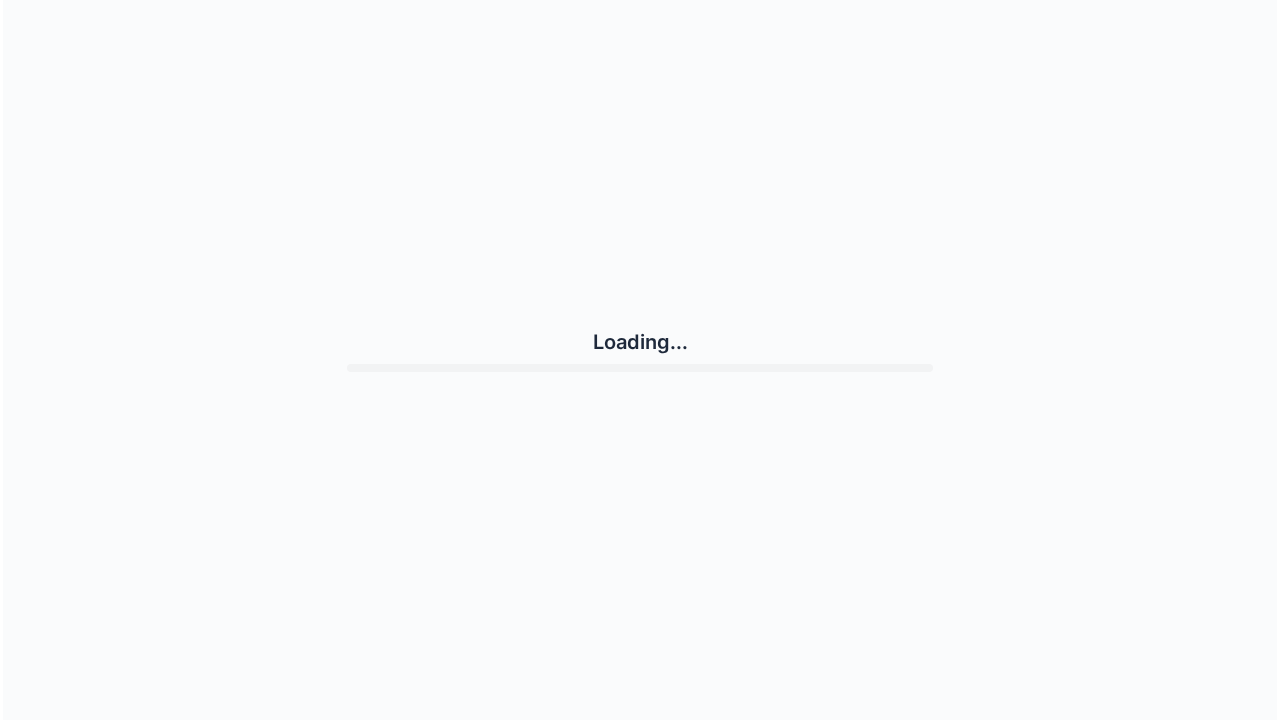 scroll, scrollTop: 0, scrollLeft: 0, axis: both 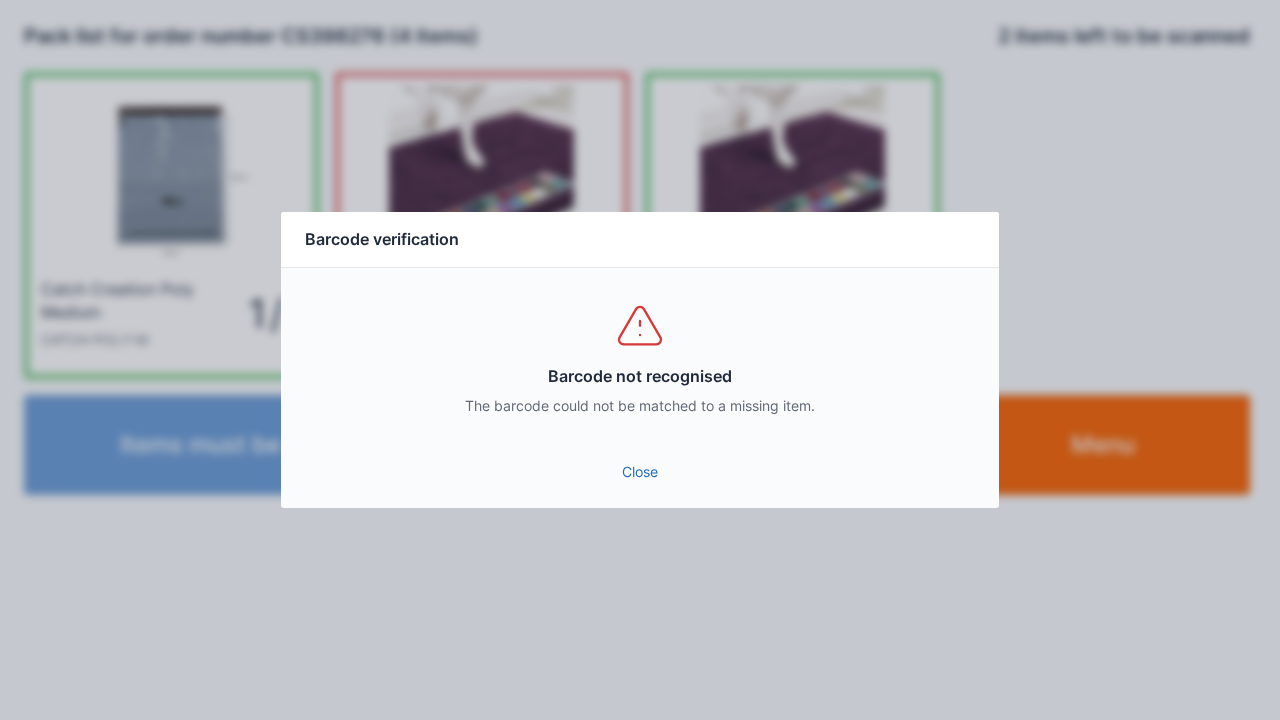 click on "Barcode not recognised The barcode could not be matched to a missing item." at bounding box center [640, 358] 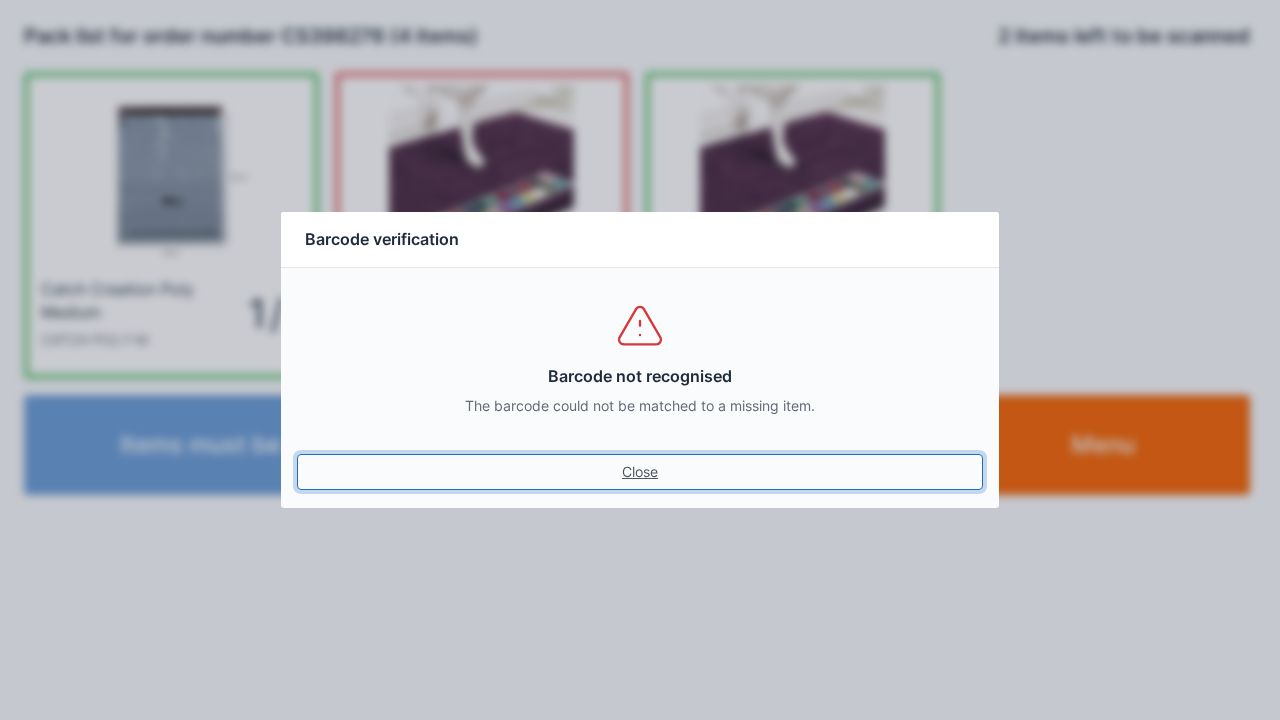 click on "Close" at bounding box center [640, 472] 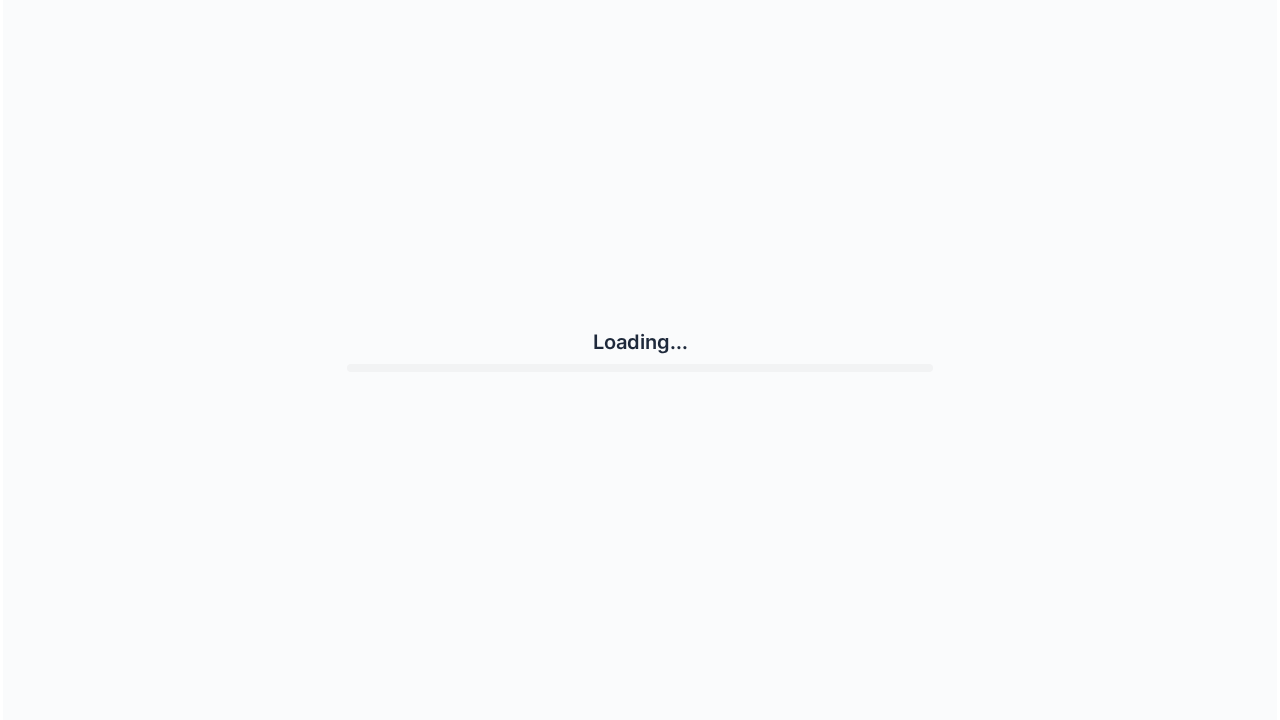 scroll, scrollTop: 0, scrollLeft: 0, axis: both 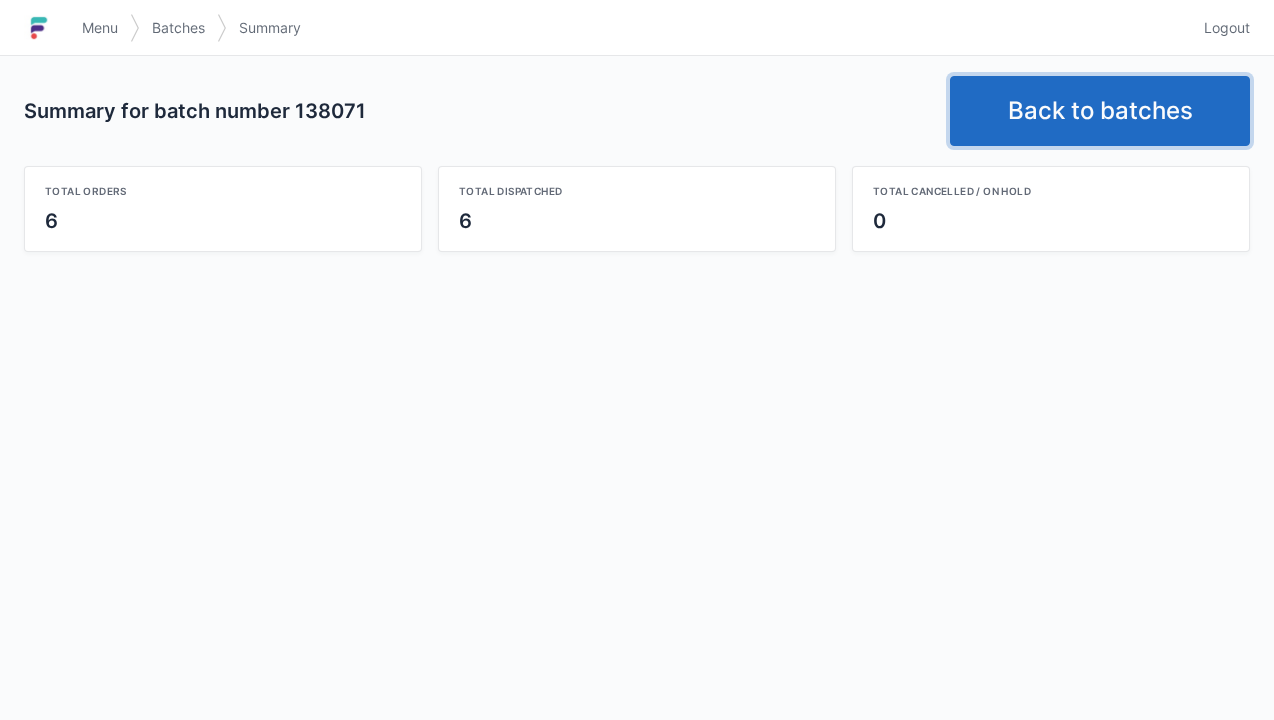 click on "Back to batches" at bounding box center [1100, 111] 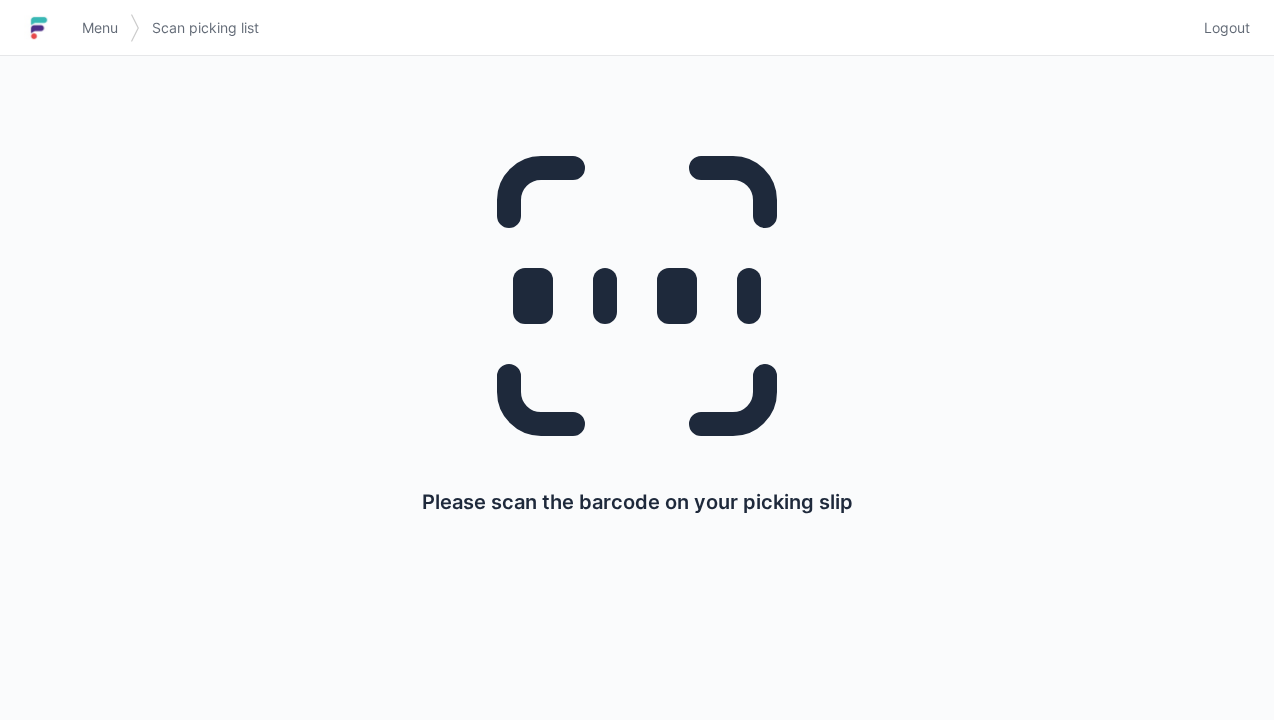 scroll, scrollTop: 0, scrollLeft: 0, axis: both 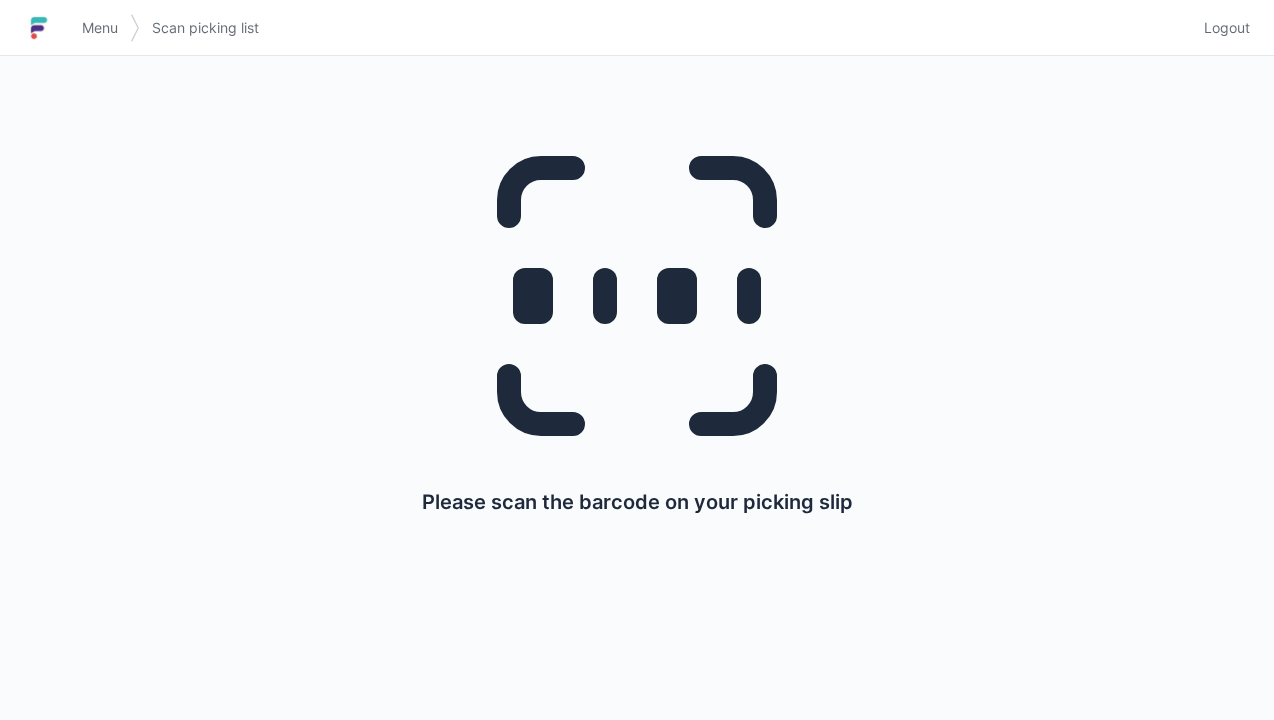click on "Logout" at bounding box center (1227, 28) 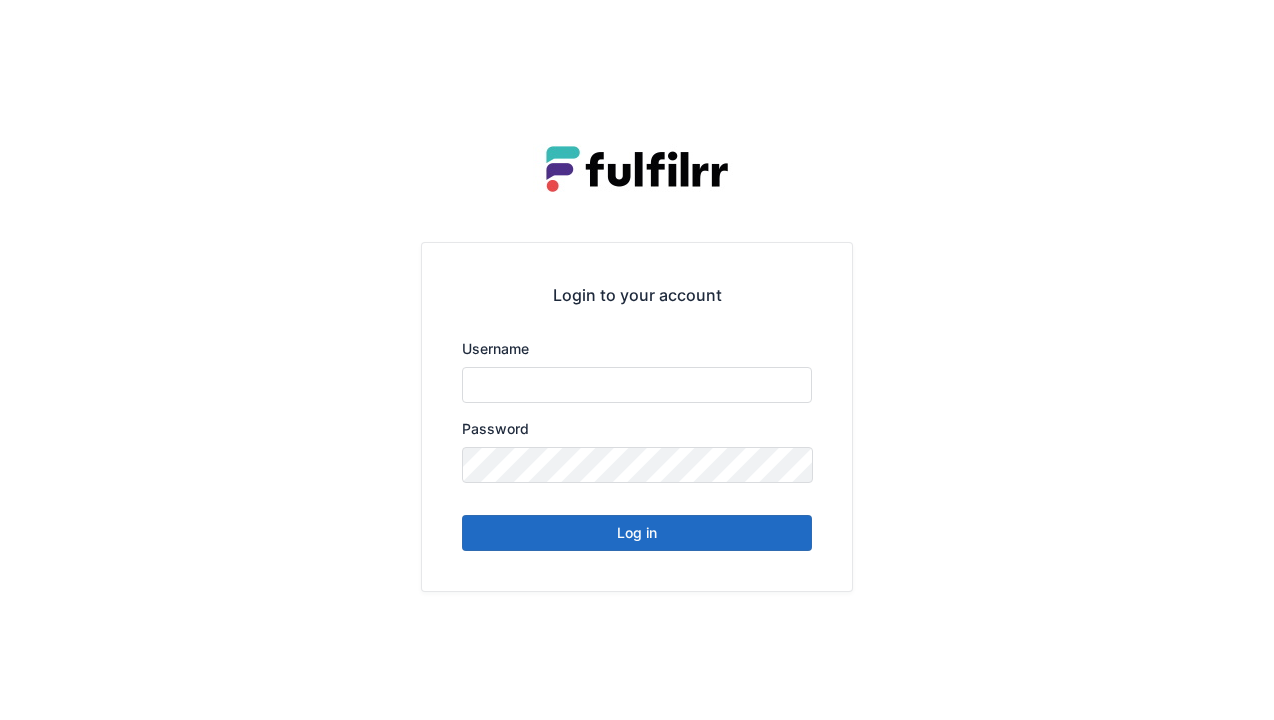 scroll, scrollTop: 0, scrollLeft: 0, axis: both 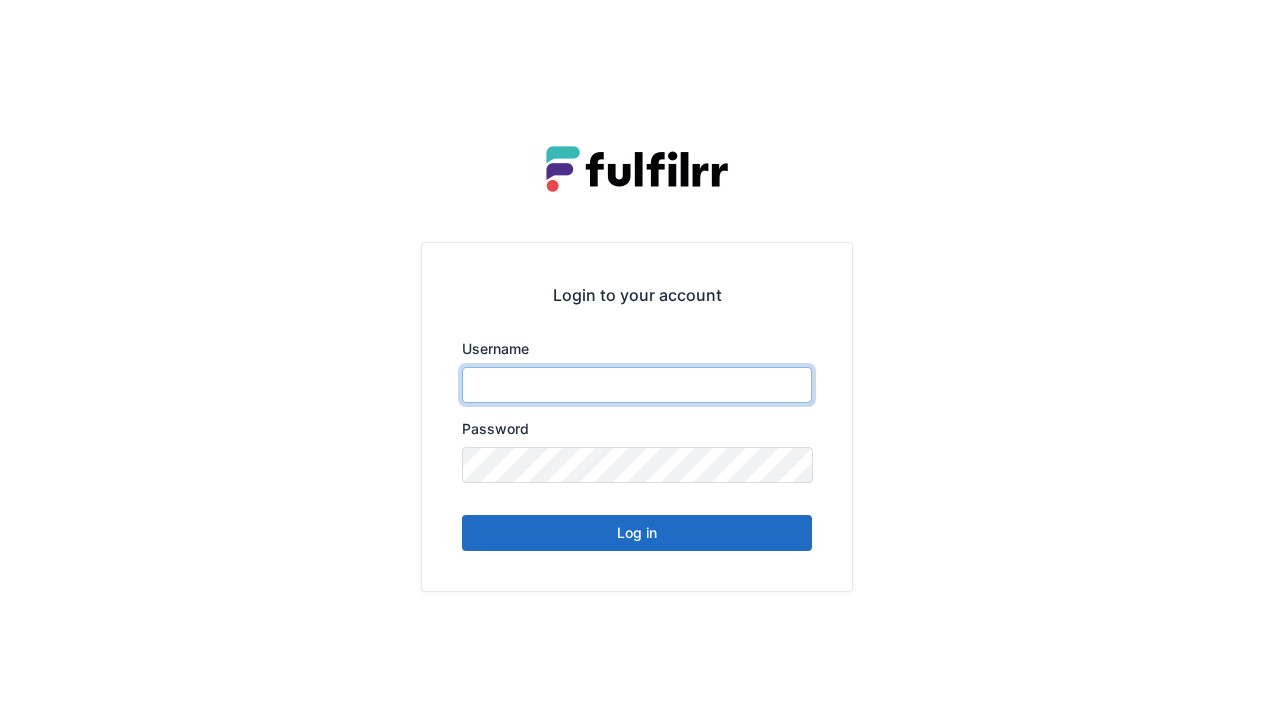 type on "******" 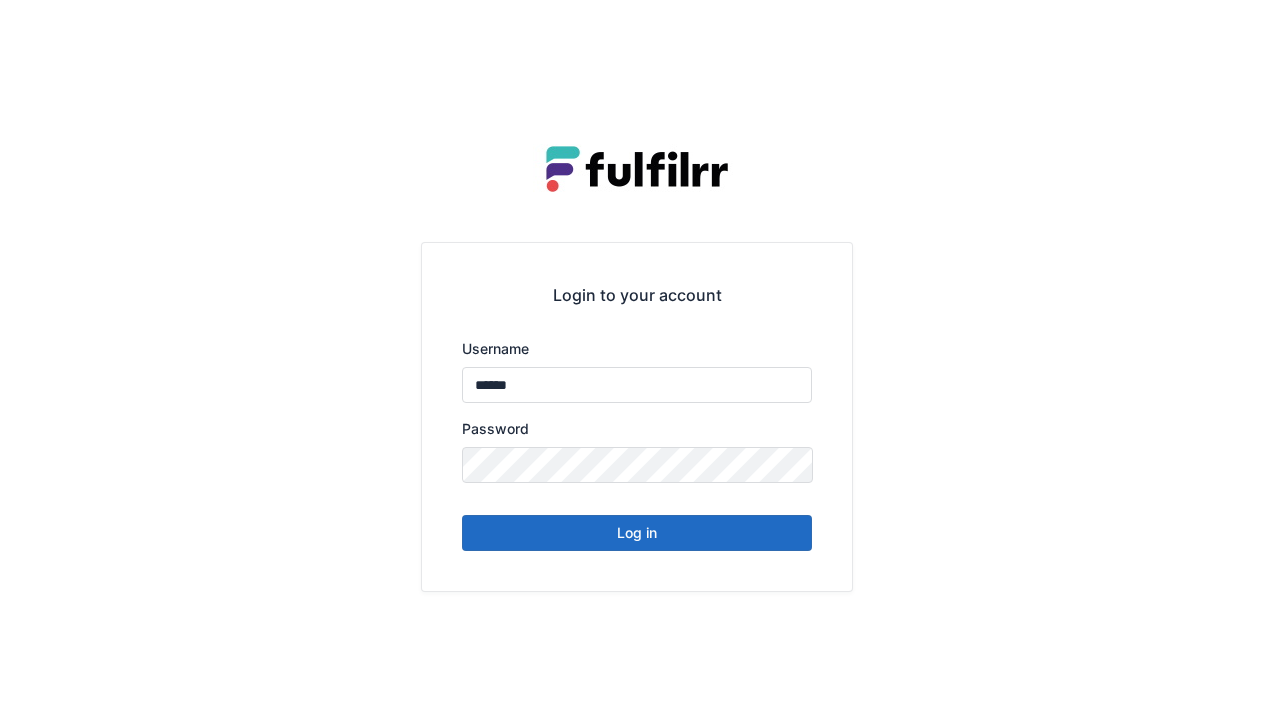 click on "Log in" at bounding box center (637, 533) 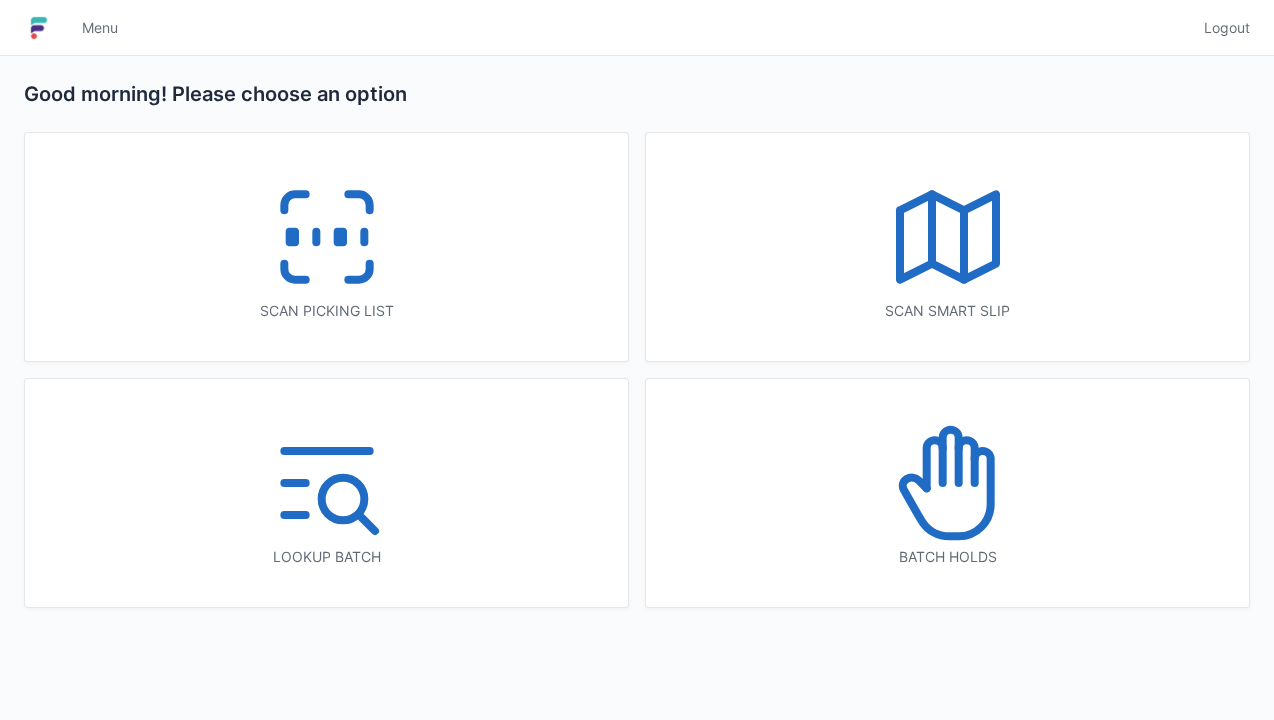 scroll, scrollTop: 0, scrollLeft: 0, axis: both 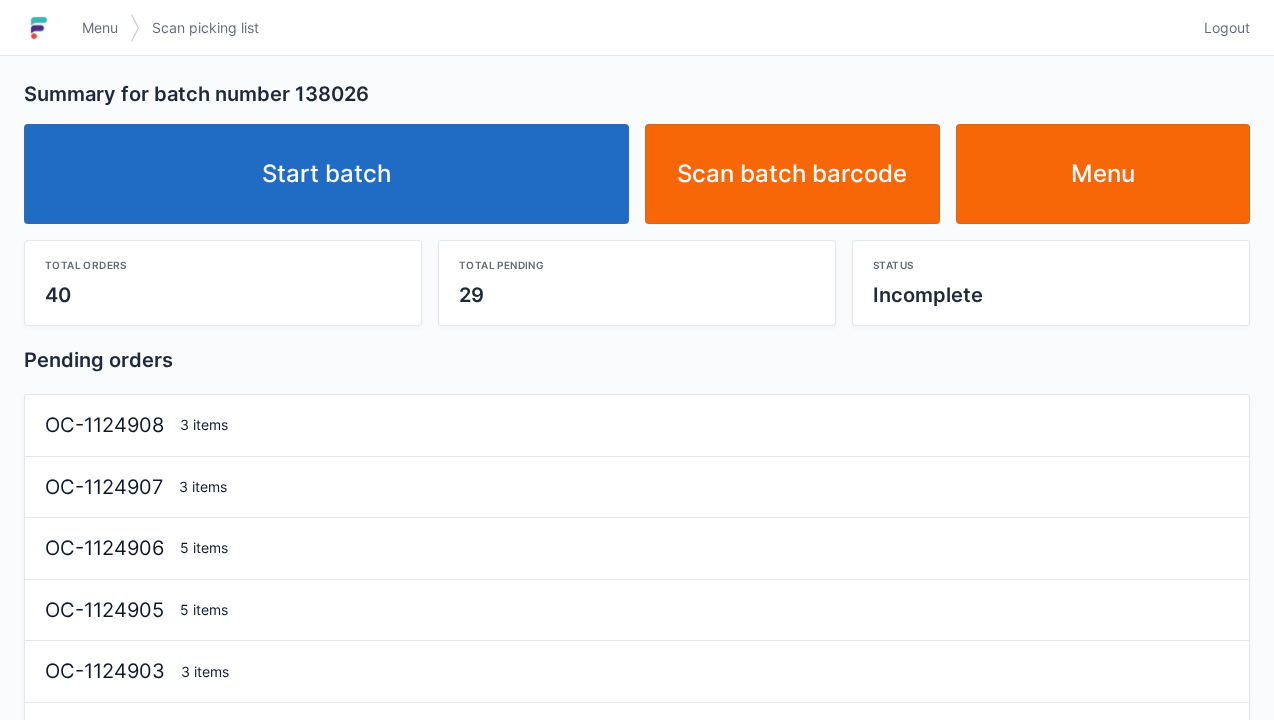 click on "Start batch" at bounding box center [326, 174] 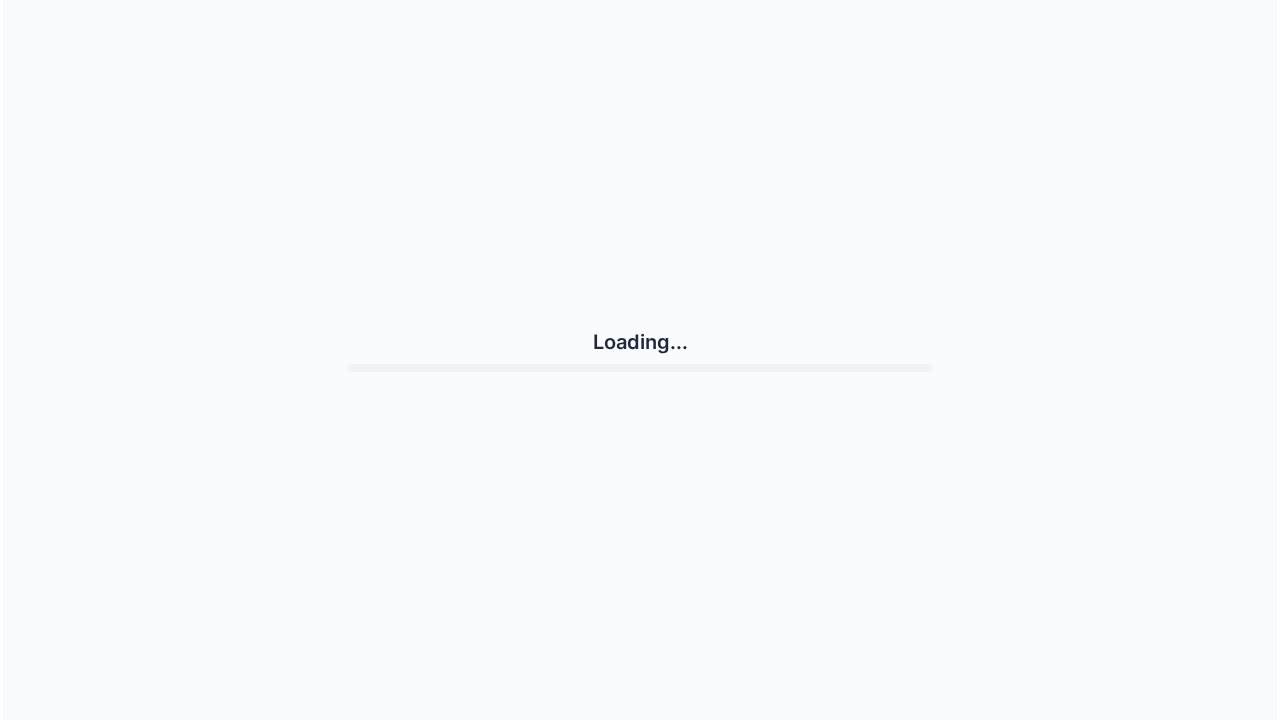 scroll, scrollTop: 0, scrollLeft: 0, axis: both 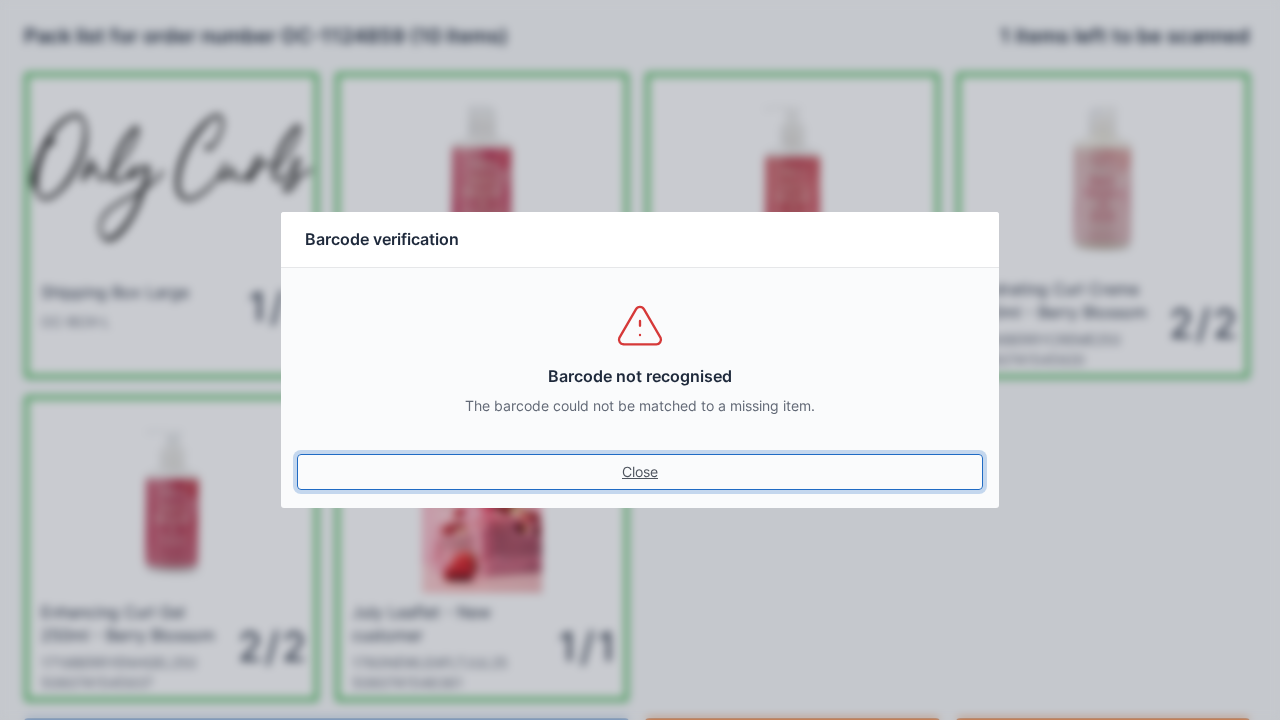 click on "Close" at bounding box center (640, 472) 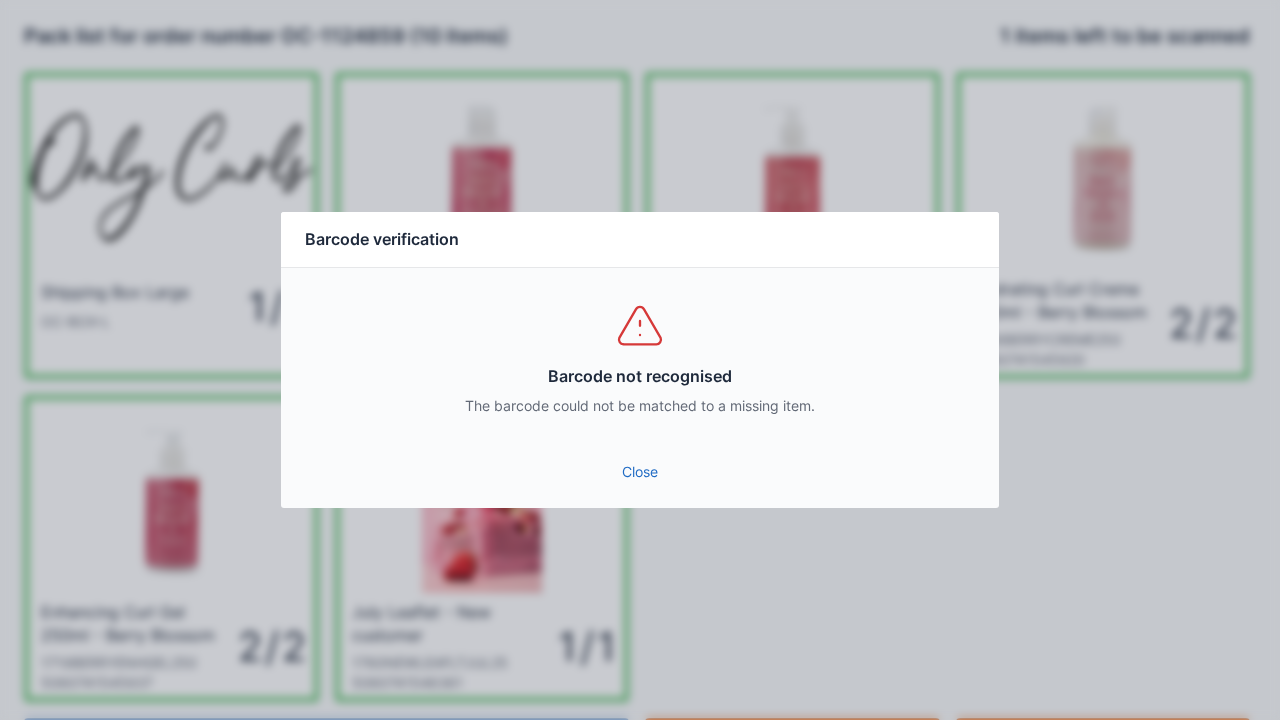 click on "Close" at bounding box center (640, 472) 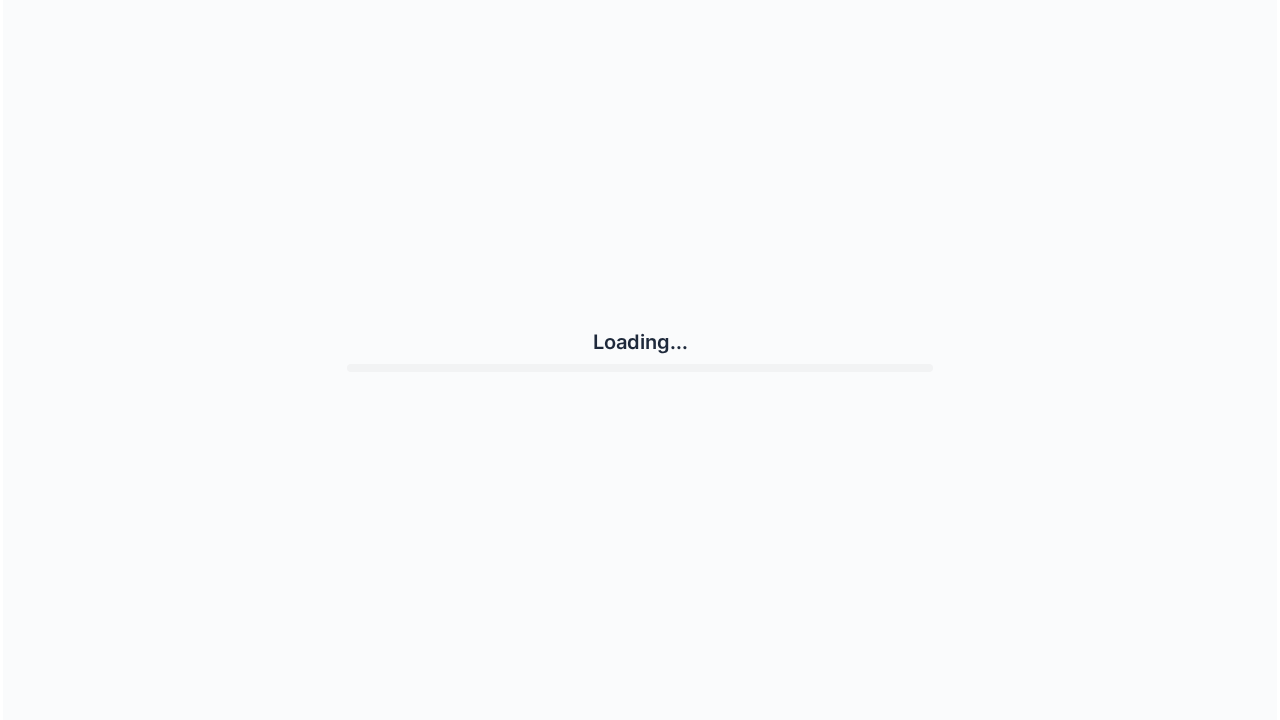 scroll, scrollTop: 0, scrollLeft: 0, axis: both 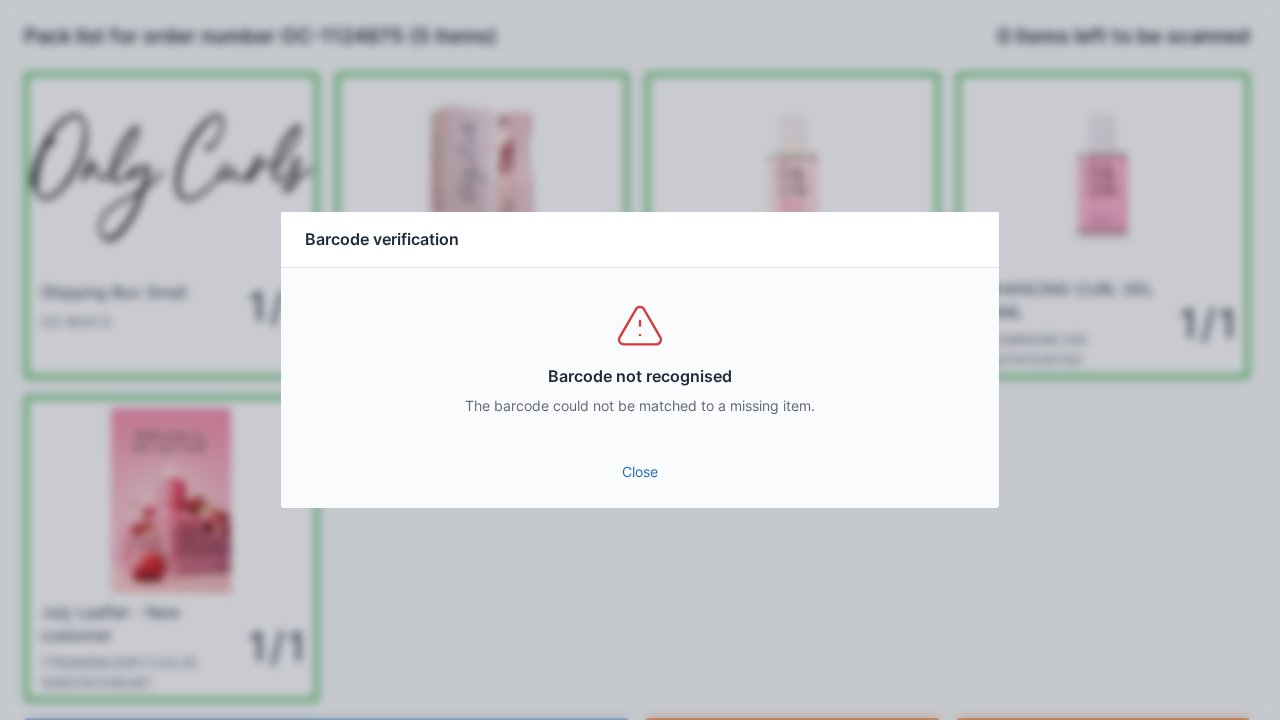 click on "Close" at bounding box center (640, 472) 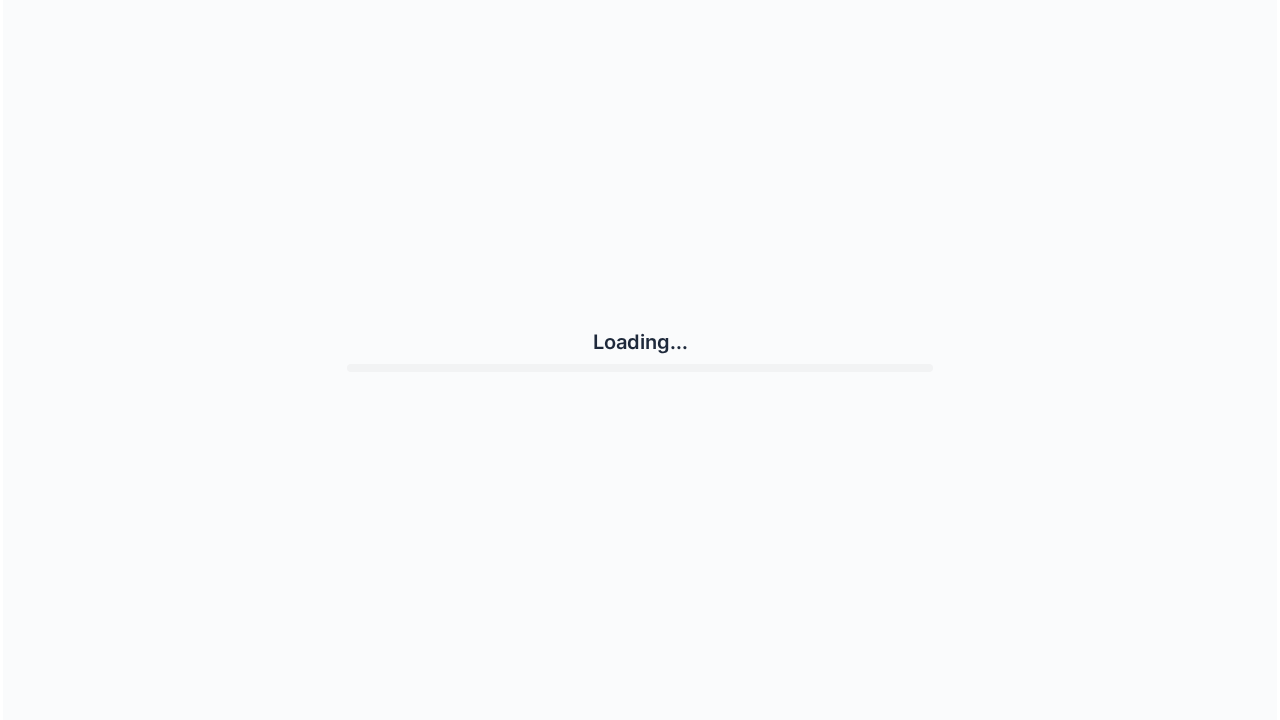 scroll, scrollTop: 0, scrollLeft: 0, axis: both 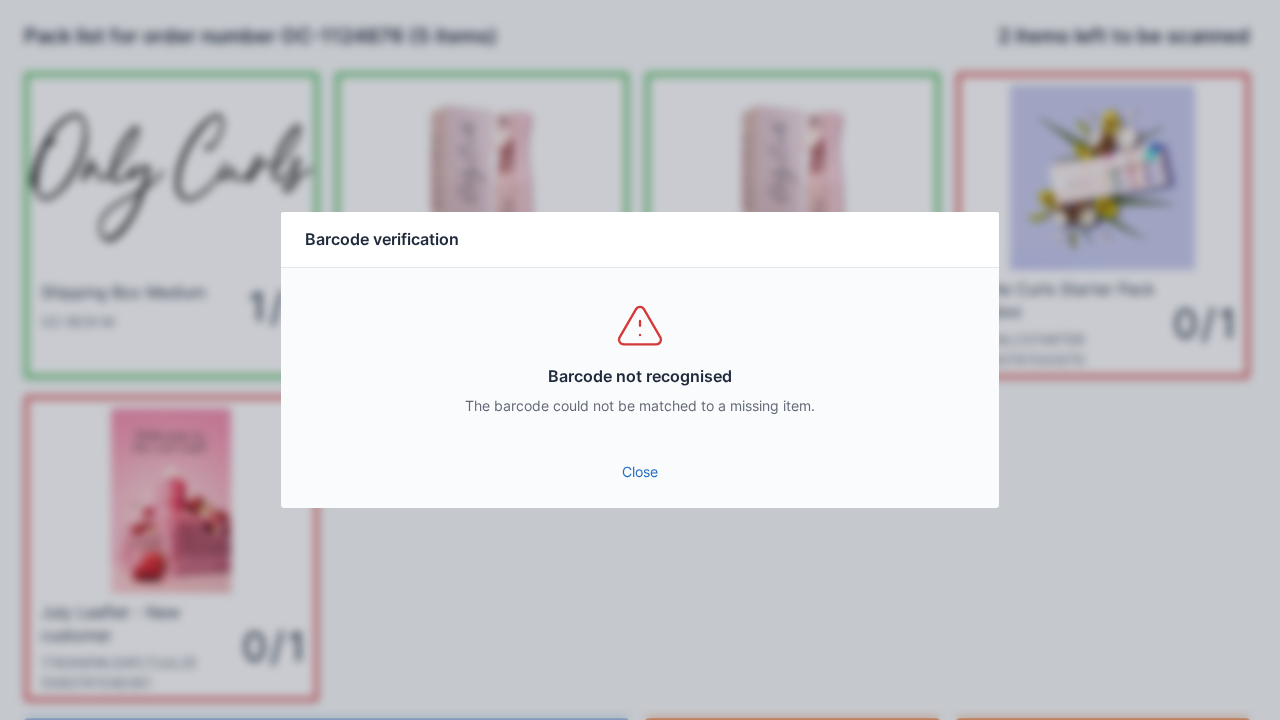click on "Close" at bounding box center [640, 472] 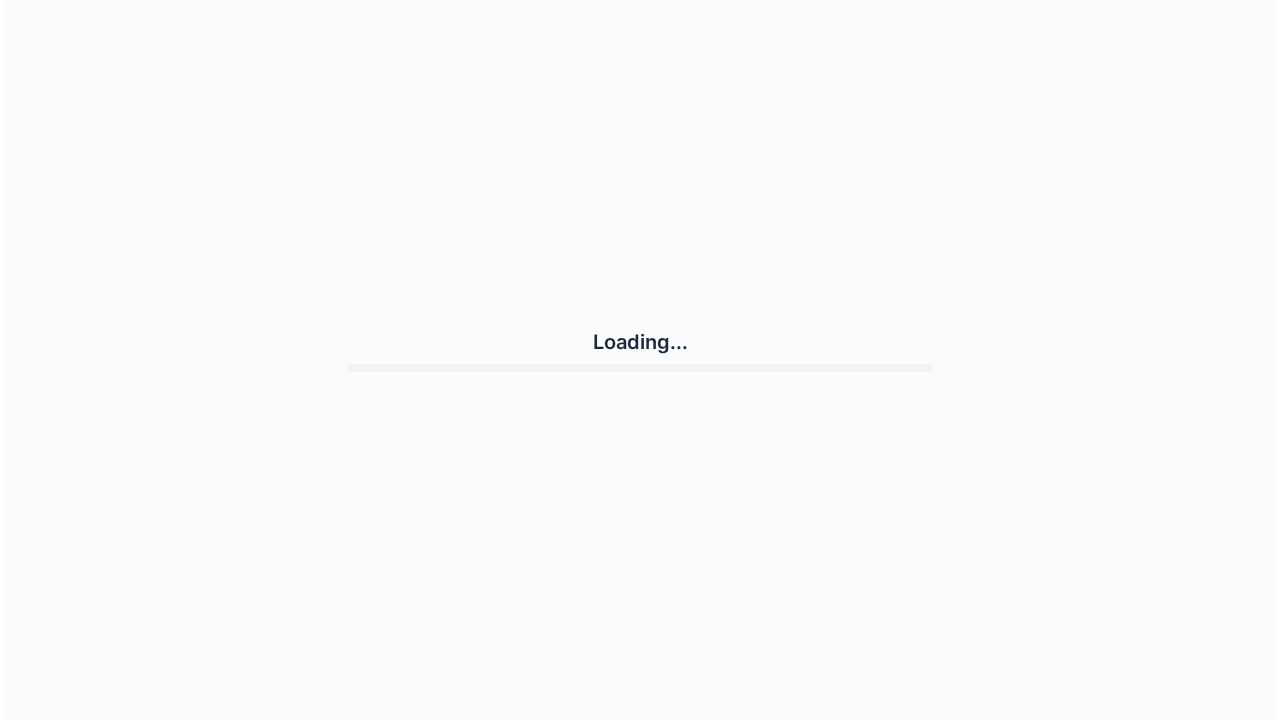 scroll, scrollTop: 0, scrollLeft: 0, axis: both 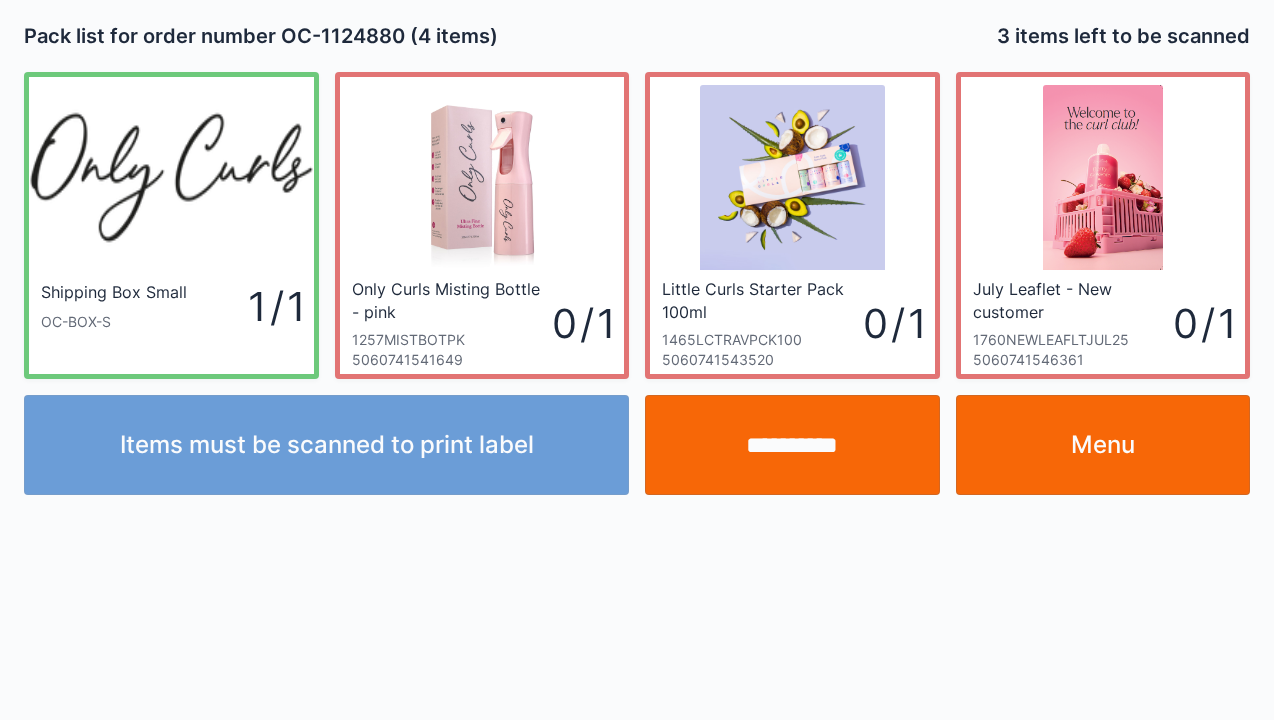 click on "**********" at bounding box center (637, 360) 